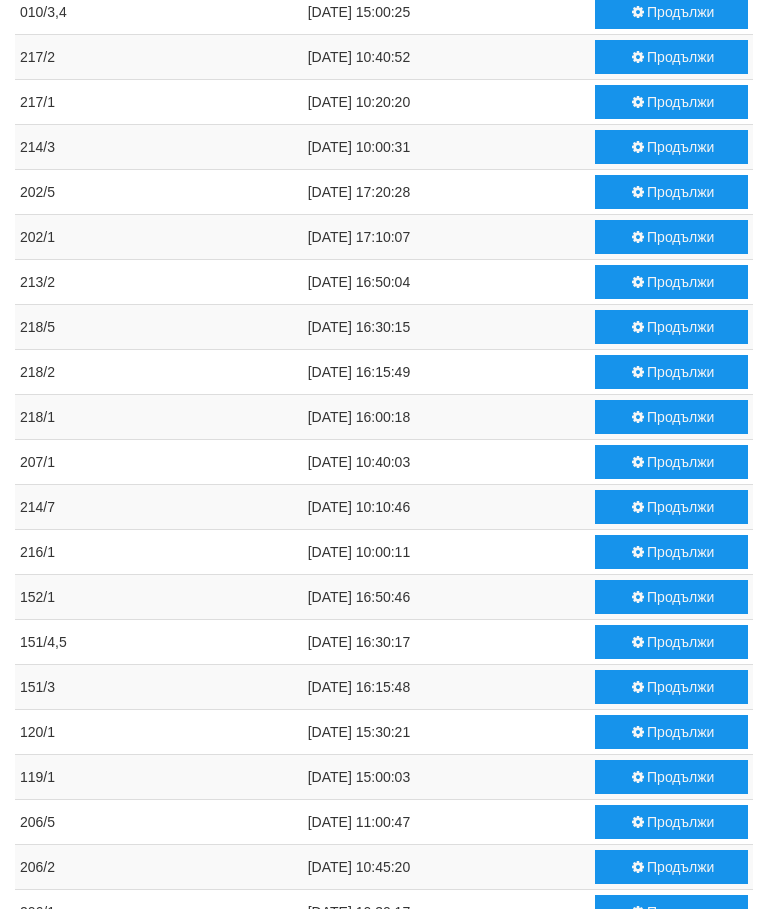 scroll, scrollTop: 705, scrollLeft: 0, axis: vertical 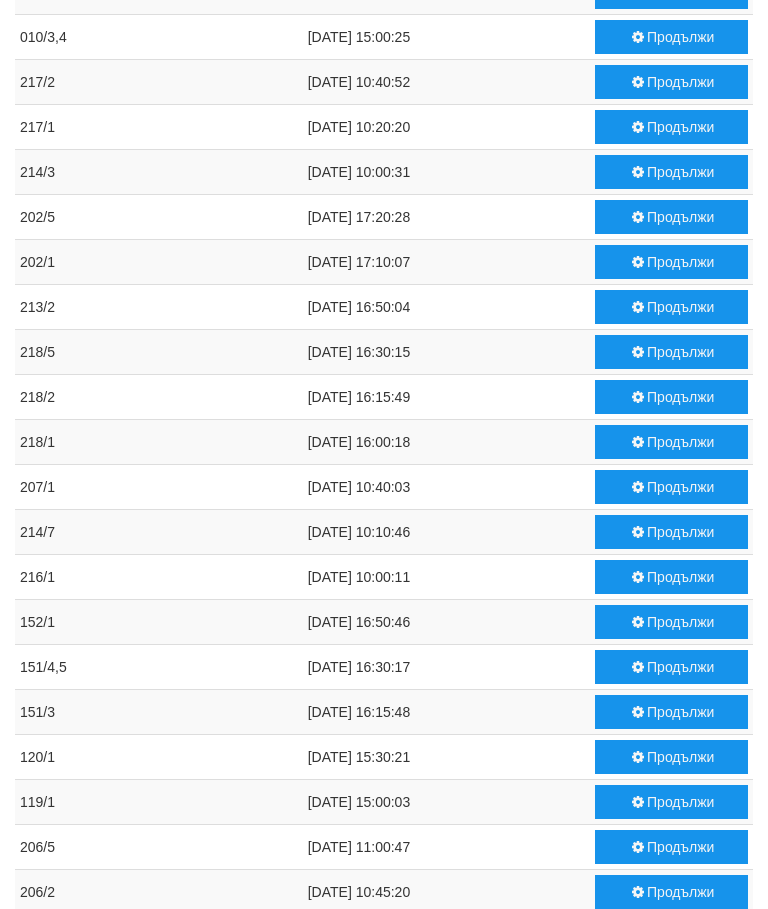 click on "Продължи" at bounding box center (671, 487) 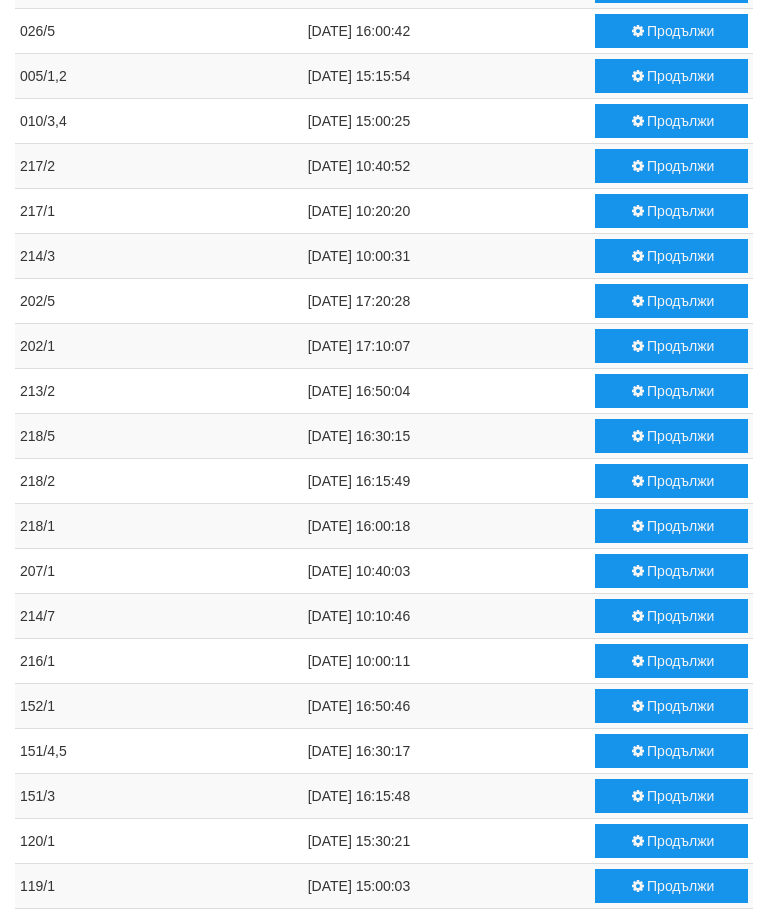 scroll, scrollTop: 621, scrollLeft: 0, axis: vertical 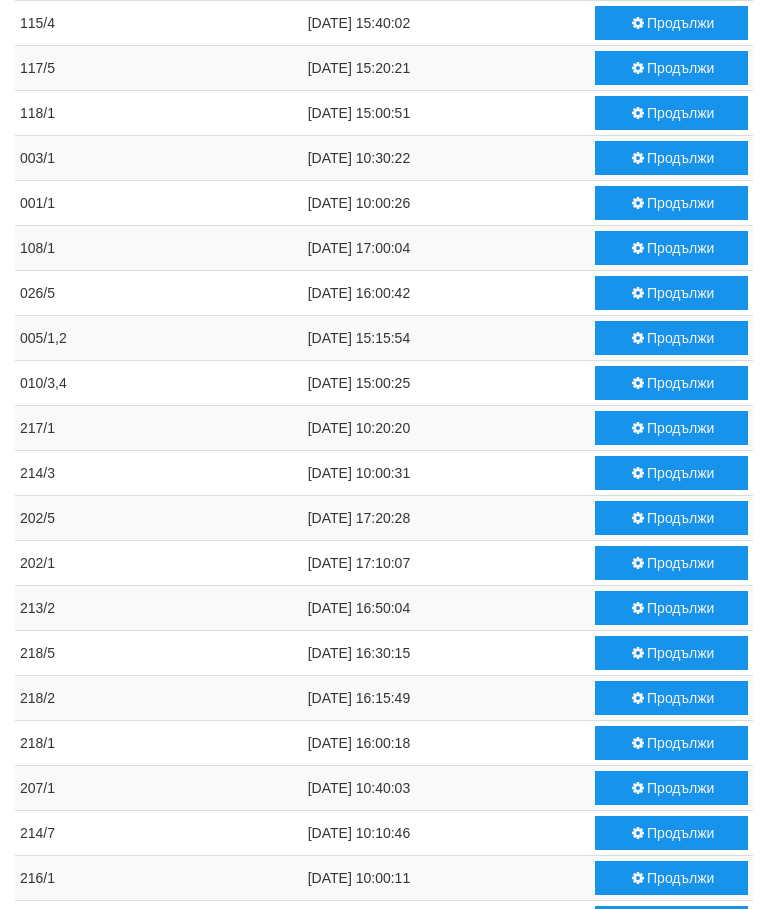 click on "Продължи" at bounding box center (671, 338) 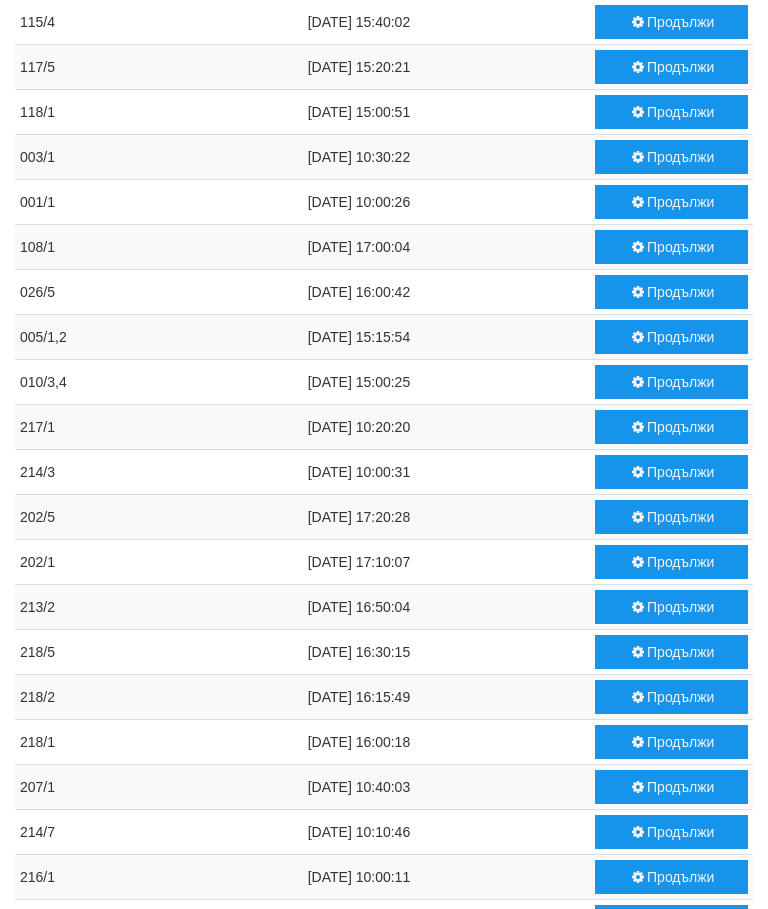 click on "Продължи" at bounding box center (671, 202) 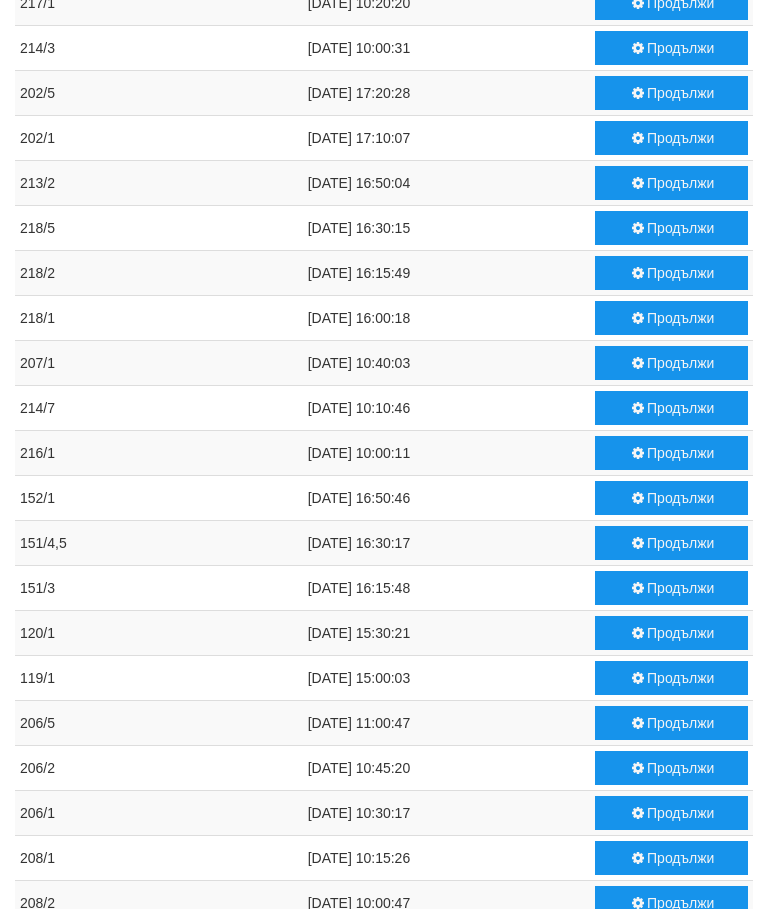 scroll, scrollTop: 877, scrollLeft: 0, axis: vertical 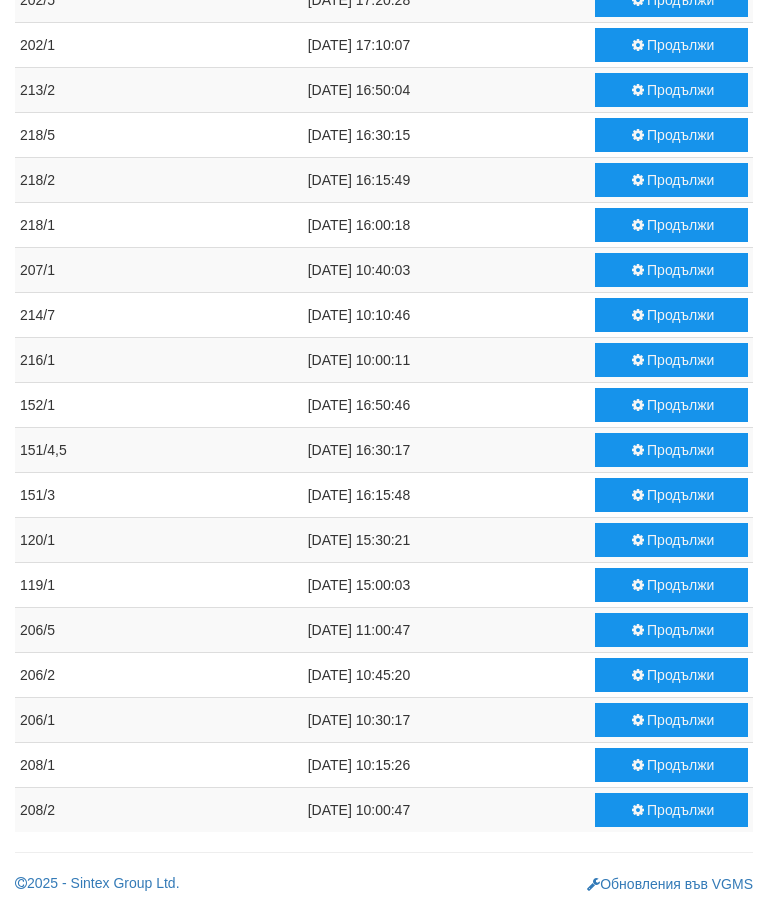 click on "Продължи" at bounding box center (671, 810) 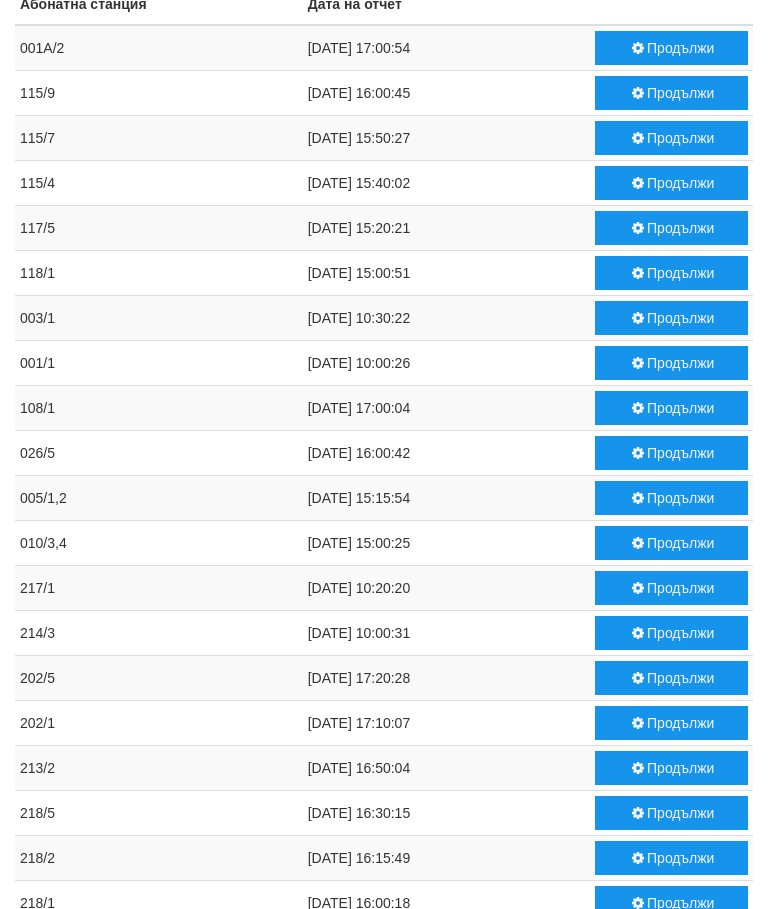 scroll, scrollTop: 0, scrollLeft: 0, axis: both 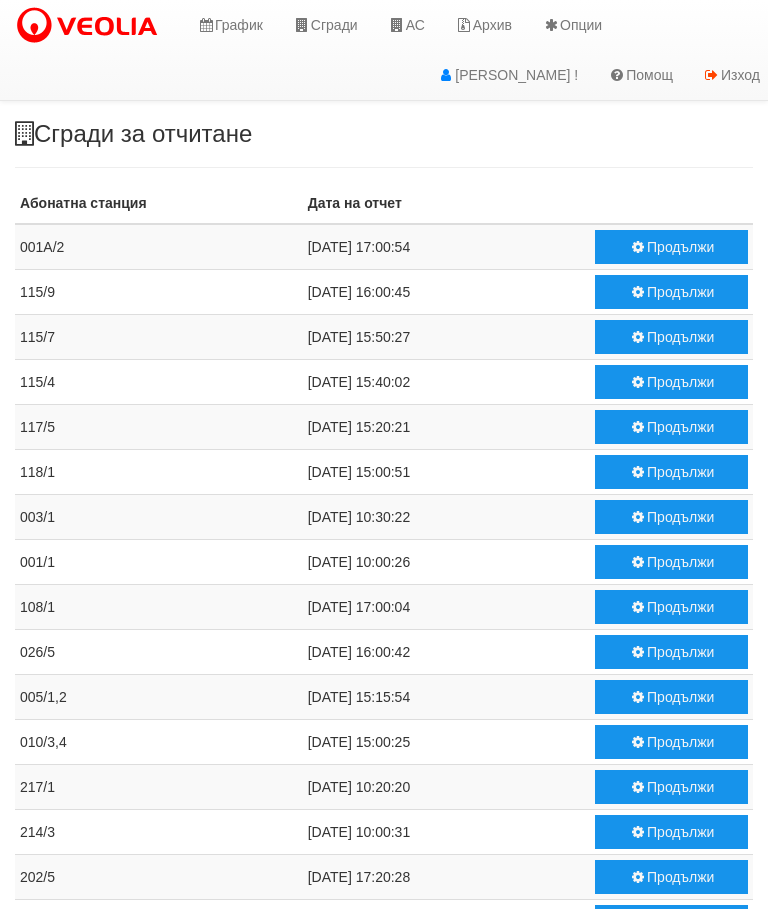 click on "Продължи" at bounding box center [671, 787] 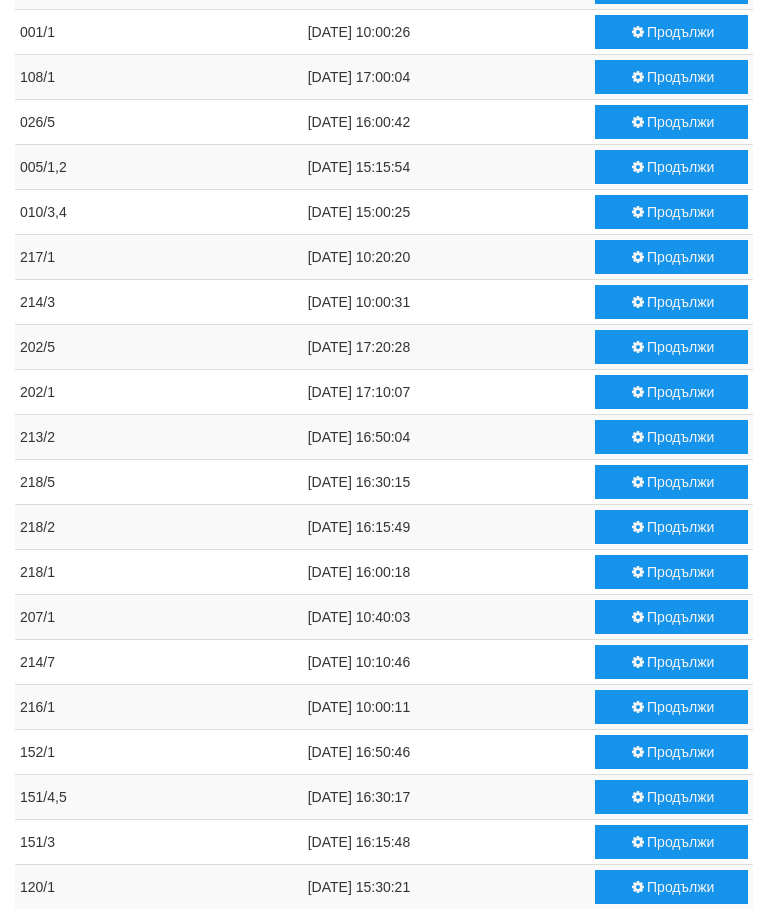 scroll, scrollTop: 757, scrollLeft: 0, axis: vertical 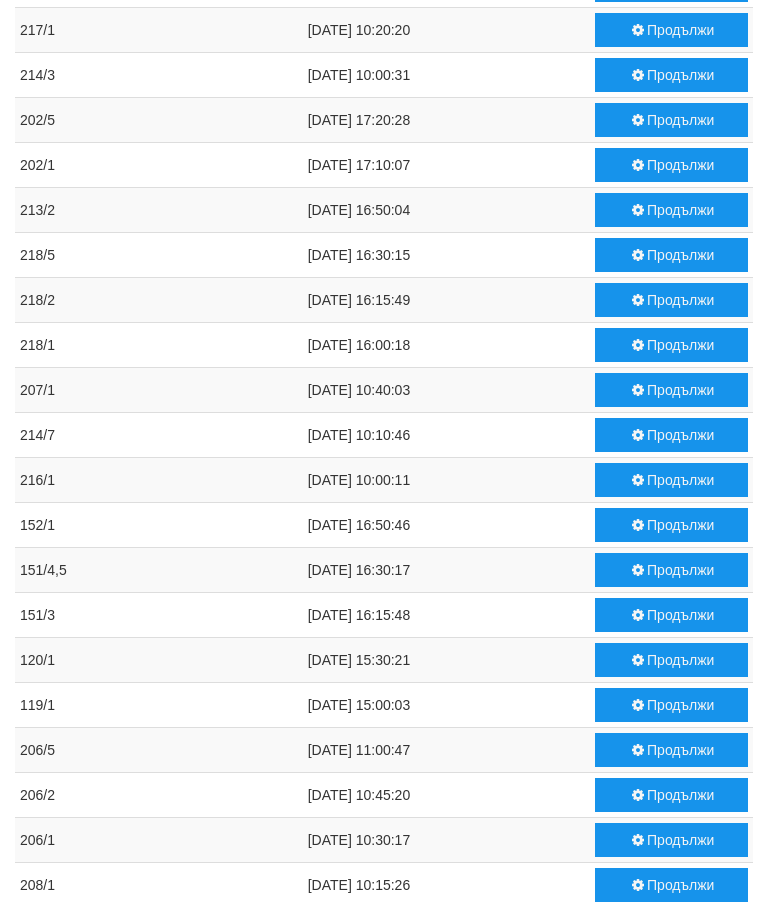 click on "Продължи" at bounding box center [671, 885] 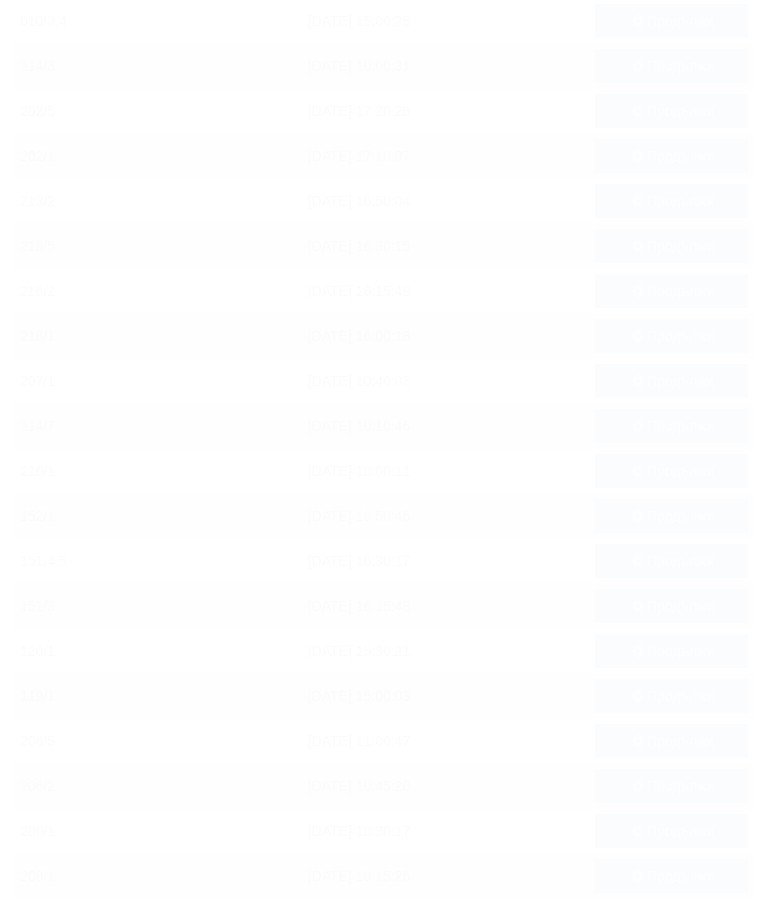 scroll, scrollTop: 787, scrollLeft: 0, axis: vertical 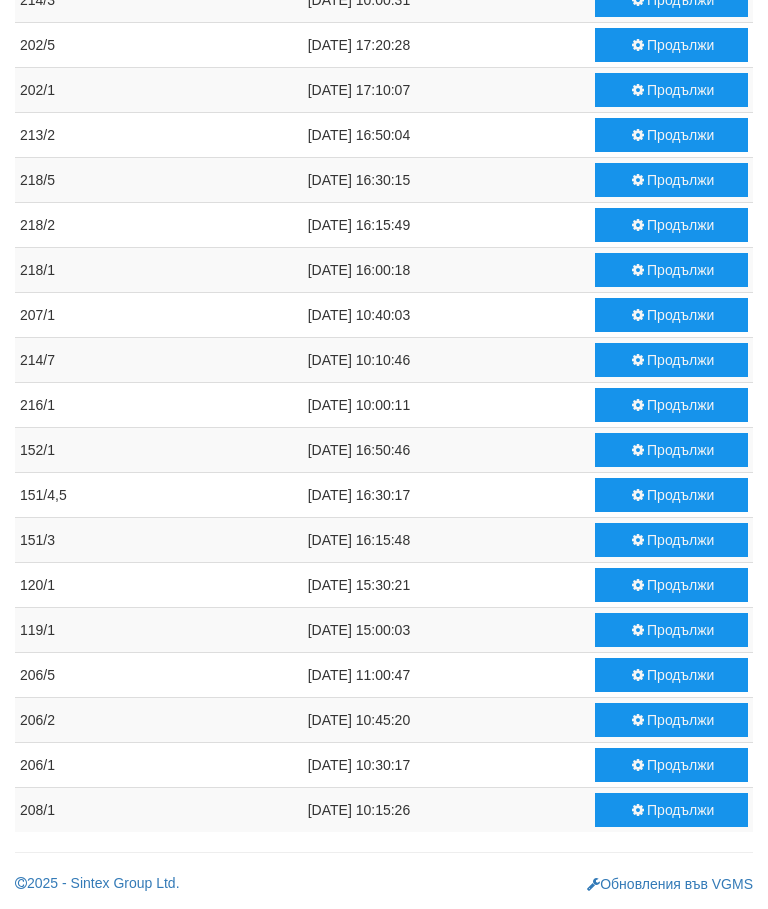 click on "Продължи" at bounding box center (671, 405) 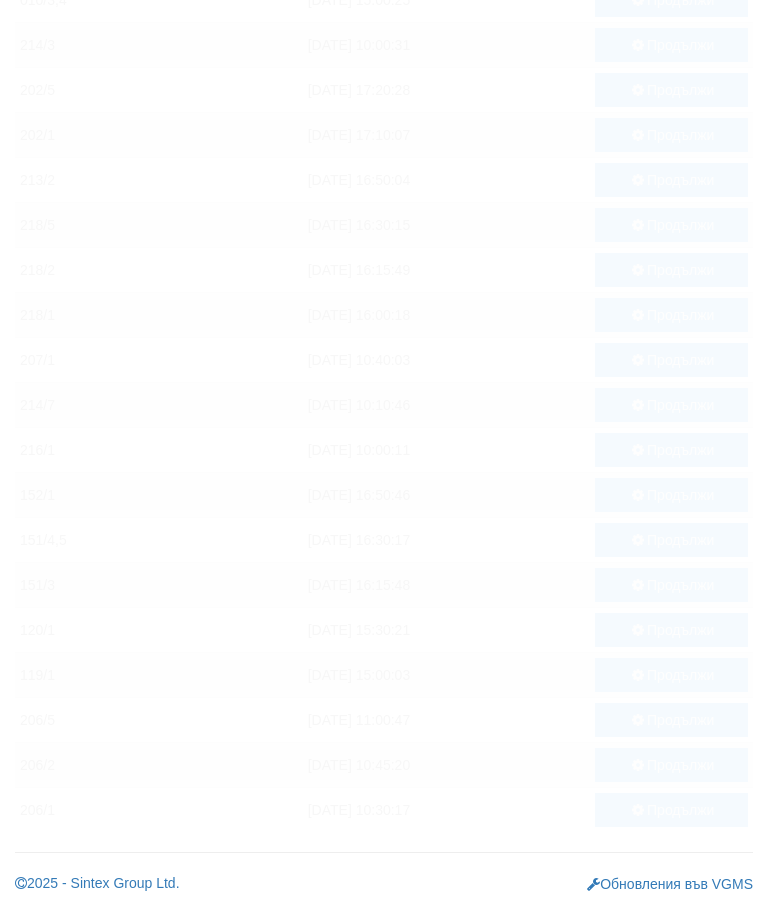 scroll, scrollTop: 742, scrollLeft: 0, axis: vertical 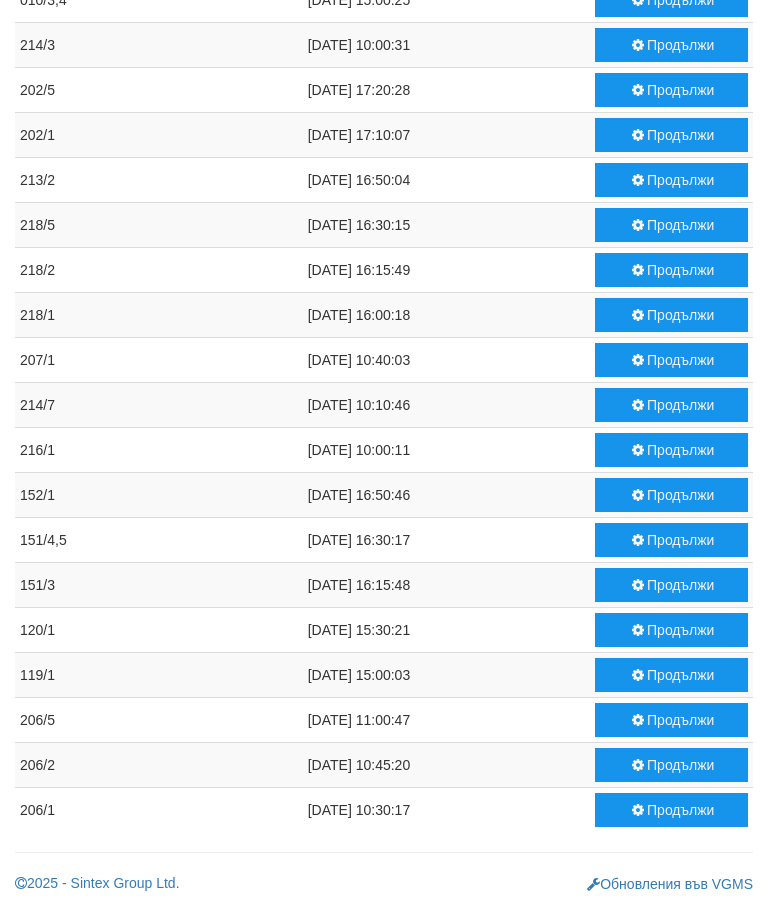 click on "Продължи" at bounding box center [671, 810] 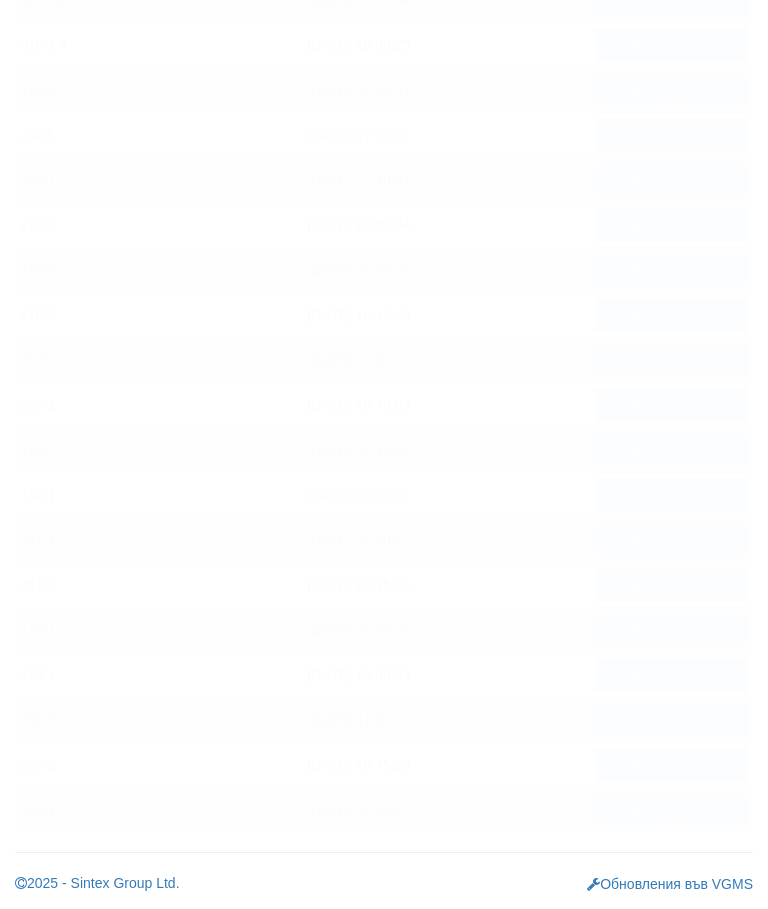 scroll, scrollTop: 697, scrollLeft: 0, axis: vertical 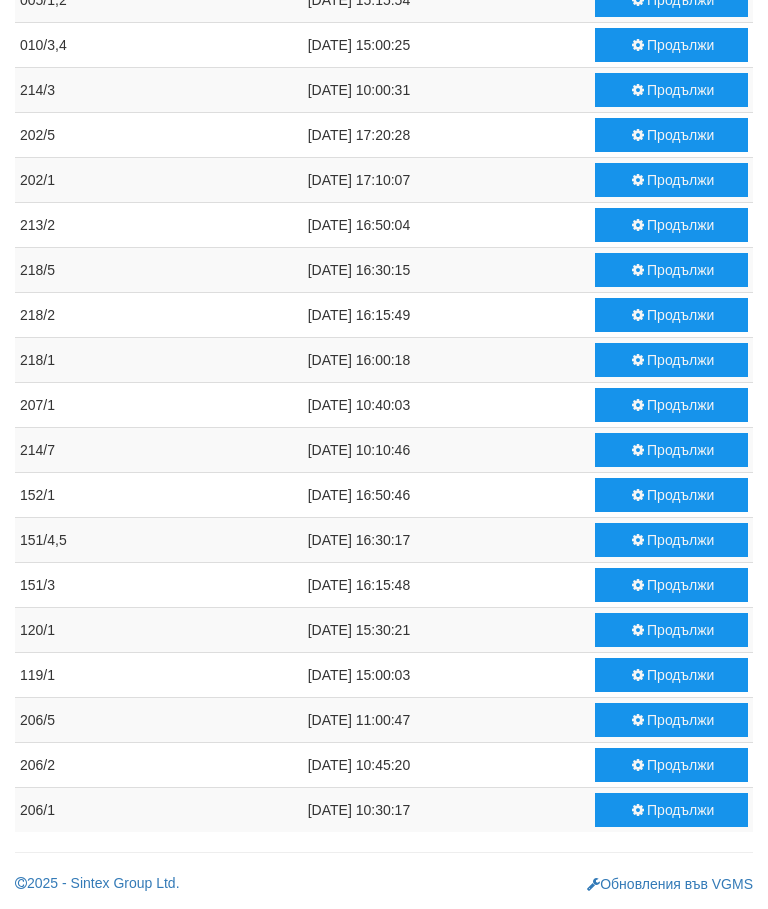 click at bounding box center (638, 765) 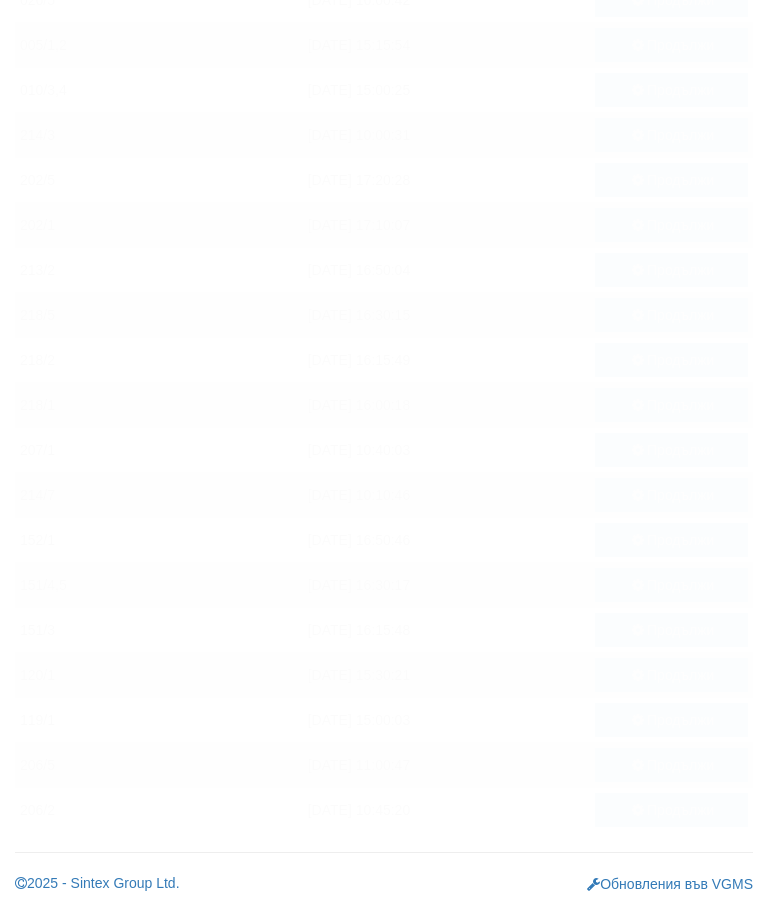 scroll, scrollTop: 652, scrollLeft: 0, axis: vertical 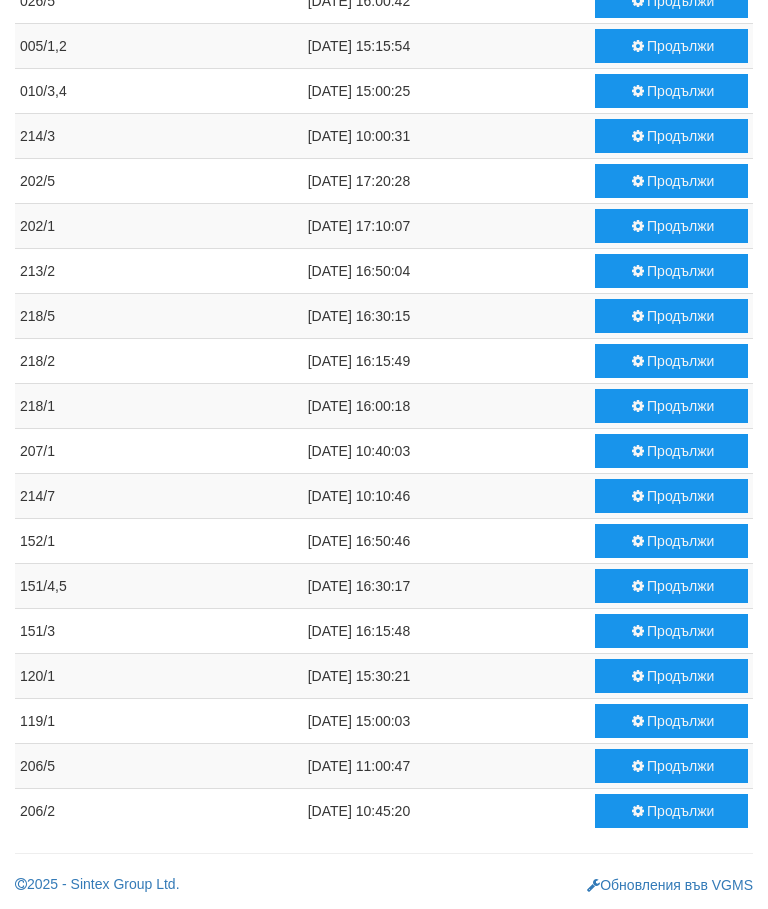 click on "Продължи" at bounding box center (671, 766) 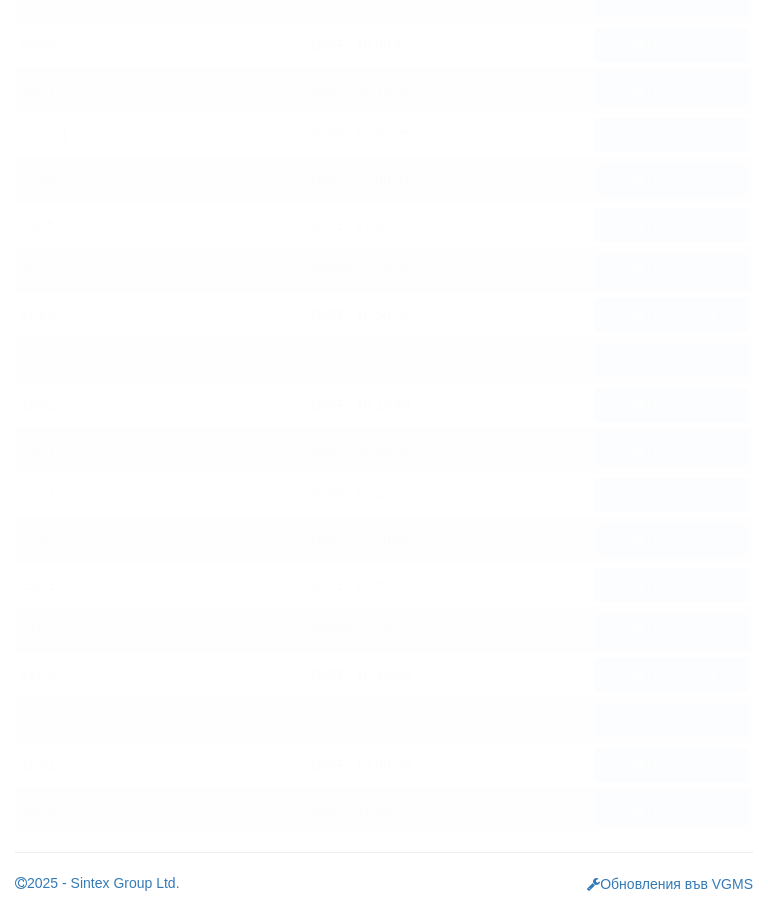 scroll, scrollTop: 607, scrollLeft: 0, axis: vertical 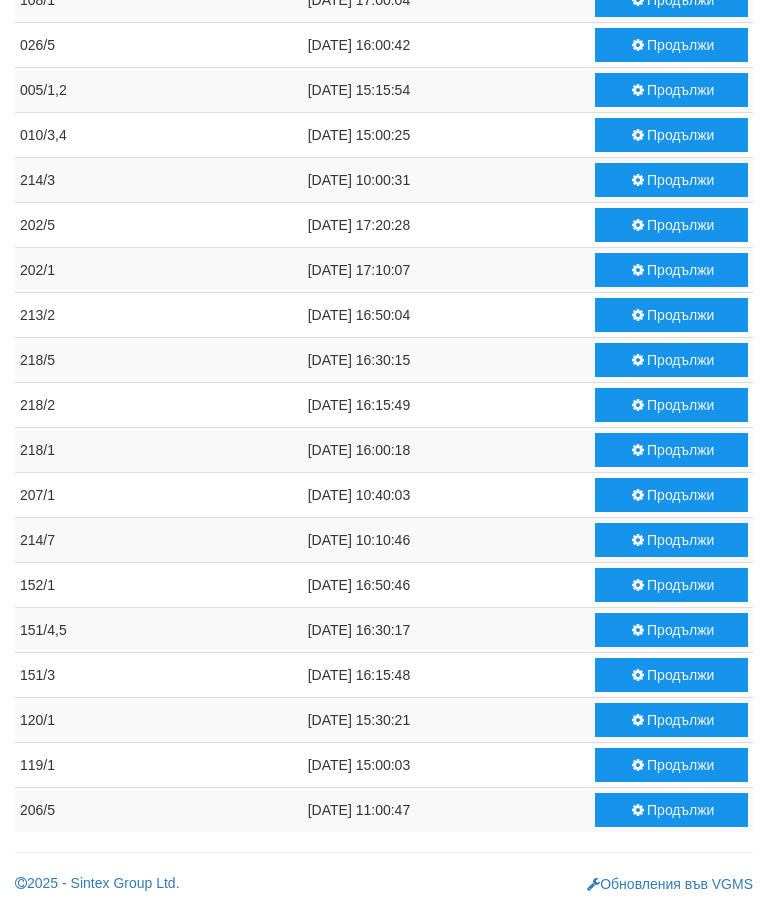 click on "Продължи" at bounding box center (671, 630) 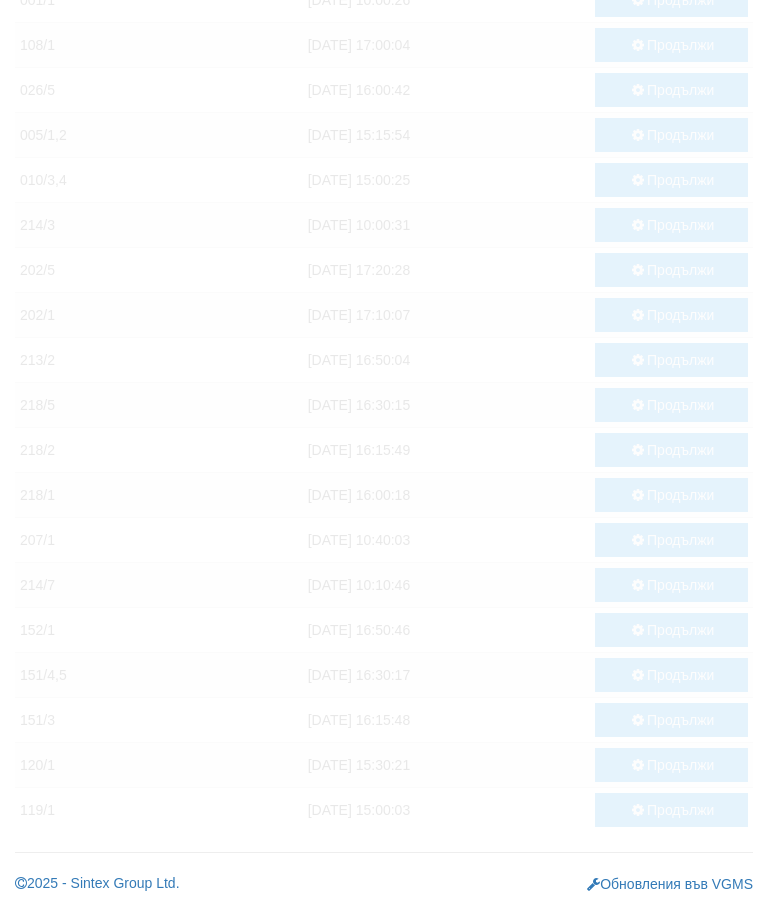 scroll, scrollTop: 562, scrollLeft: 0, axis: vertical 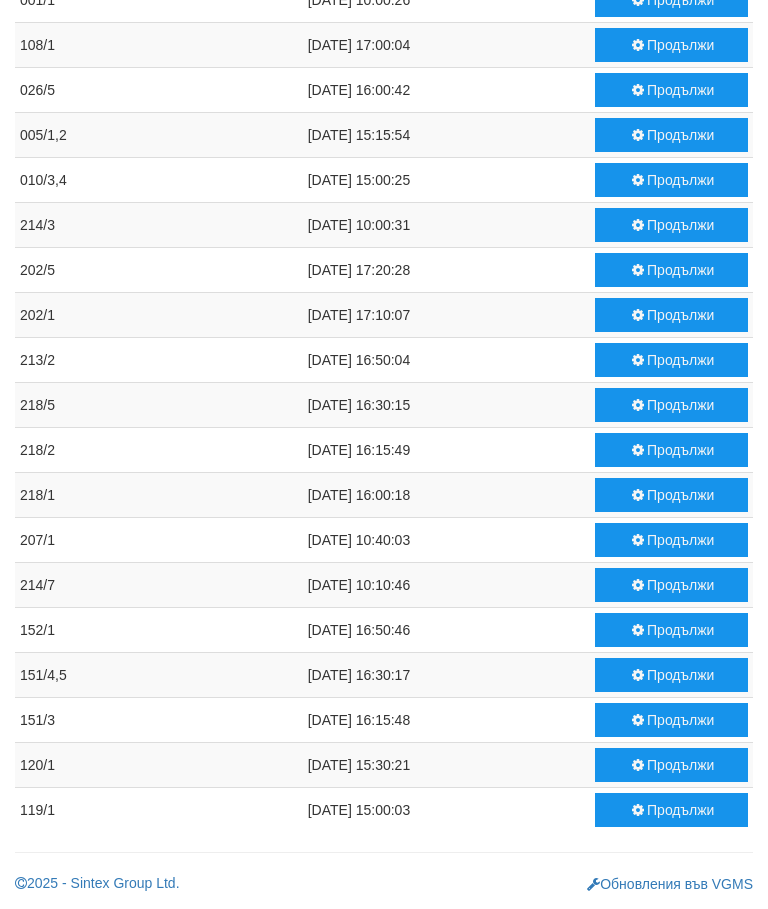 click on "Продължи" at bounding box center (671, 720) 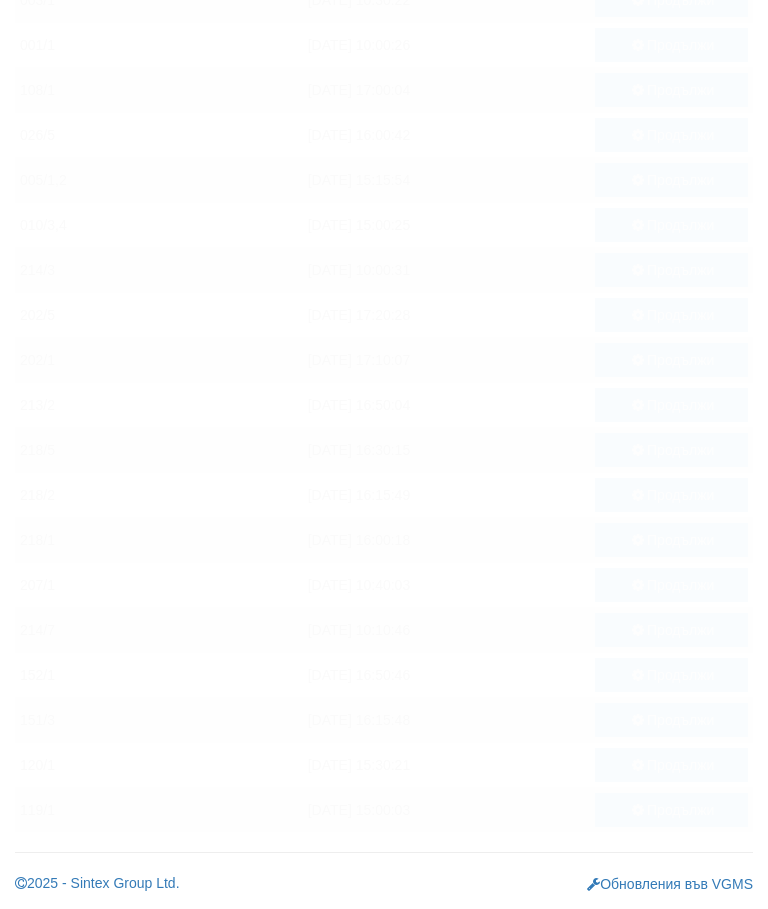 scroll, scrollTop: 517, scrollLeft: 0, axis: vertical 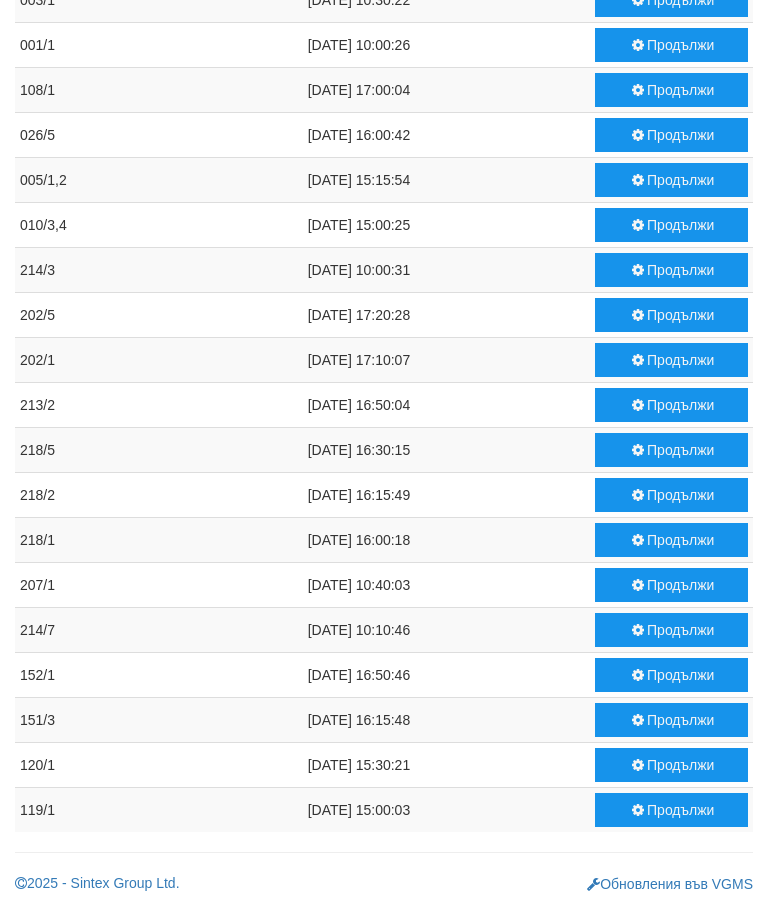 click on "Продължи" at bounding box center (671, 675) 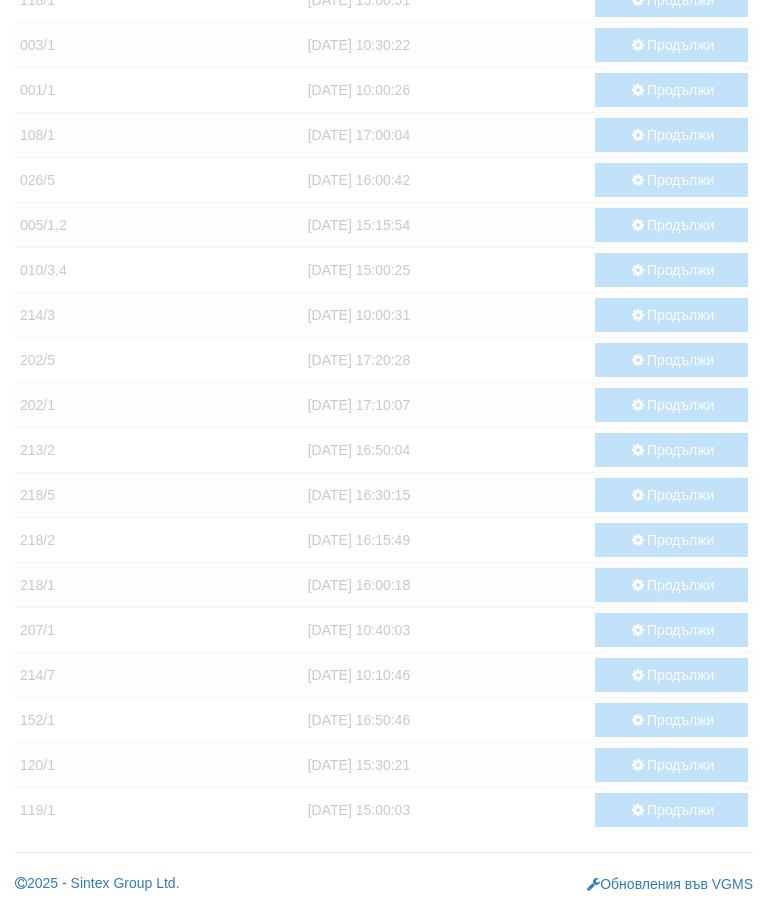 scroll, scrollTop: 472, scrollLeft: 0, axis: vertical 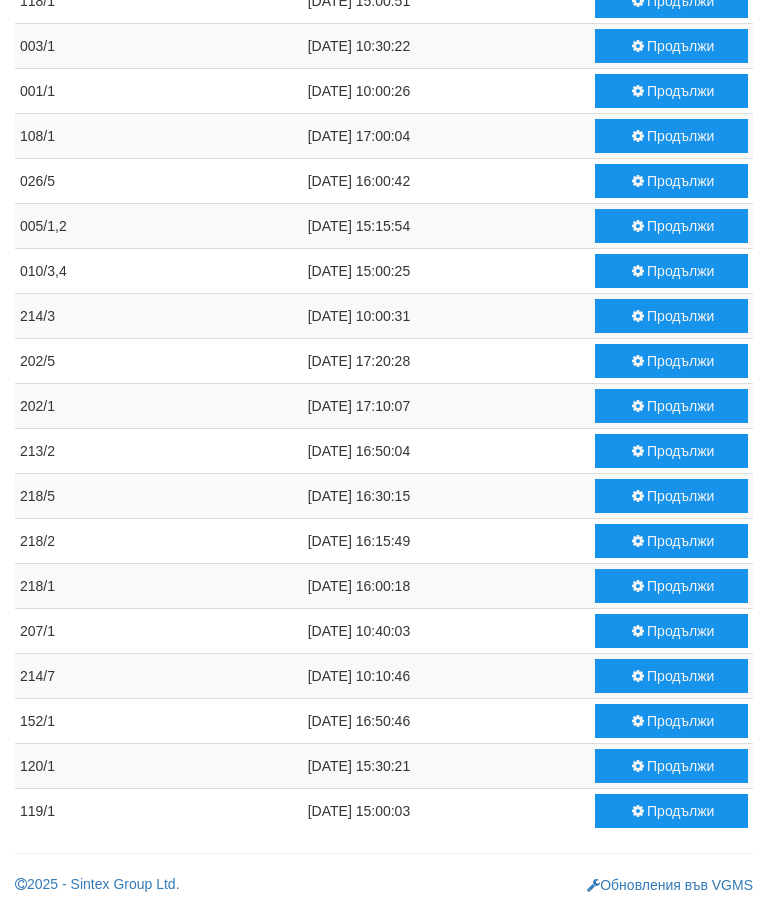 click at bounding box center [638, 766] 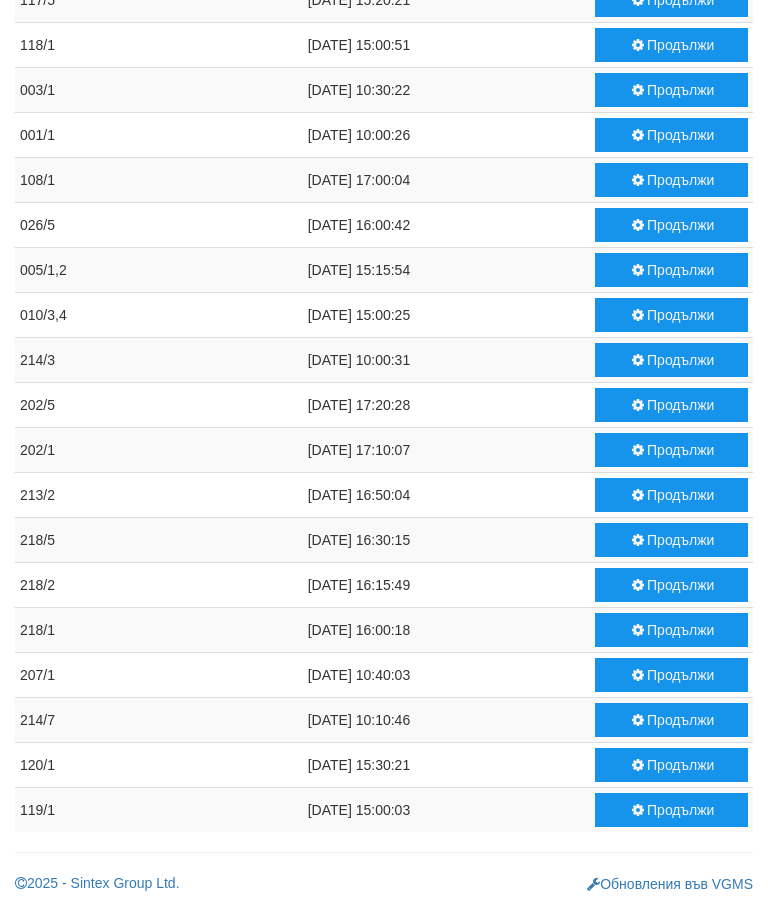 scroll, scrollTop: 427, scrollLeft: 0, axis: vertical 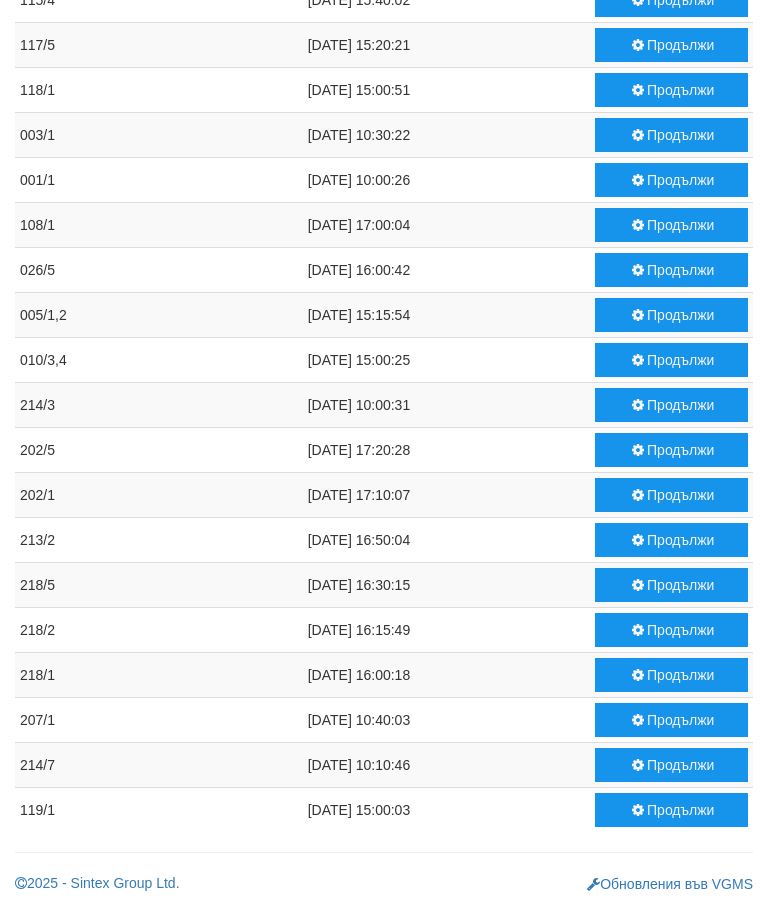 click on "Продължи" at bounding box center [671, 495] 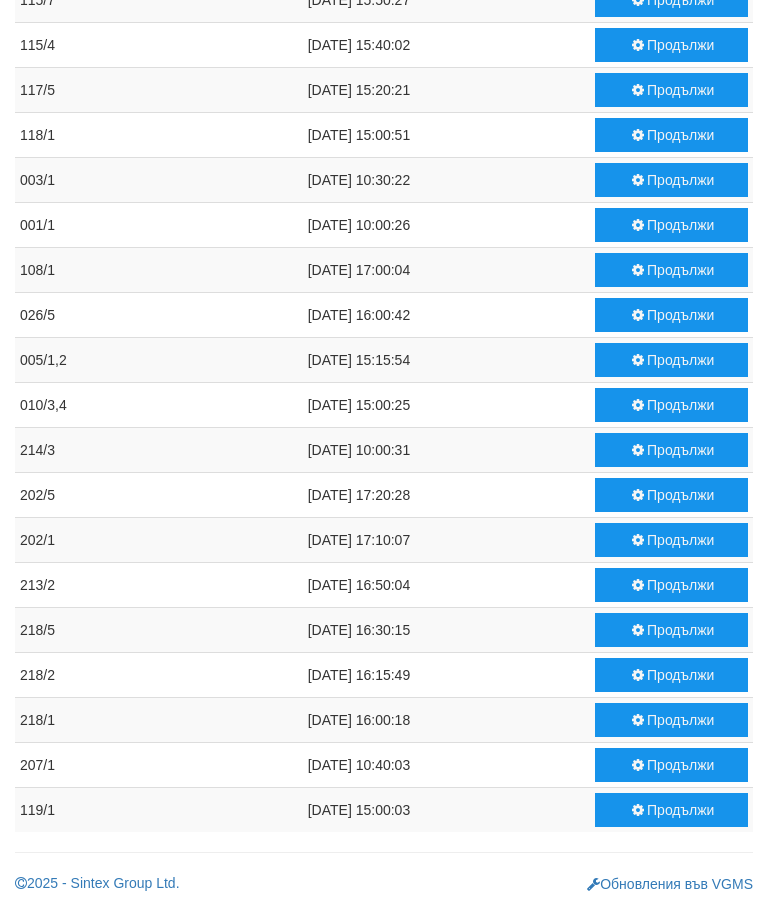 scroll, scrollTop: 0, scrollLeft: 0, axis: both 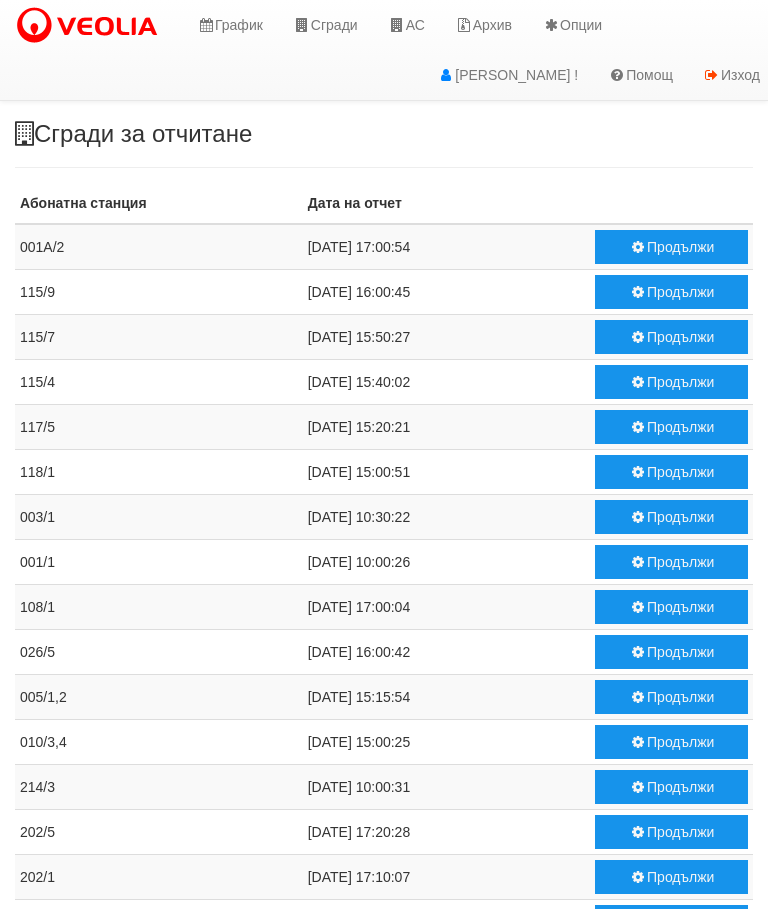 click on "АС" at bounding box center [406, 25] 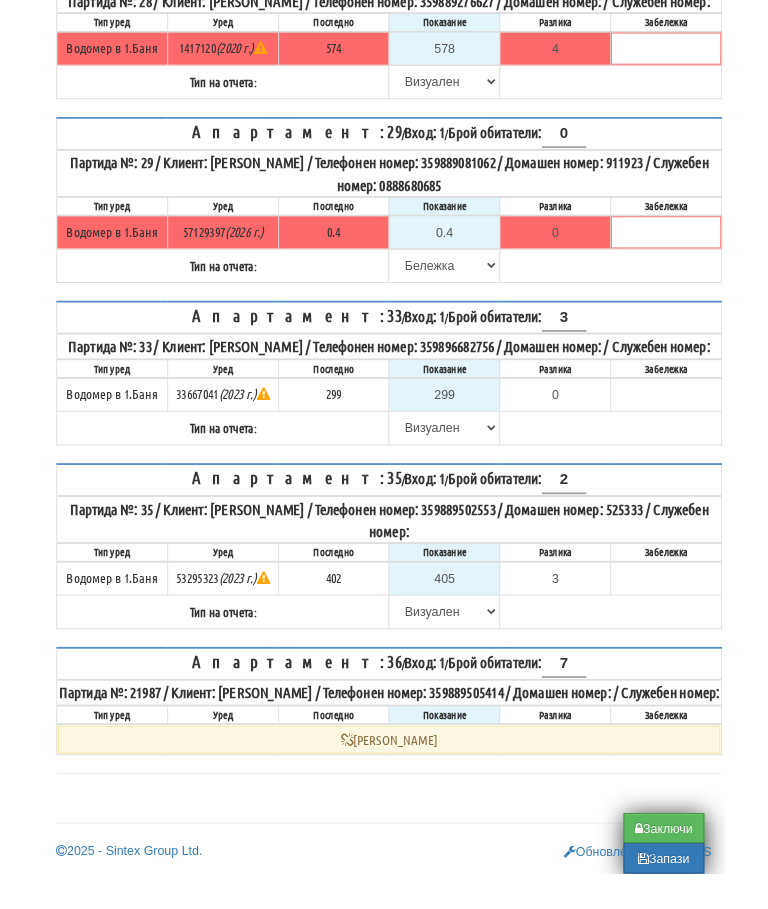 scroll, scrollTop: 4258, scrollLeft: 0, axis: vertical 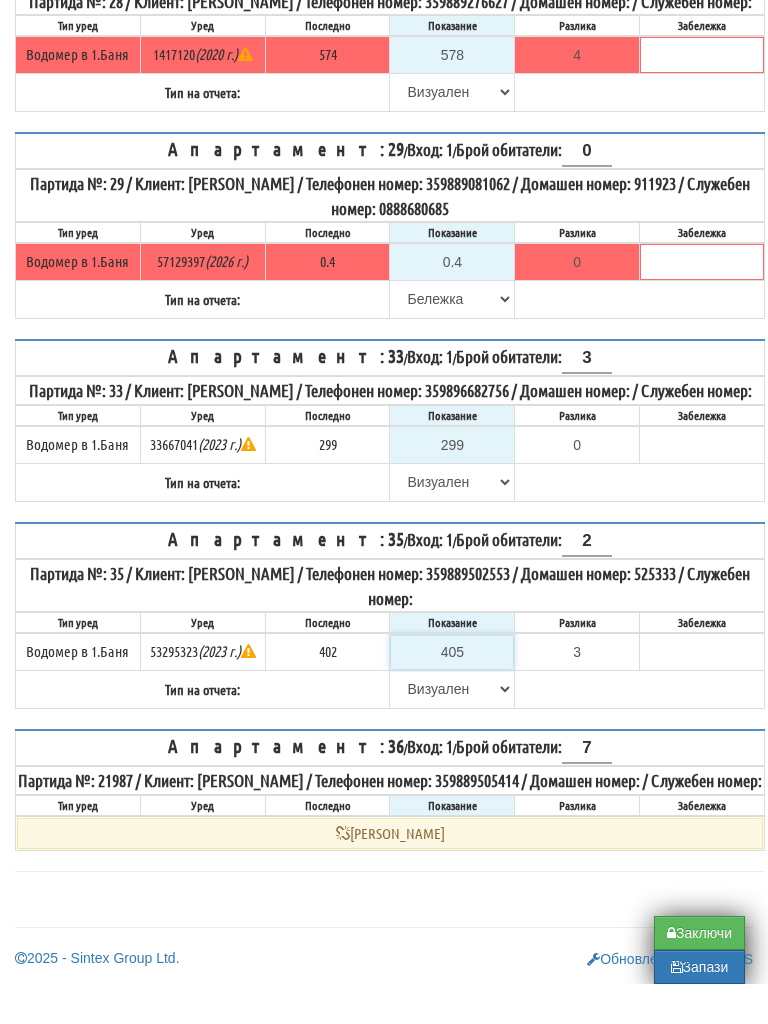 click on "405" at bounding box center (452, 692) 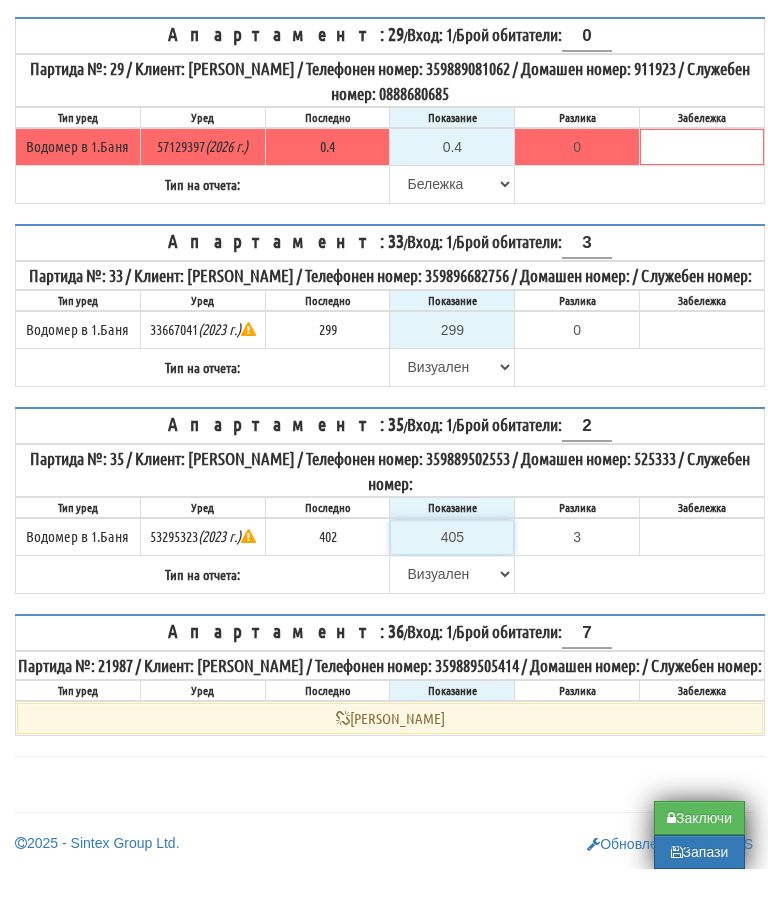 scroll, scrollTop: 4293, scrollLeft: 12, axis: both 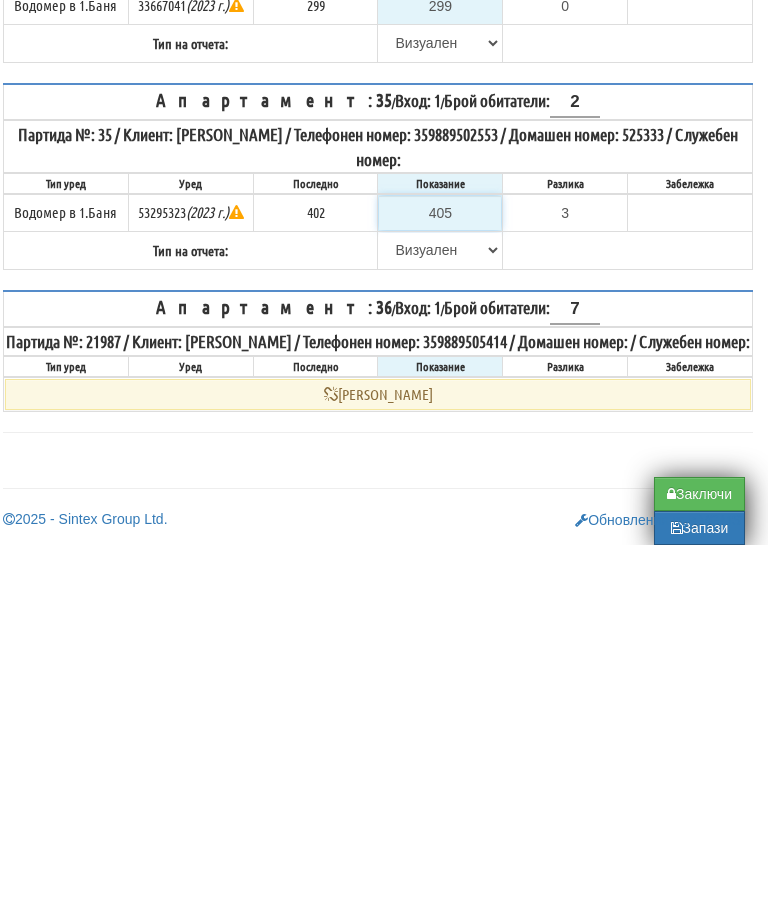 type on "4" 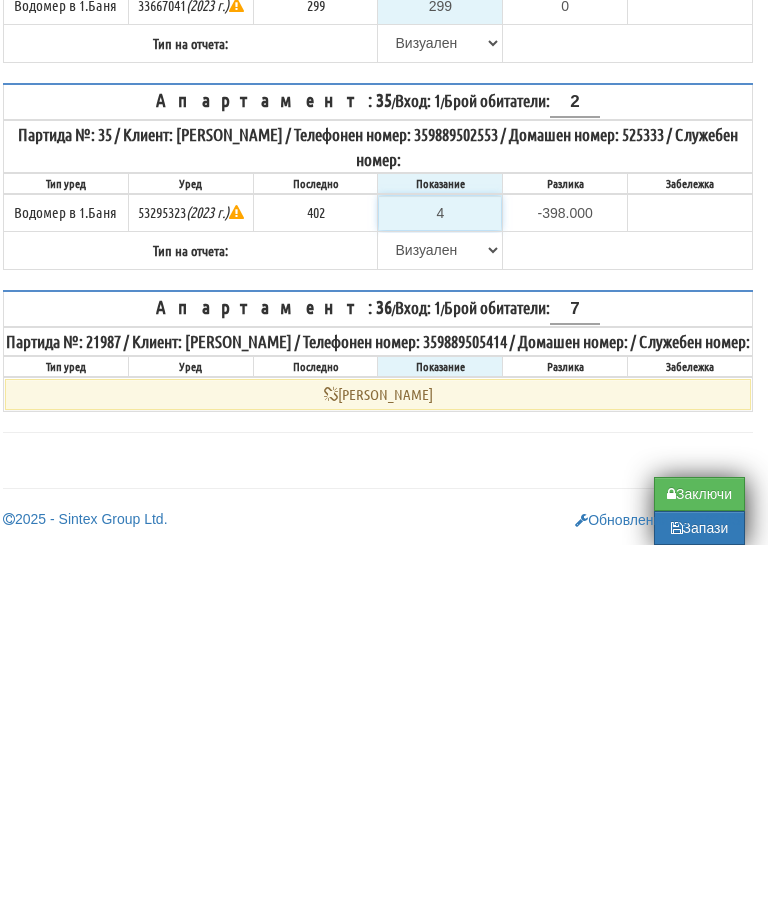 type on "40" 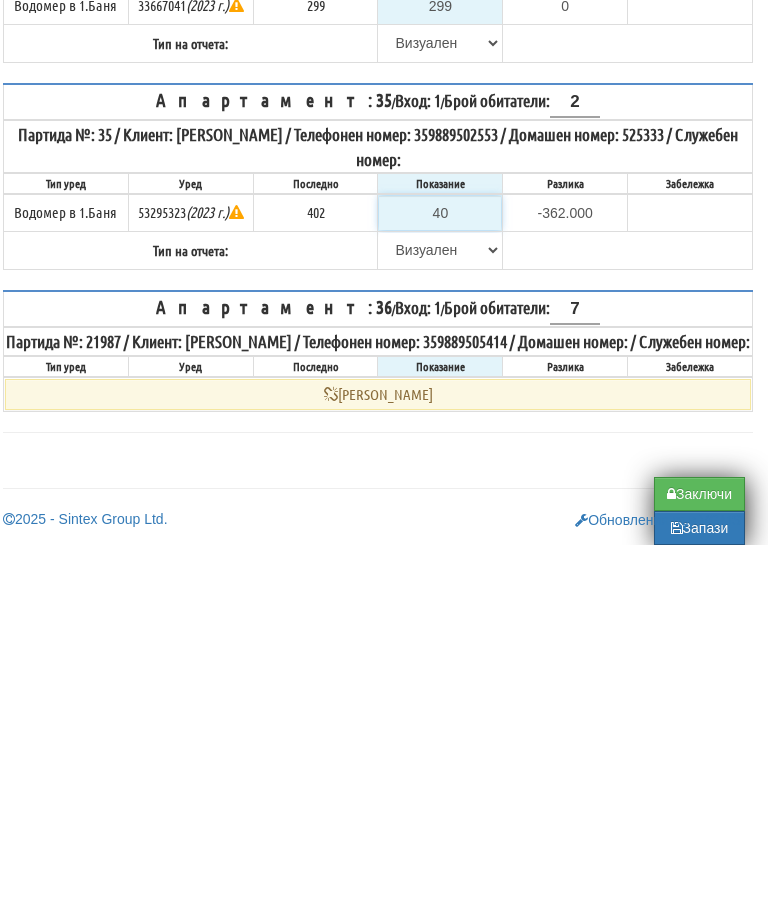 type on "406" 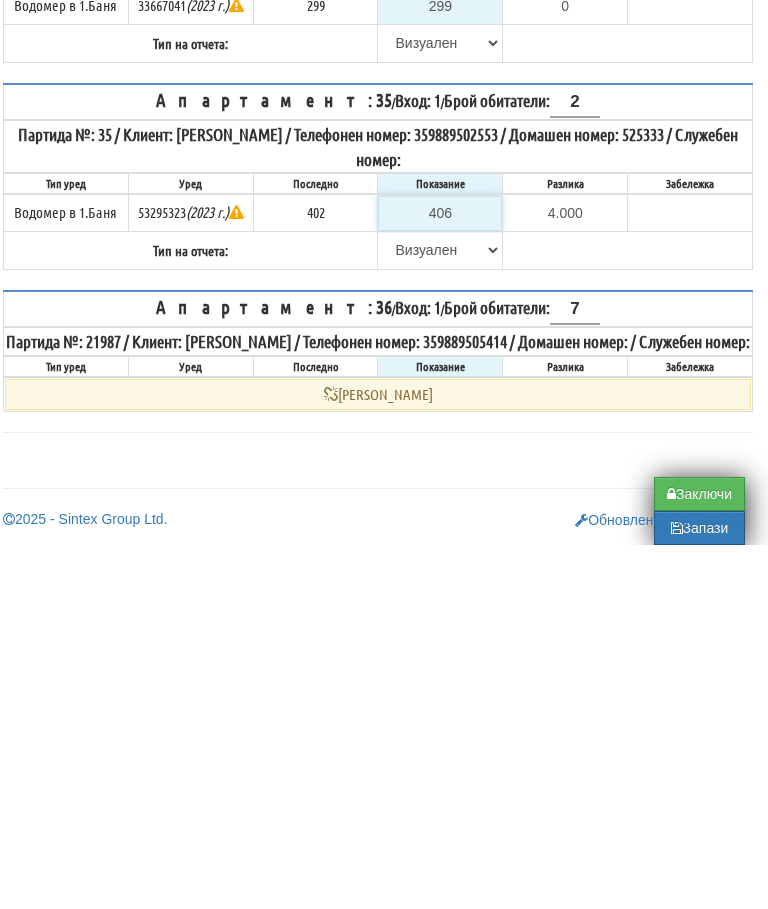 type on "406" 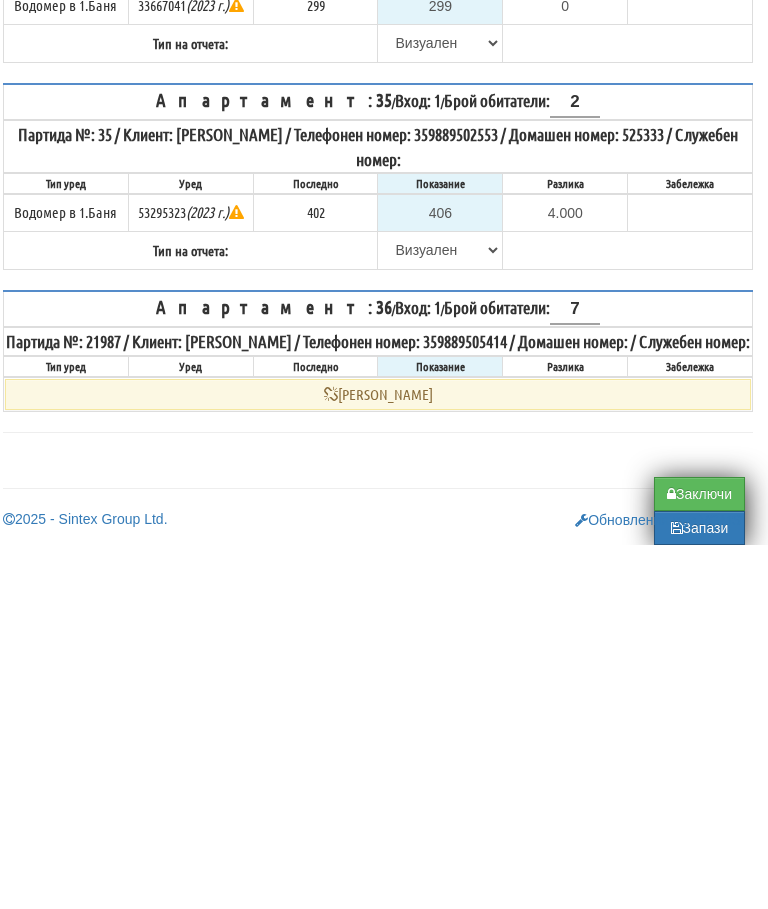 click on "Апартамент:
35
/
Вход:
1
/
Брой обитатели:
2
Партида №:
35
/
Клиент:
ДАФИНКА ЙОРДАНОВА ХРИСТОДОРОВА /
Телефонен номер:
359889502553 /
Домашен номер:
525333 /
Служебен номер:
Тип уред
Уред
Последно
Показание
Разлика
Забележка" at bounding box center [378, 540] 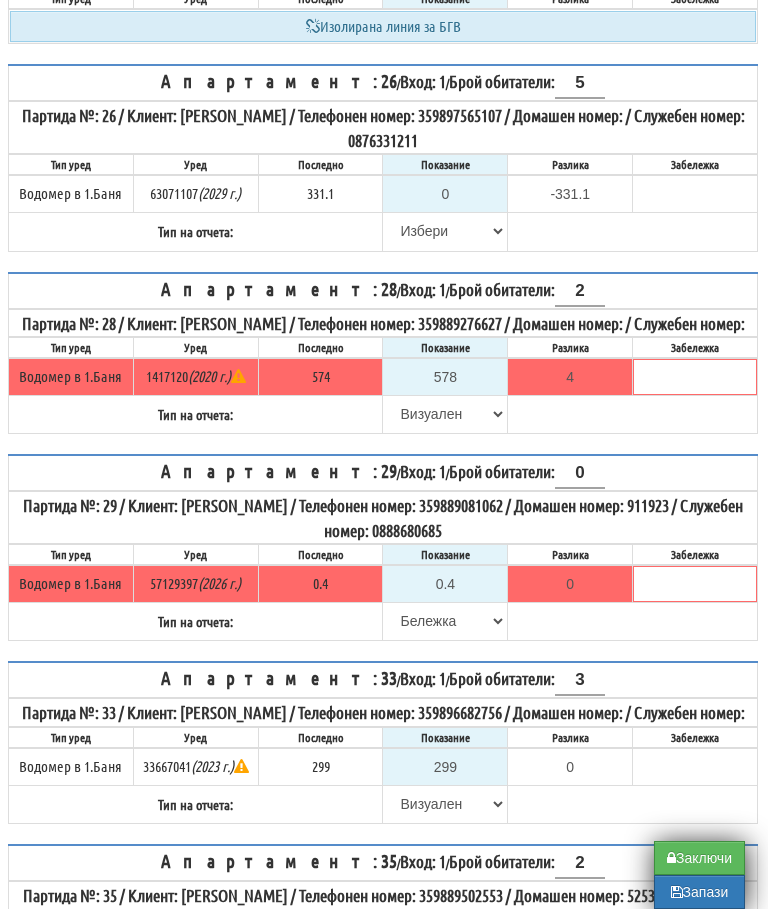 scroll, scrollTop: 3769, scrollLeft: 6, axis: both 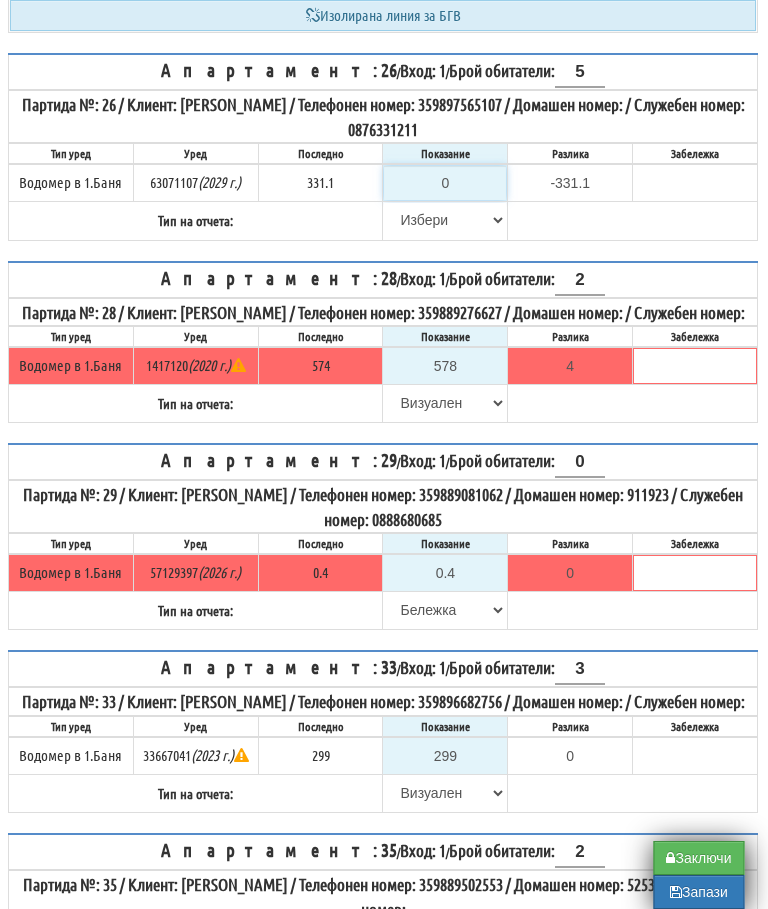 click on "0" at bounding box center (446, 183) 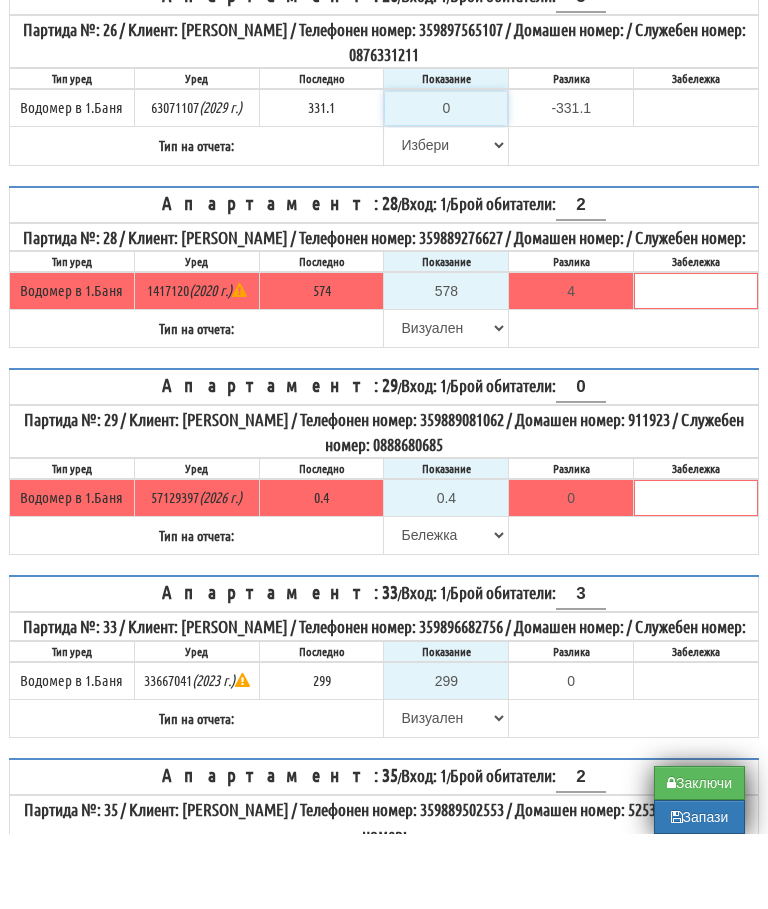 type on "3" 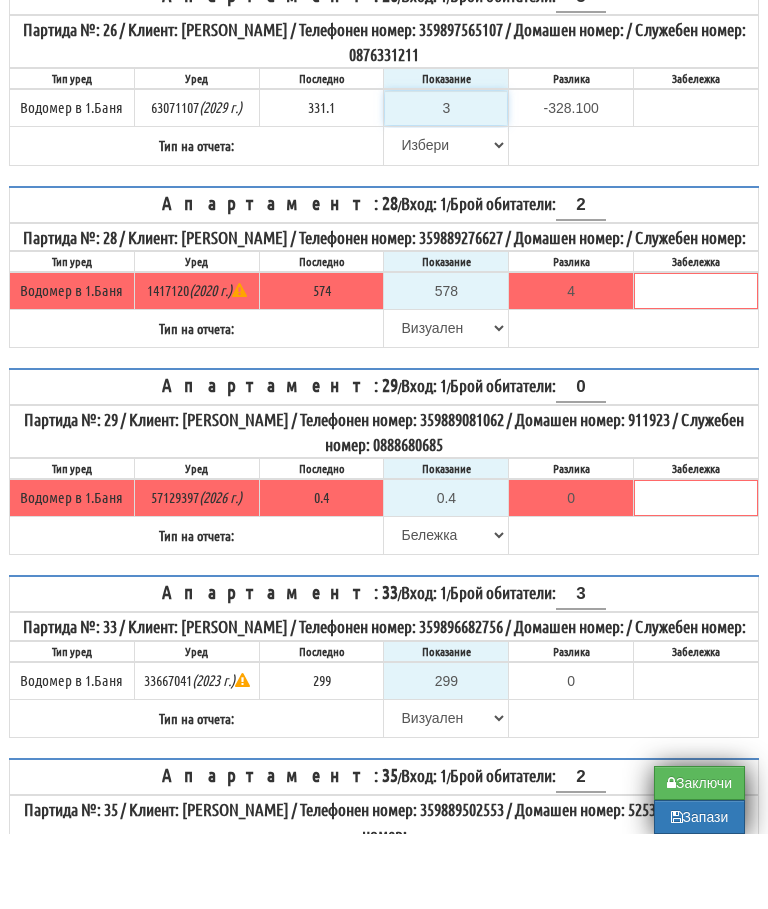 type on "33" 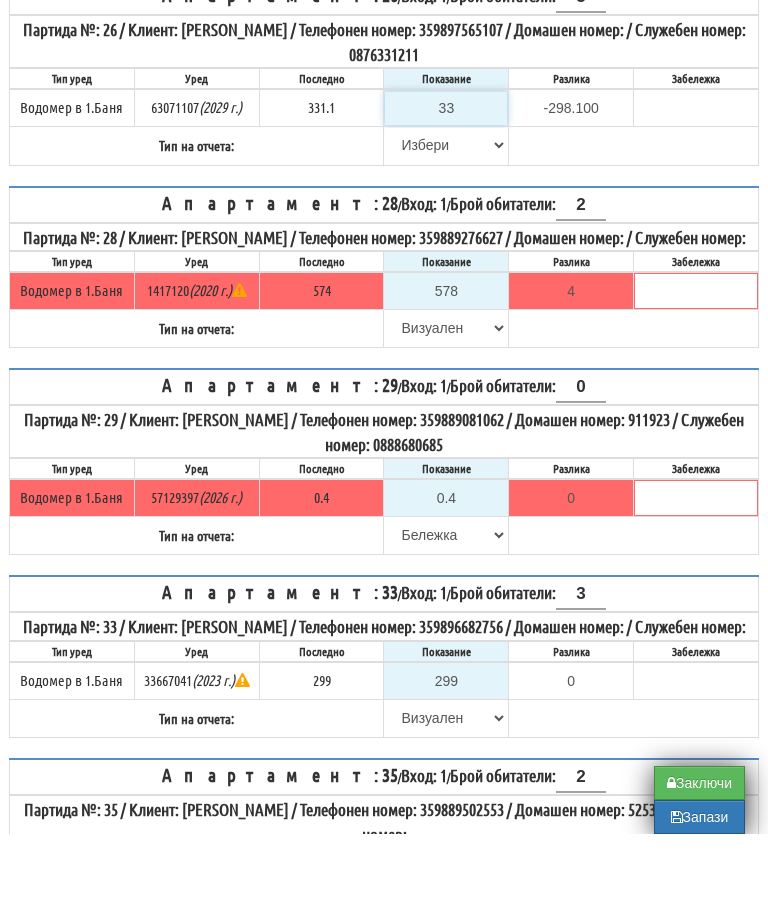 type on "339" 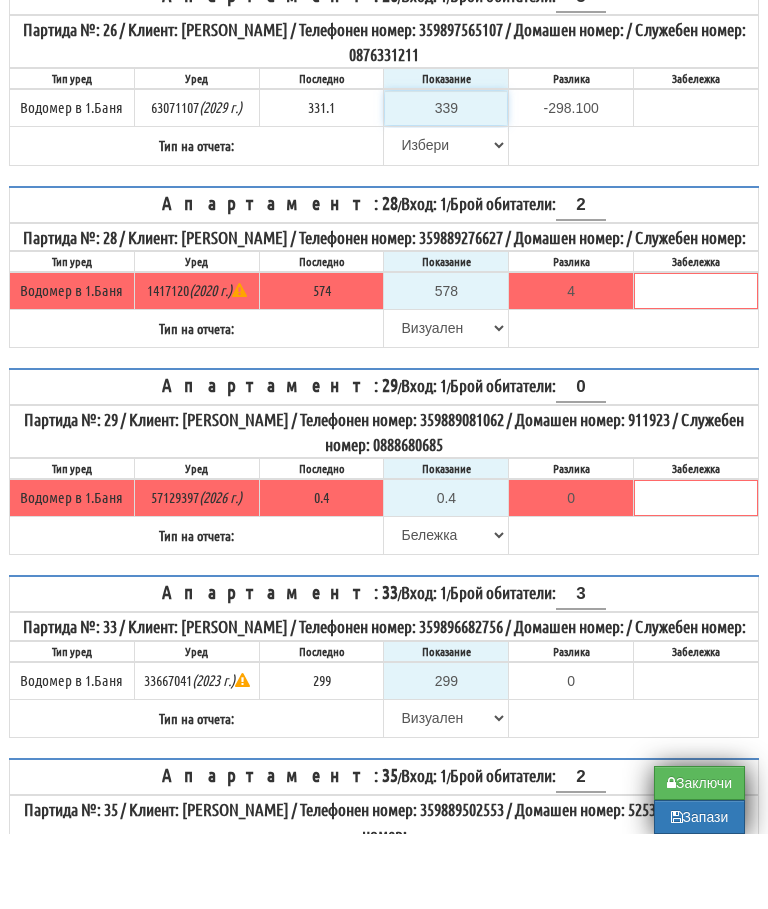 type on "7.900" 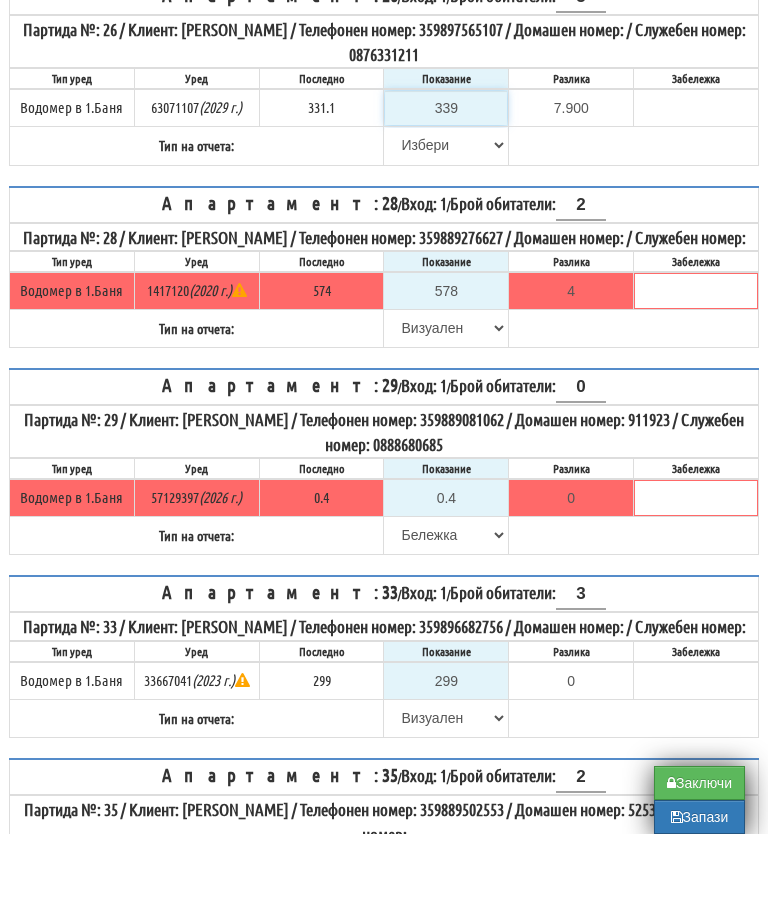type on "339" 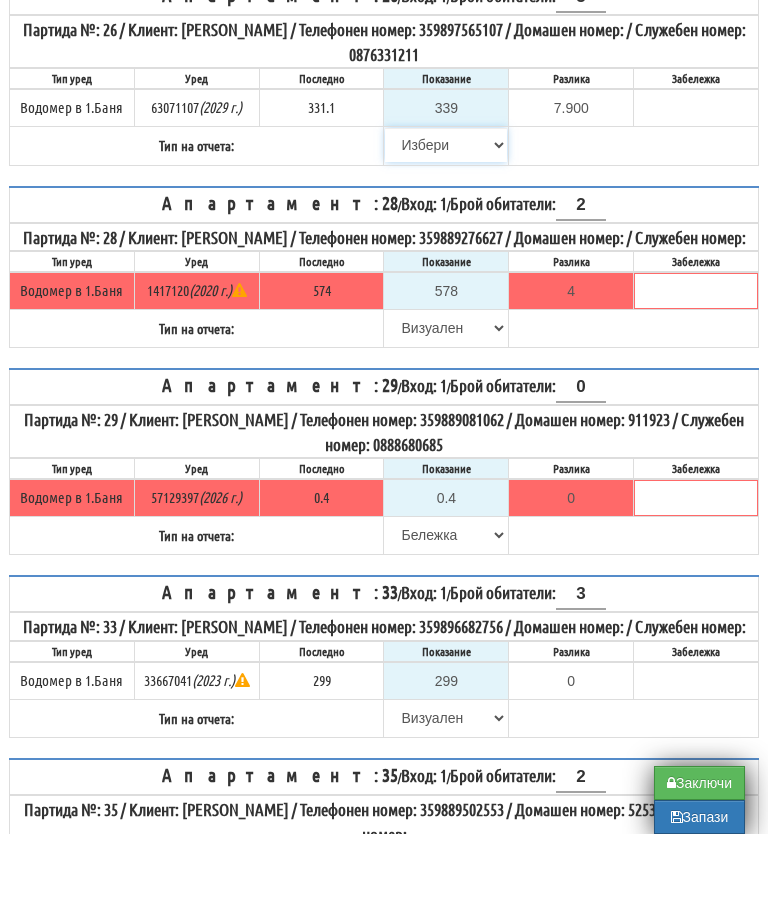 click on "[PERSON_NAME]
Телефон
Бележка
Неосигурен достъп
Самоотчет
Служебно
Дистанционен" at bounding box center (446, 220) 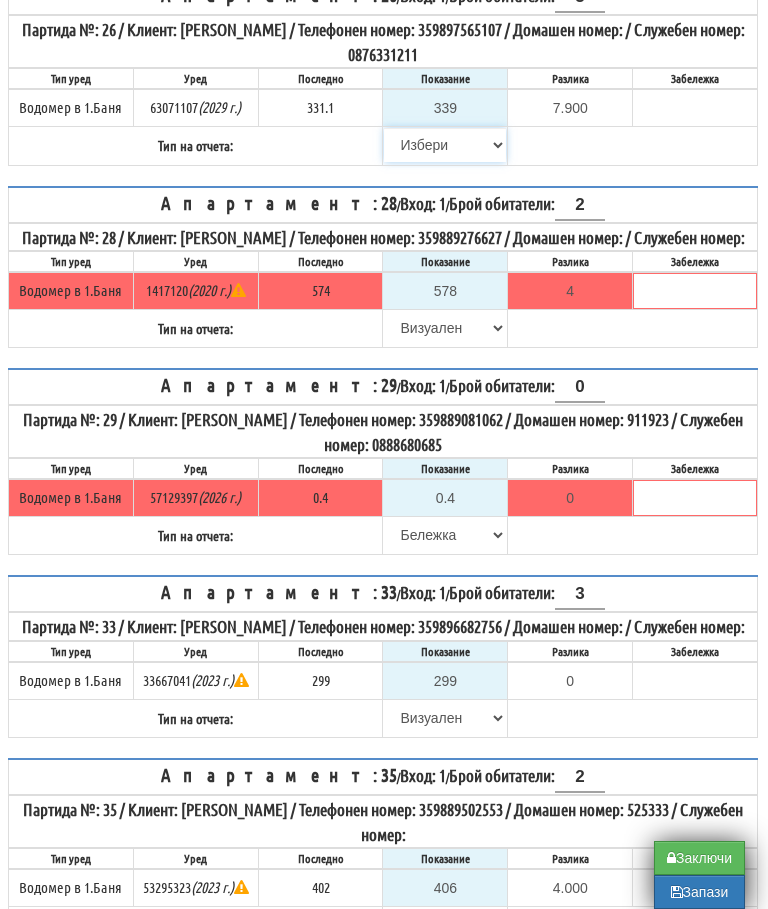 select on "89c75930-9bfd-e511-80be-8d5a1dced85a" 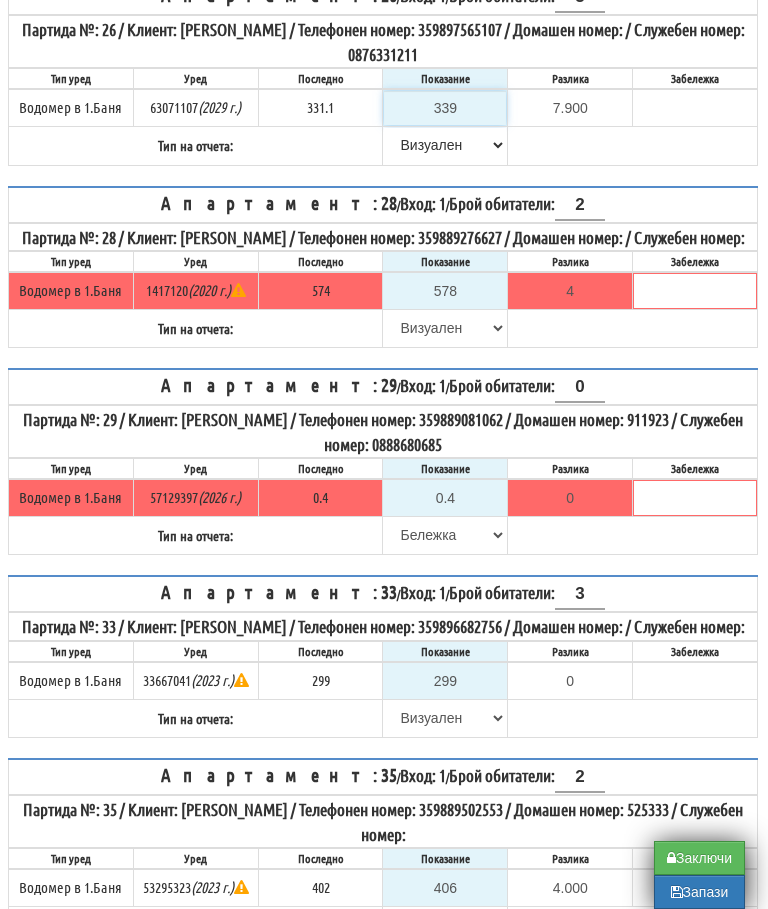 click on "339" at bounding box center (445, 108) 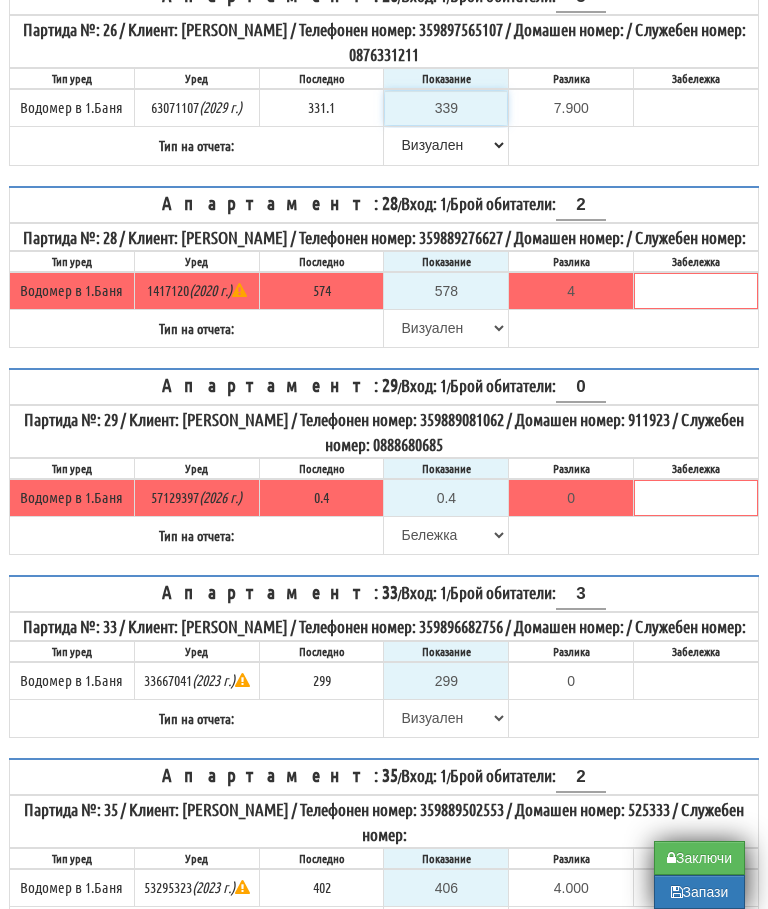 type on "3" 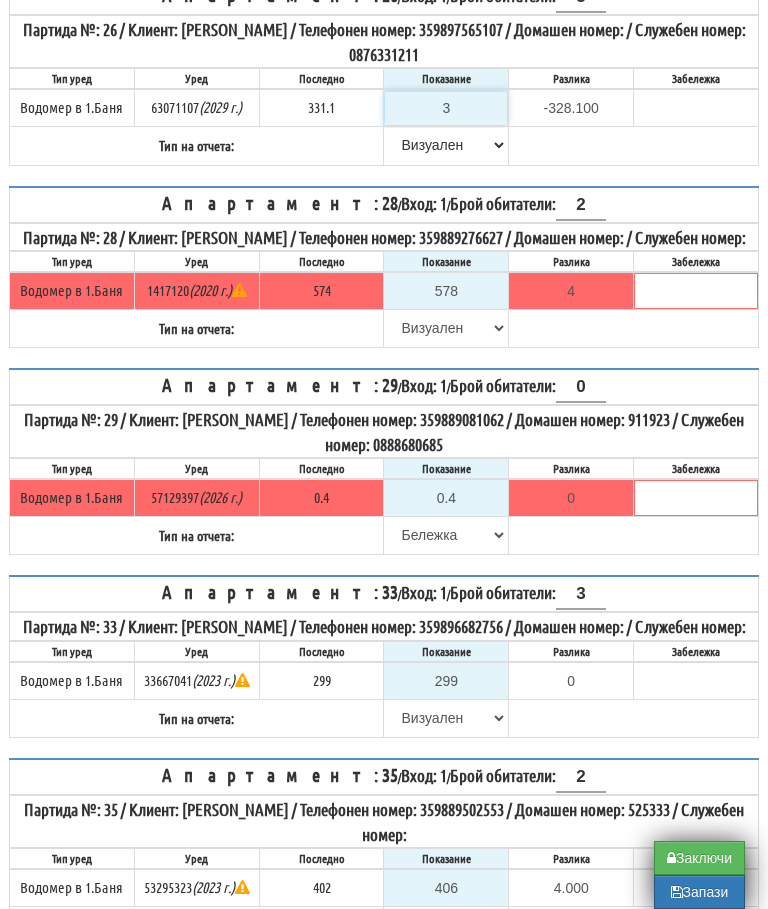 type on "33" 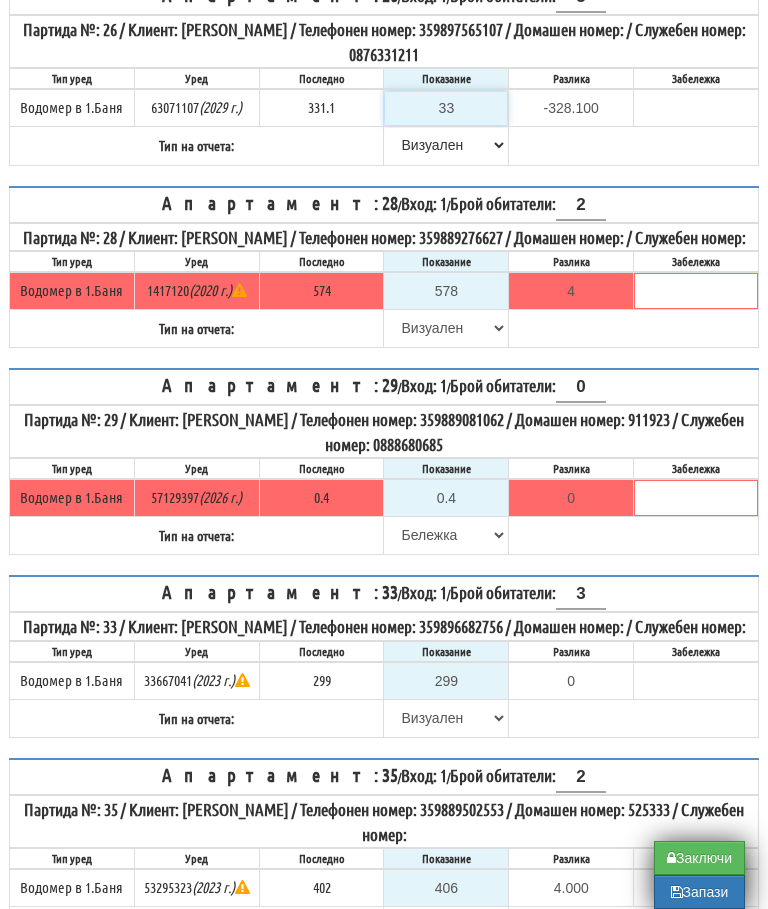 type on "-298.100" 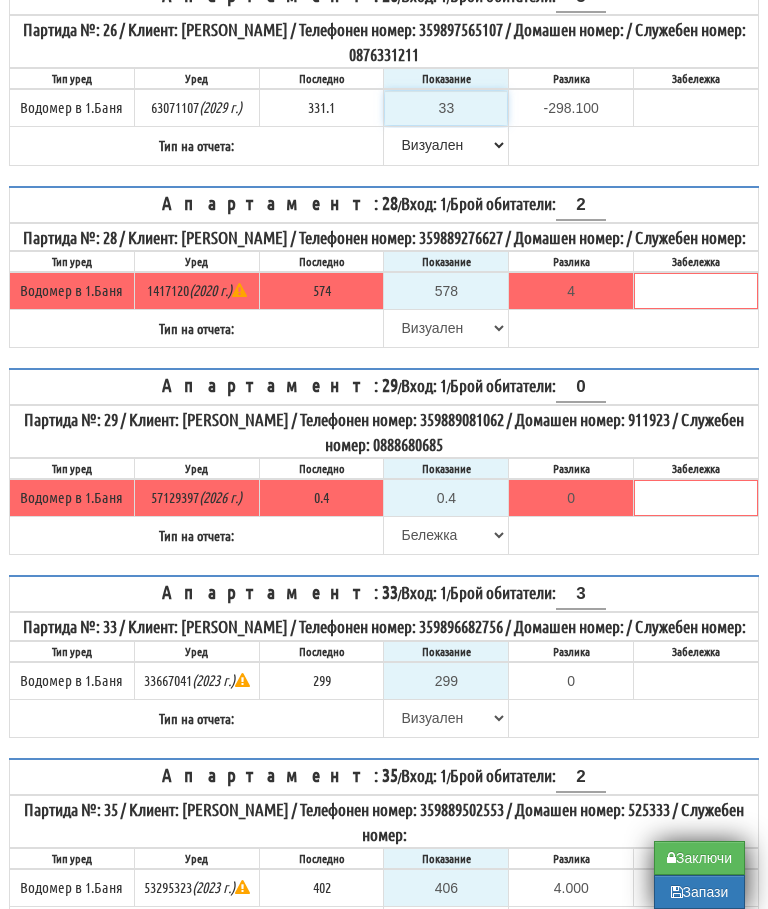 type on "339" 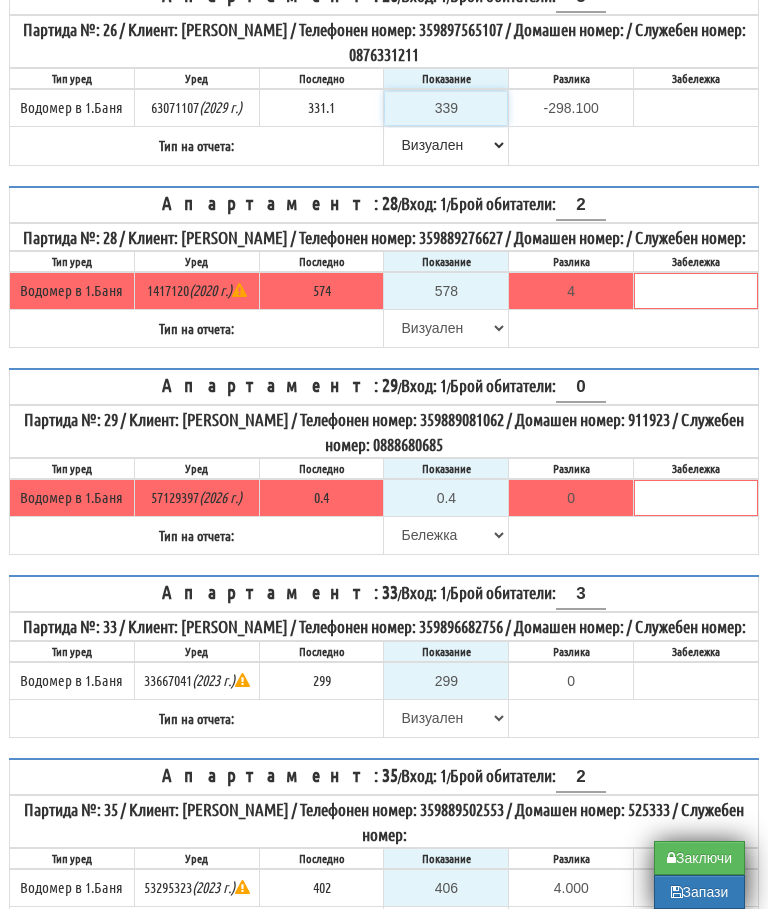 type on "7.900" 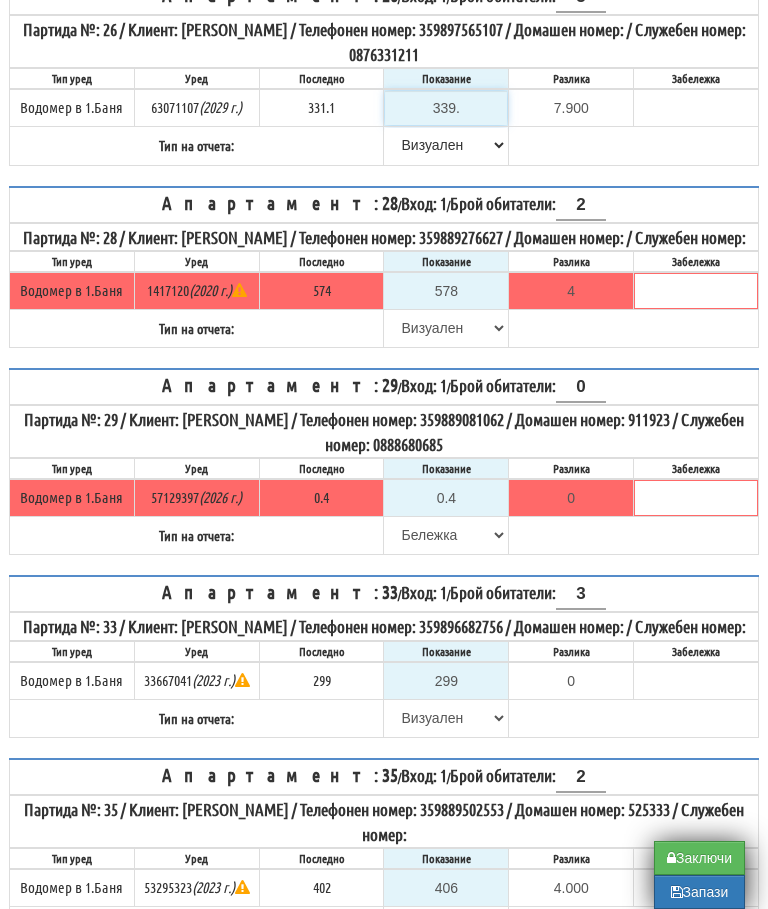 type on "339.1" 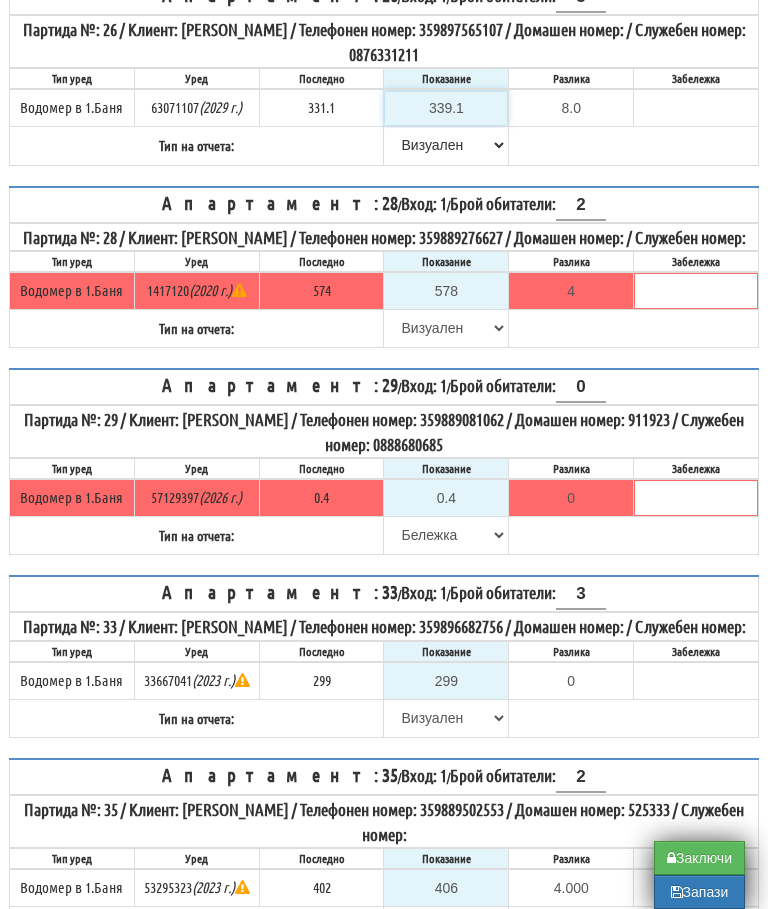 type on "339.1" 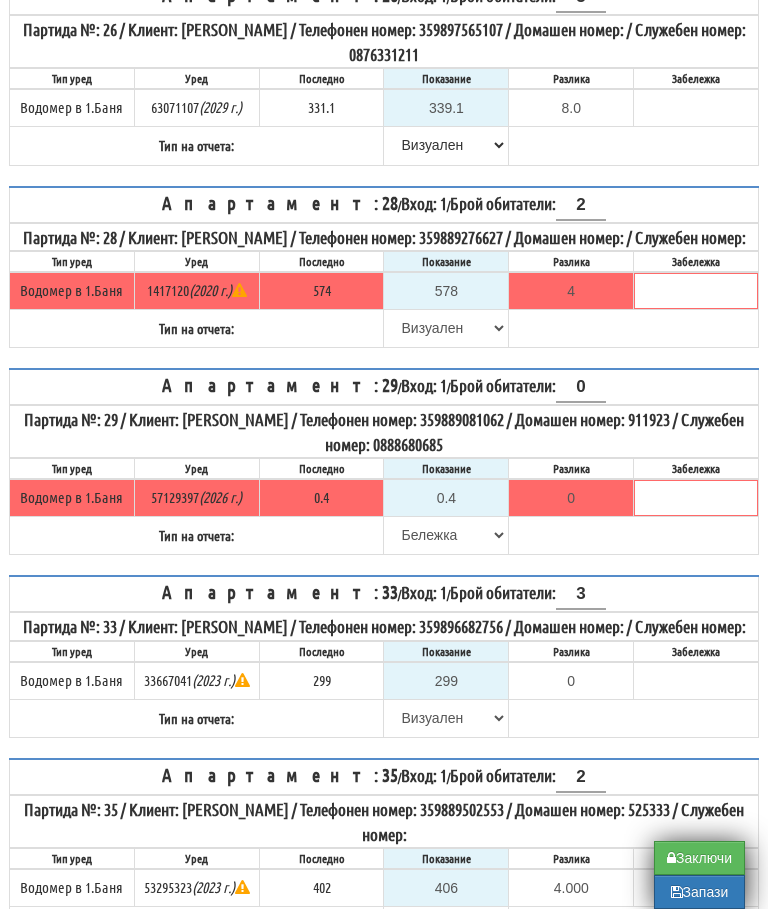 click on "Апартамент:
26
/
Вход:
1
/
Брой обитатели:
5
Партида №:
26
/
Клиент:
ЙОРДАНКА СТЕФАНОВА ТЕРЗИЕВА /
Телефонен номер:
359897565107 /
Домашен номер:
/
Служебен номер:
0876331211
Тип уред
Уред
Последно
Показание
Разлика
Забележка" at bounding box center [384, 71] 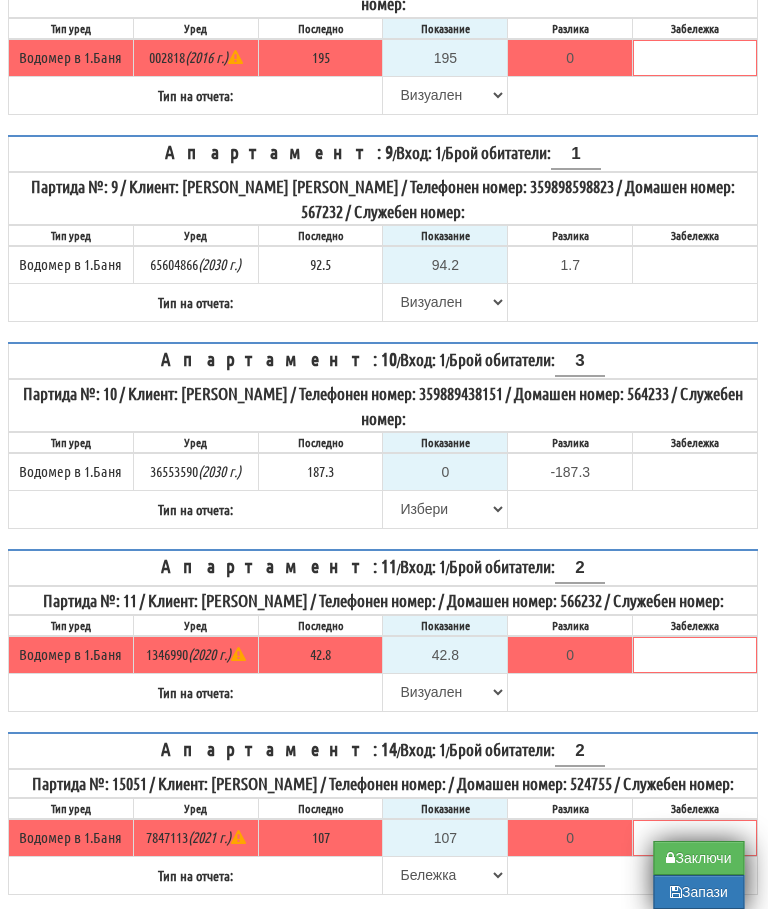 scroll, scrollTop: 1412, scrollLeft: 6, axis: both 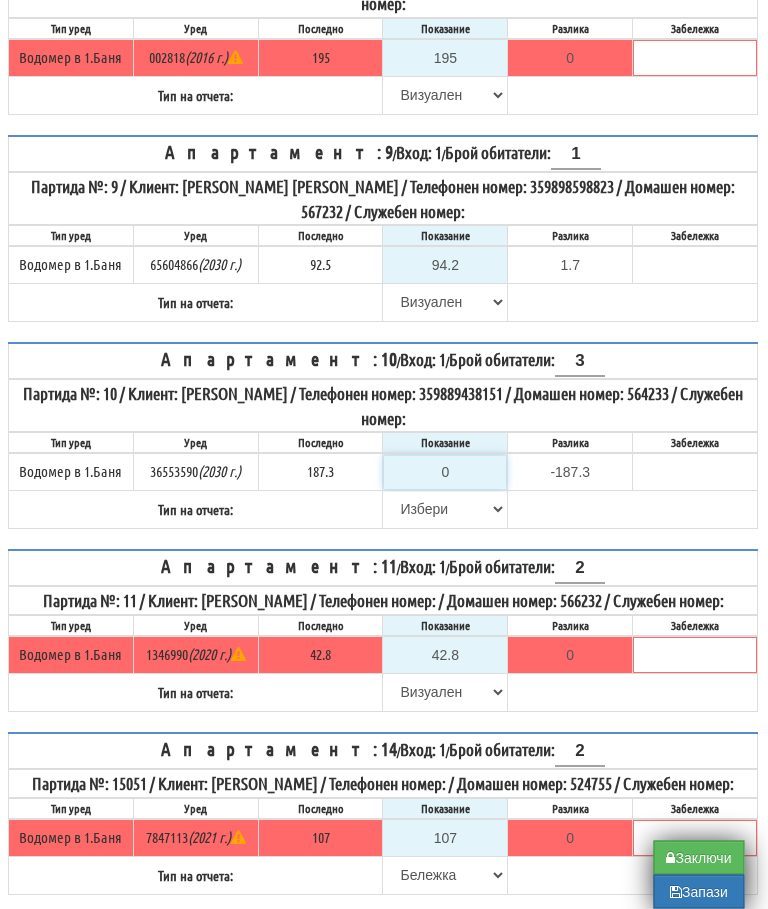 click on "0" at bounding box center [446, 473] 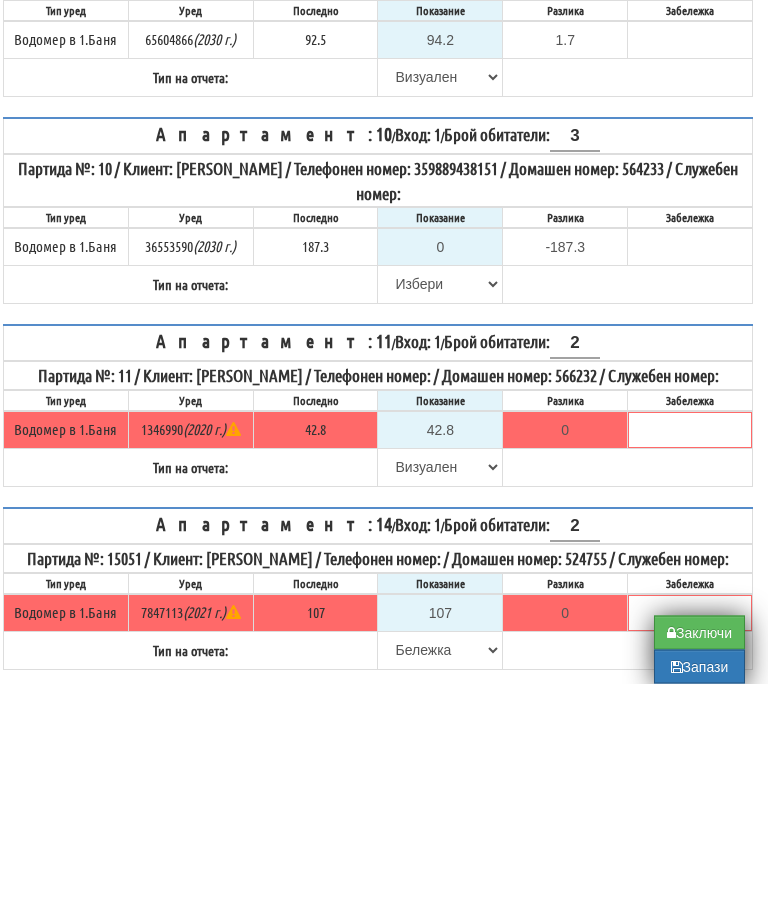click on "Апартамент:
10
/
Вход:
1
/
Брой обитатели:
3
Партида №:
10
/
Клиент:
АНА ЧЕРНЕВА КОНСТАНТИНОВА /
Телефонен номер:
359889438151 /
Домашен номер:
564233 /
Служебен номер:
Тип уред
Уред
Последно
Показание
Разлика
Забележка" at bounding box center (378, 436) 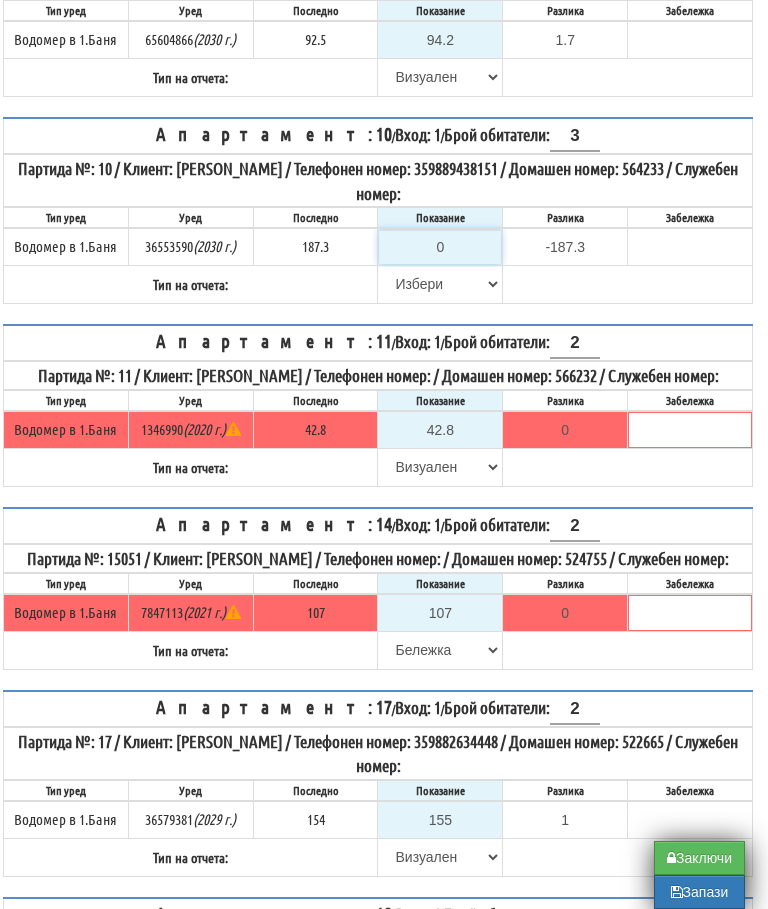 click on "0" at bounding box center (440, 247) 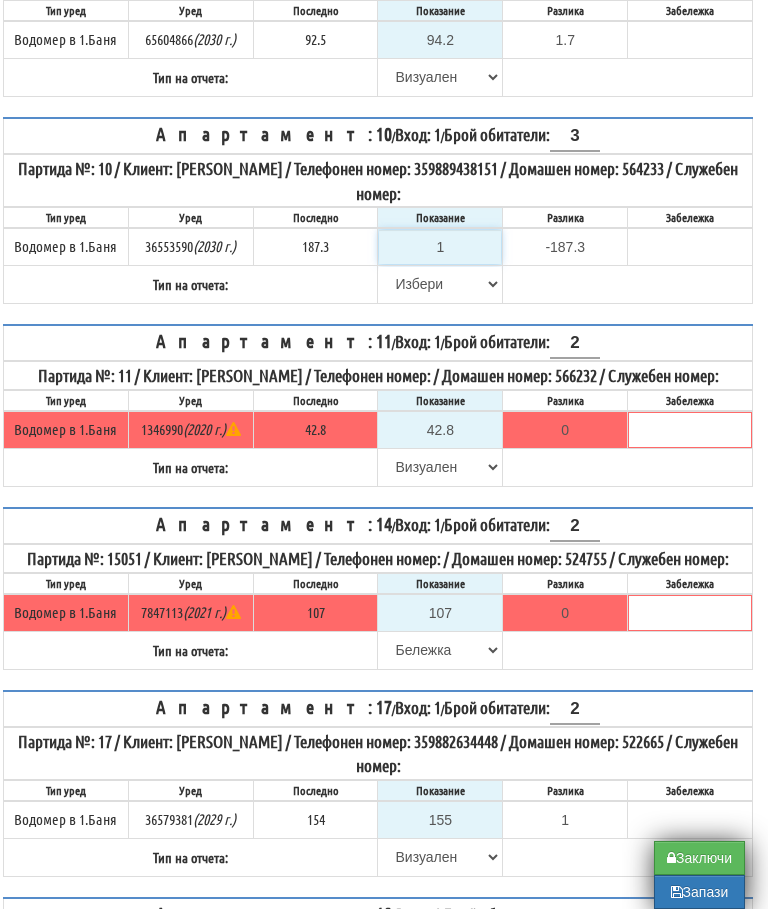 type on "-186.300" 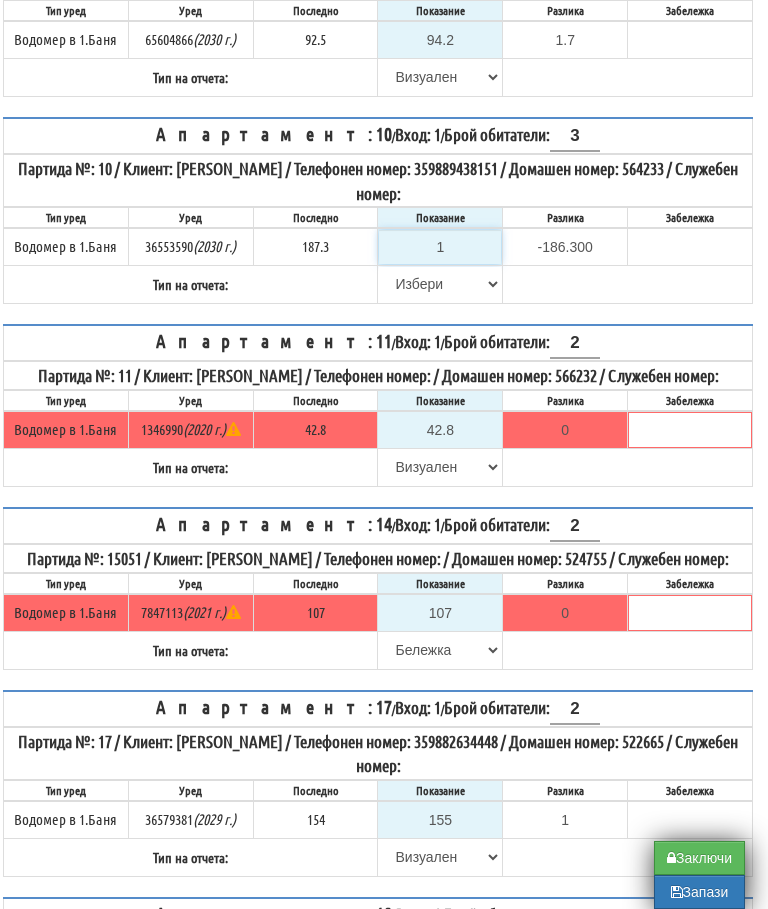 type on "19" 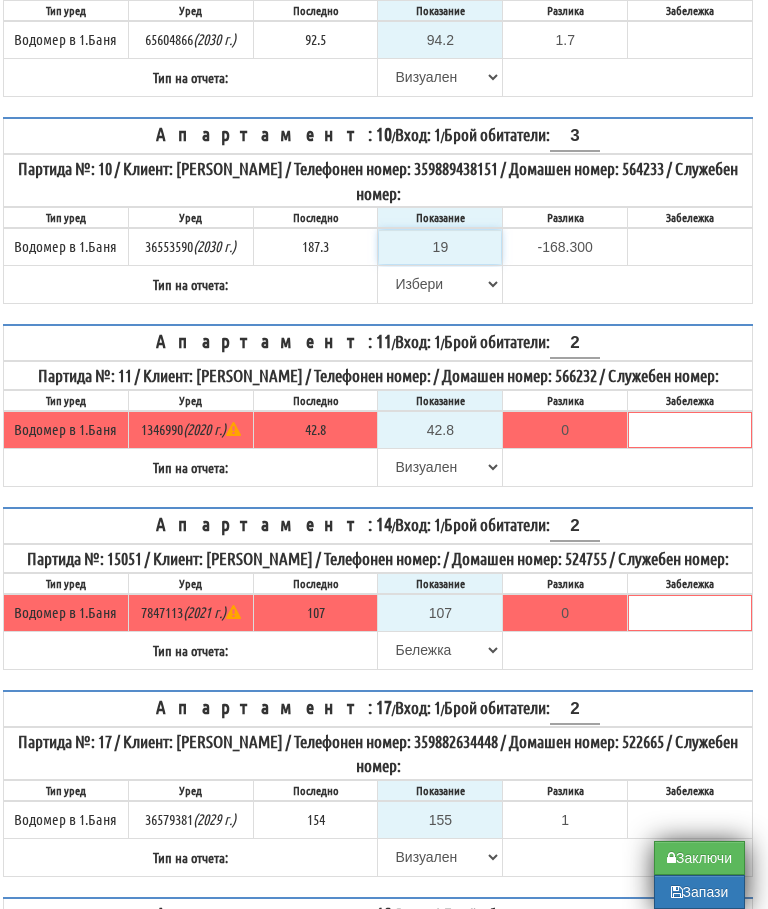 type on "190" 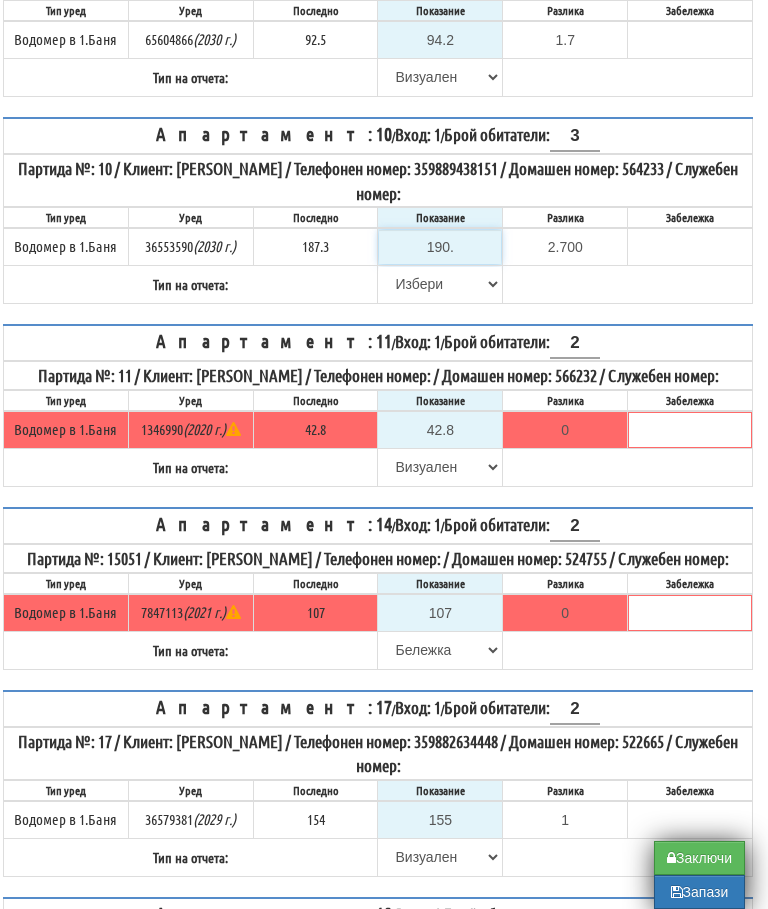 type on "190.3" 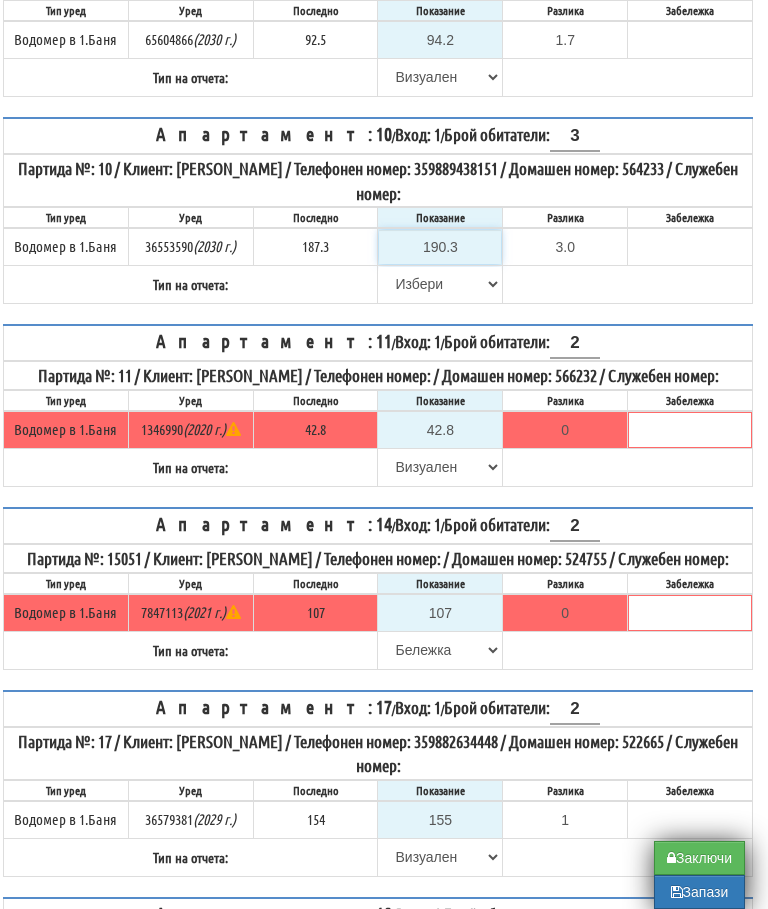 type on "190.3" 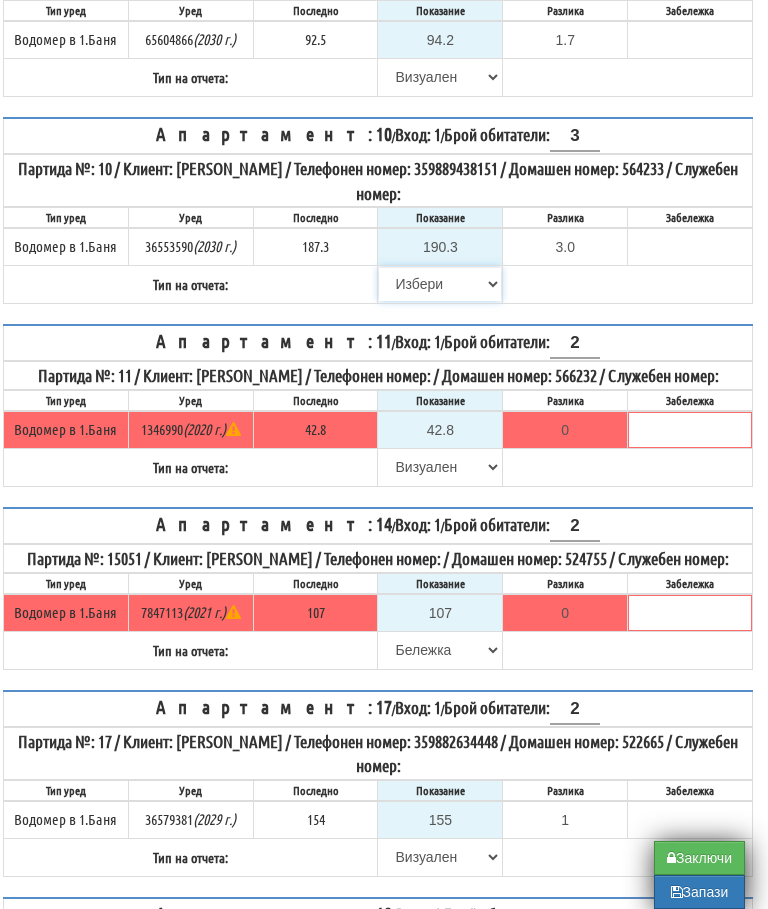 click on "[PERSON_NAME]
Телефон
Бележка
Неосигурен достъп
Самоотчет
Служебно
Дистанционен" at bounding box center [440, 284] 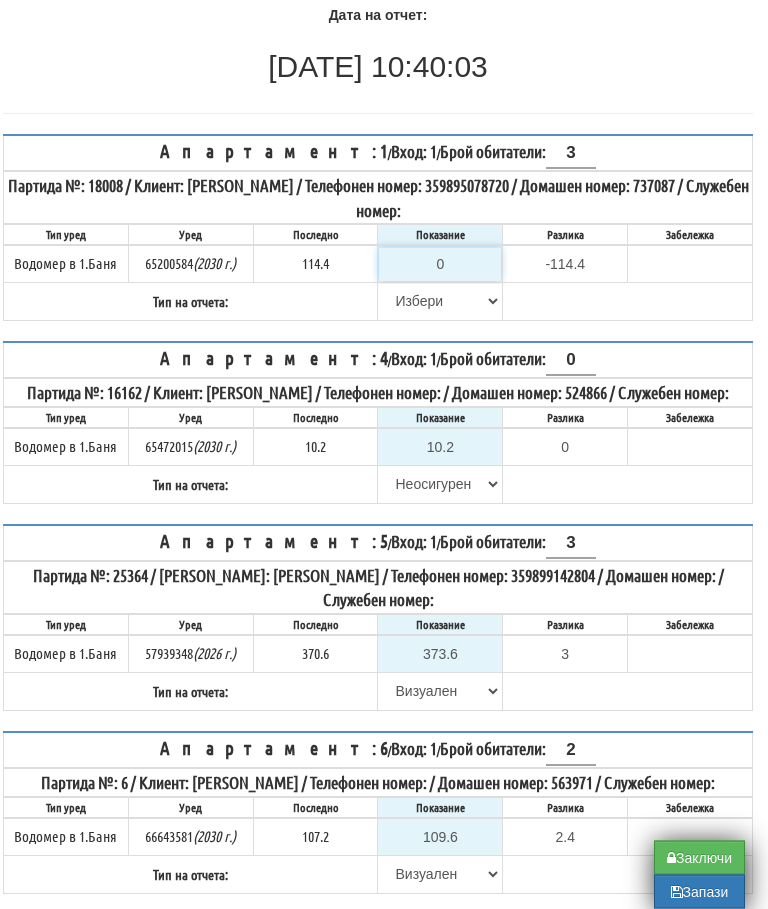 click on "0" at bounding box center [440, 265] 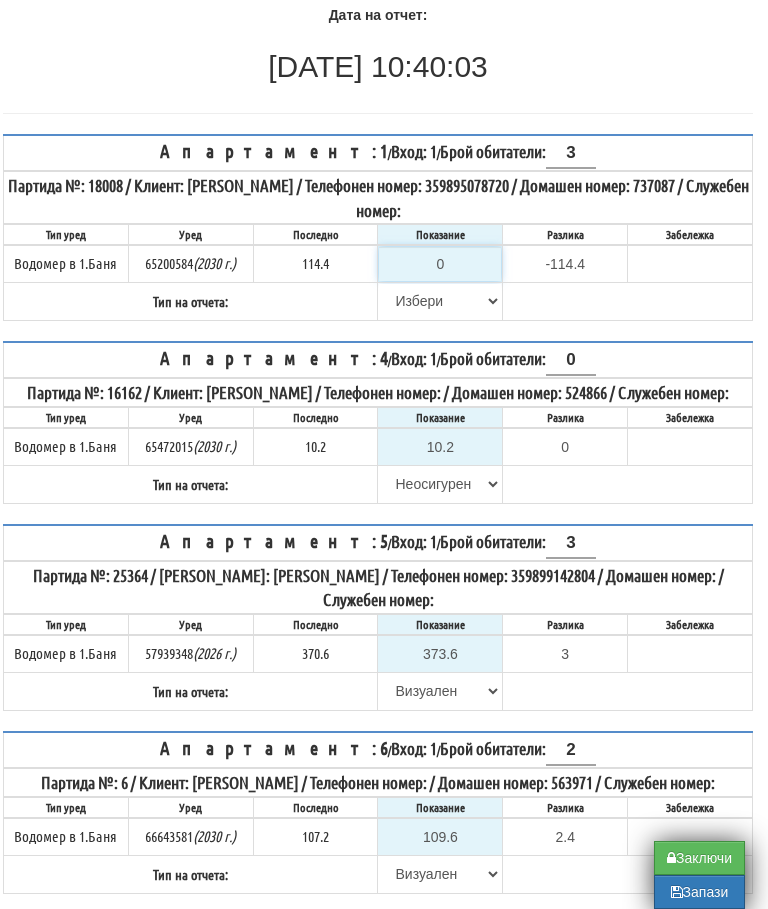 scroll, scrollTop: 219, scrollLeft: 12, axis: both 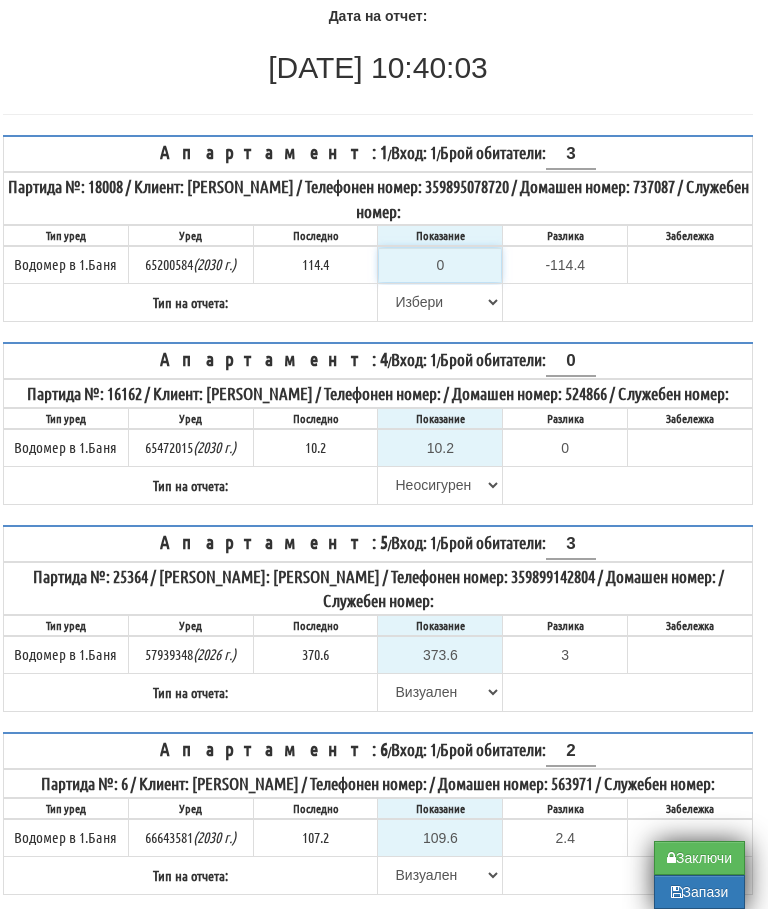 type on "1" 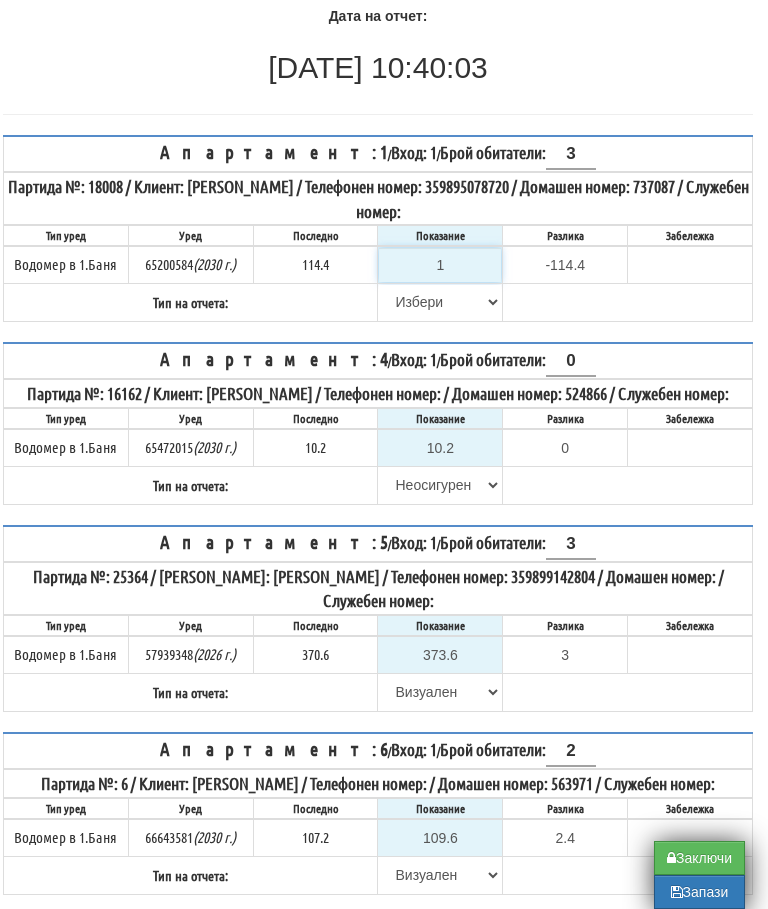 type on "-113.400" 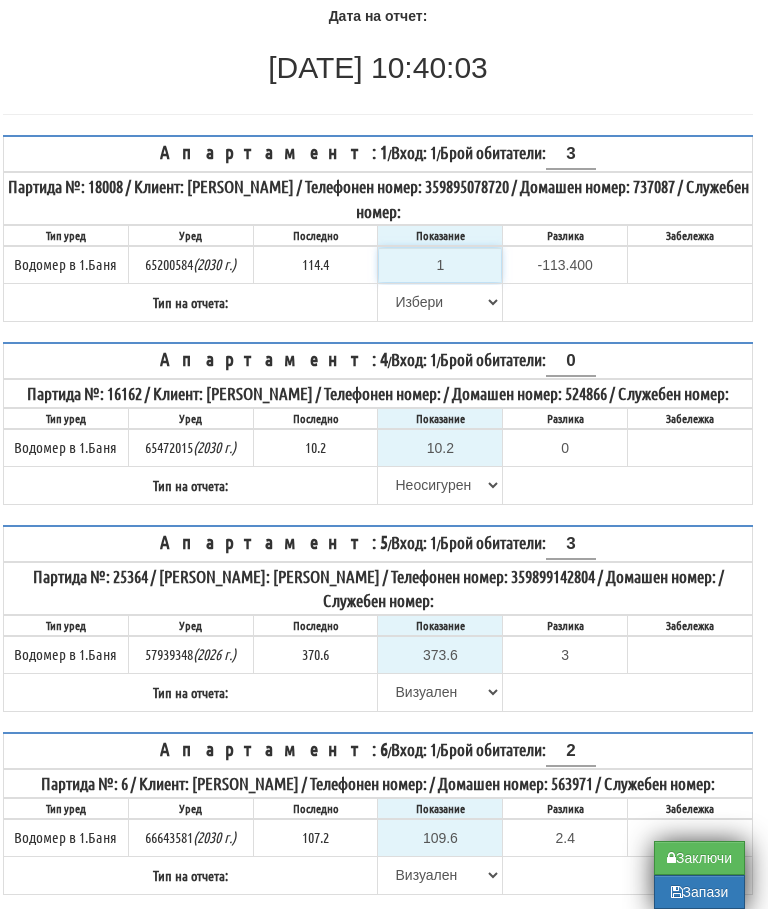 type on "11" 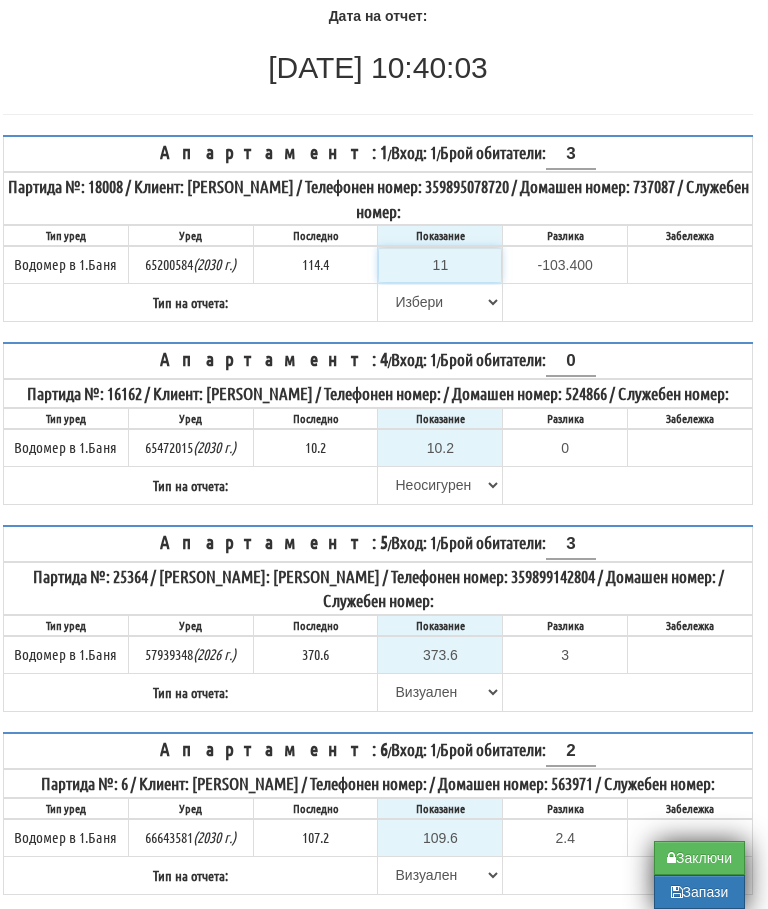 type on "116" 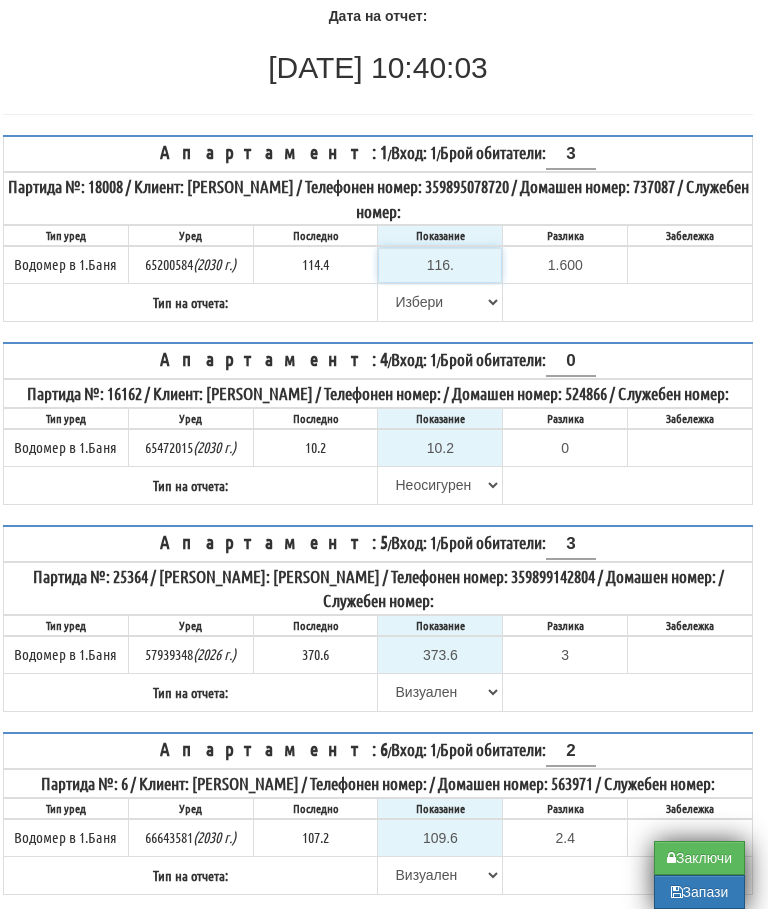 type on "116.4" 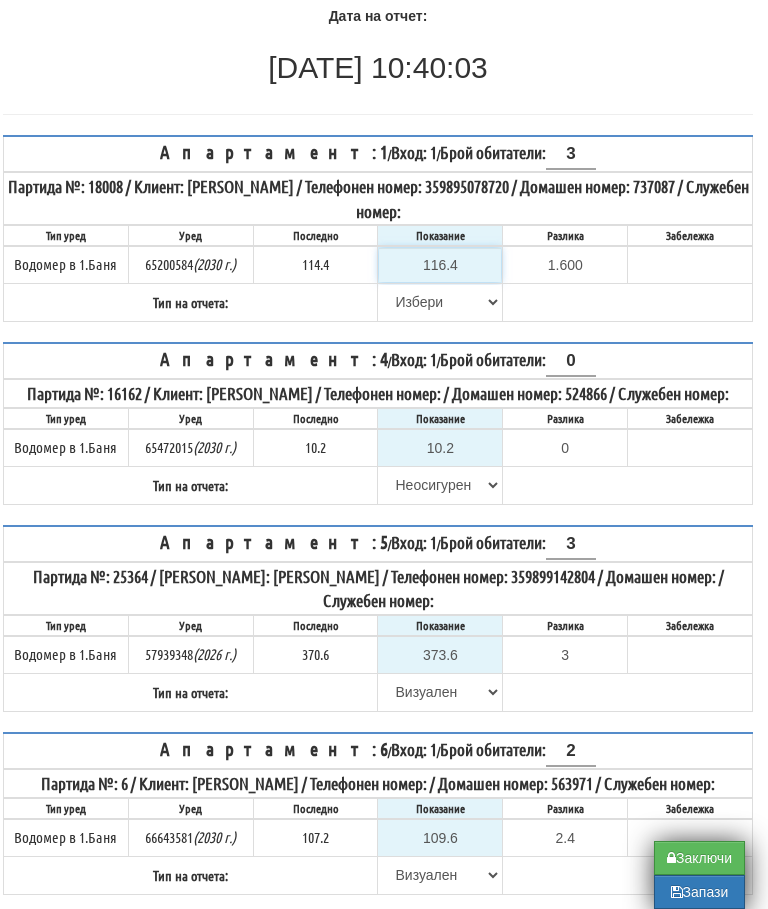 type on "2.0" 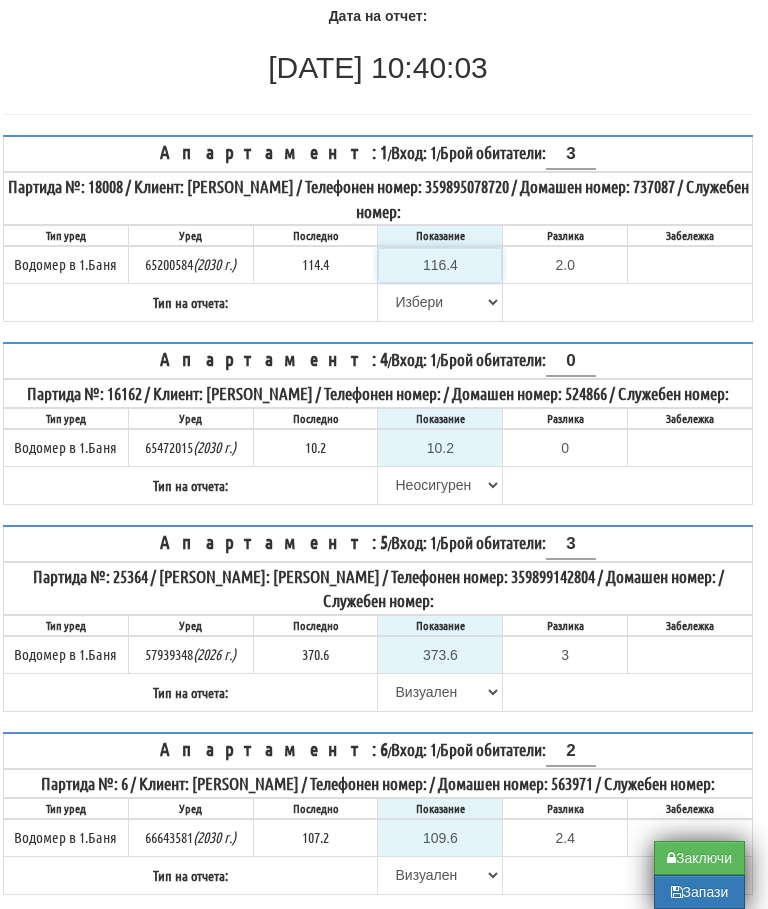 type on "116.4" 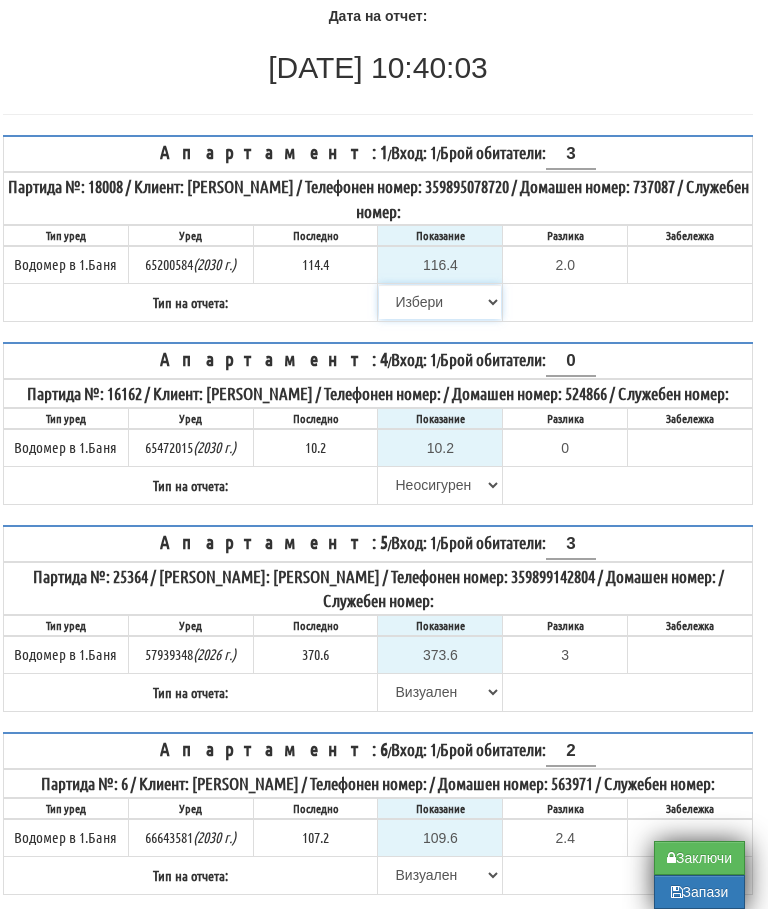 click on "Избери
Визуален
Телефон
Бележка
Неосигурен достъп
Самоотчет
Служебно
Дистанционен" at bounding box center [440, 302] 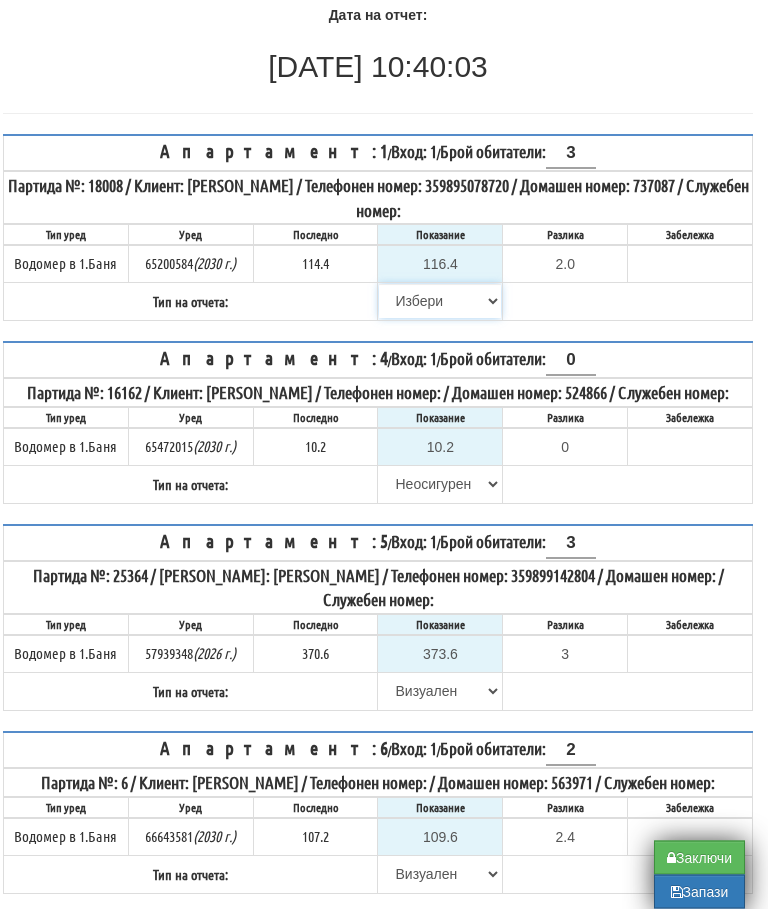 select on "89c75930-9bfd-e511-80be-8d5a1dced85a" 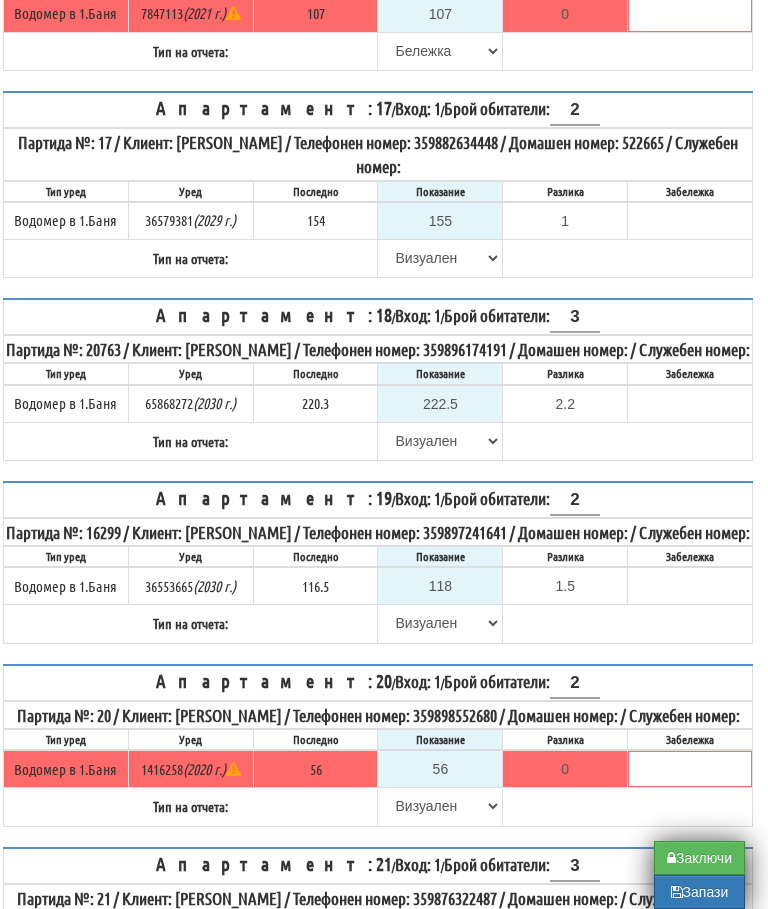 scroll, scrollTop: 2222, scrollLeft: 12, axis: both 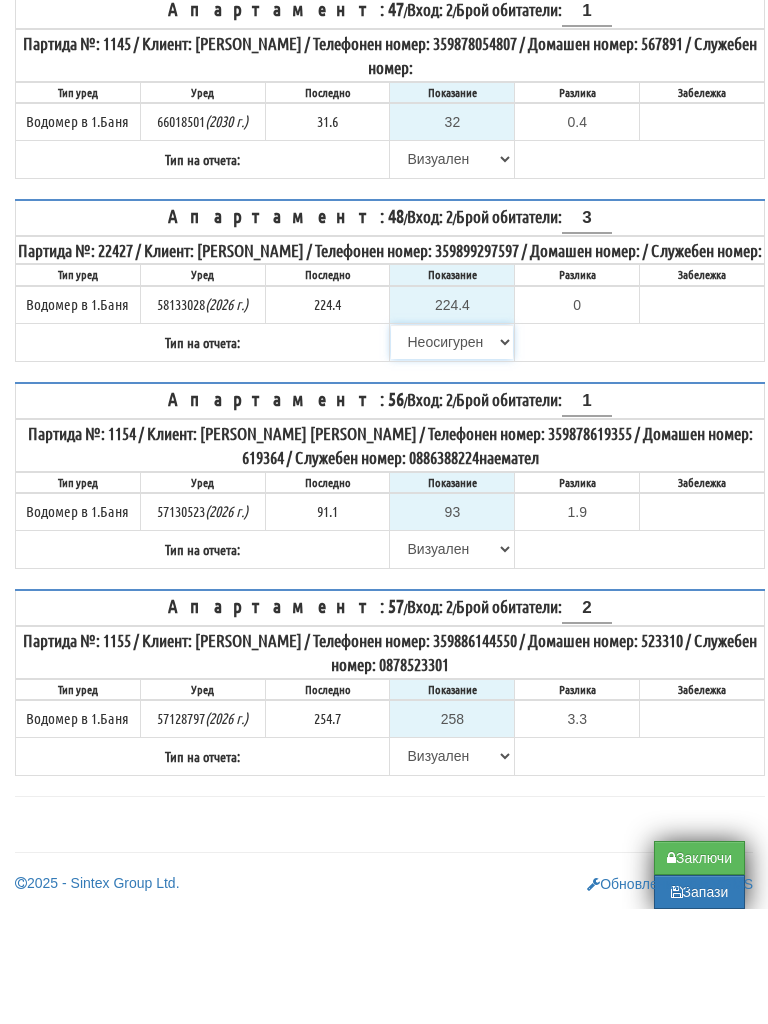 click on "[PERSON_NAME]
Телефон
Бележка
Неосигурен достъп
Самоотчет
Служебно
Дистанционен" at bounding box center [452, 457] 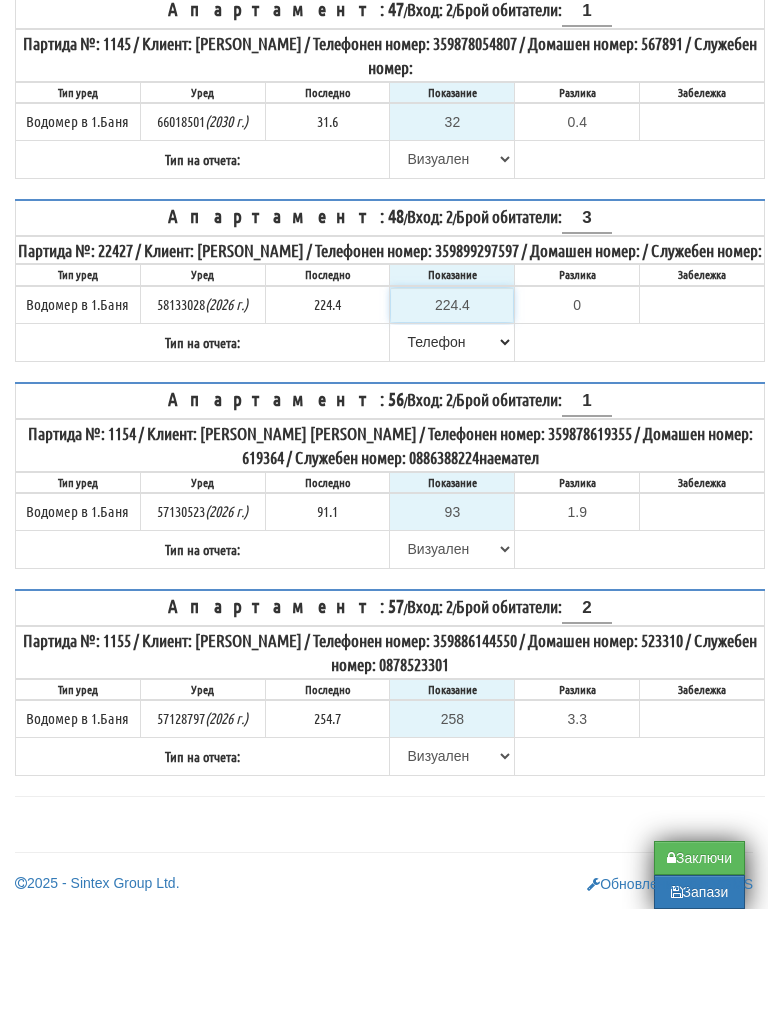 click on "224.4" at bounding box center (452, 420) 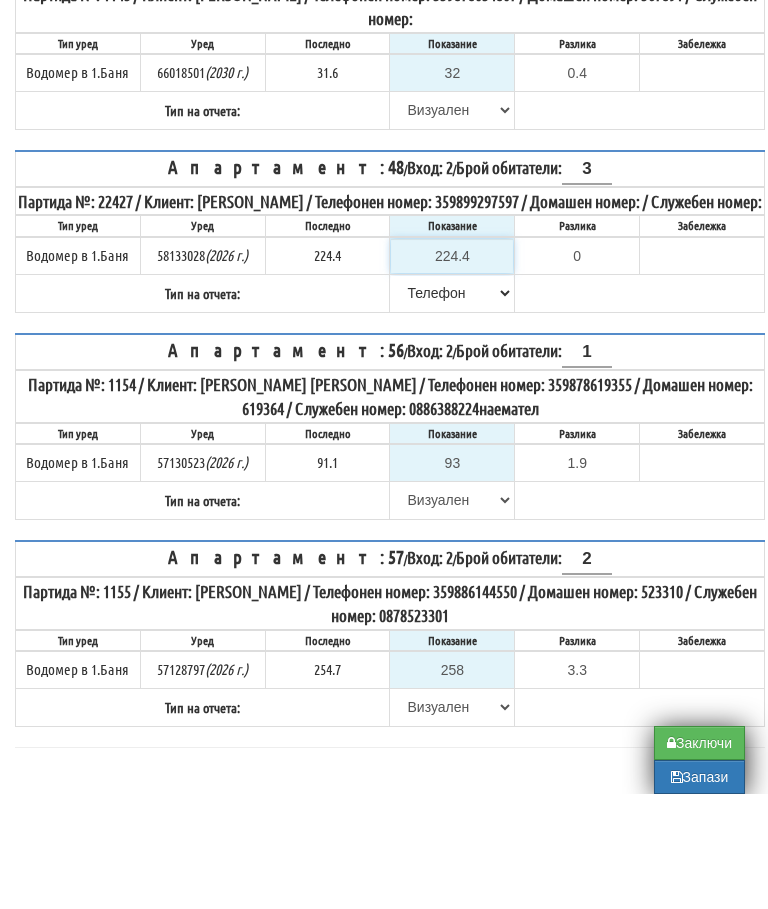 type on "2" 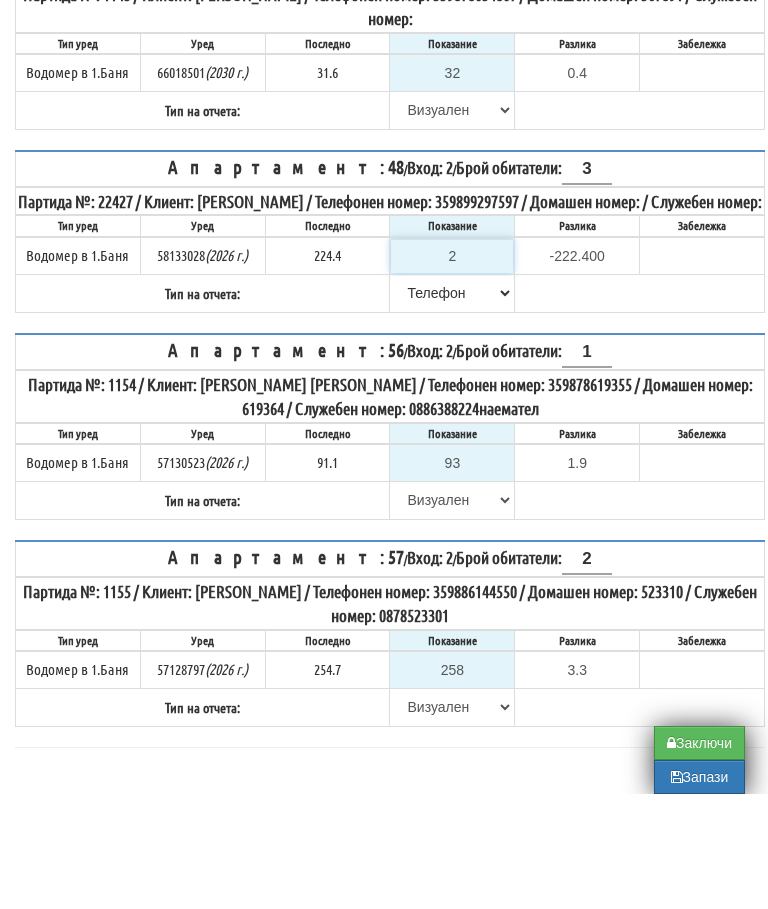 type on "22" 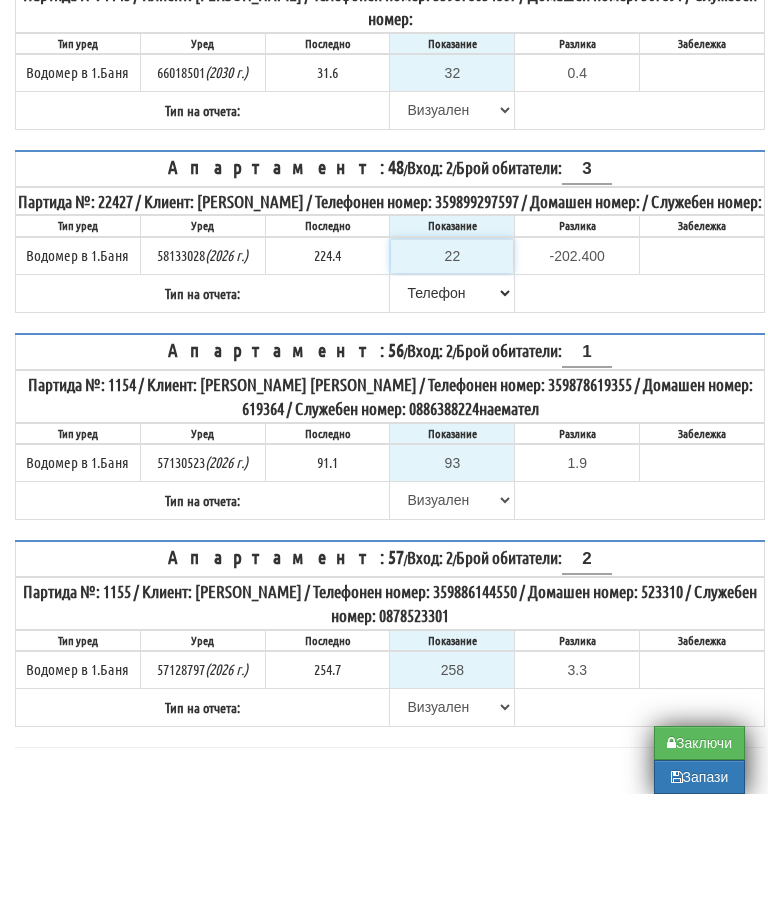 type on "225" 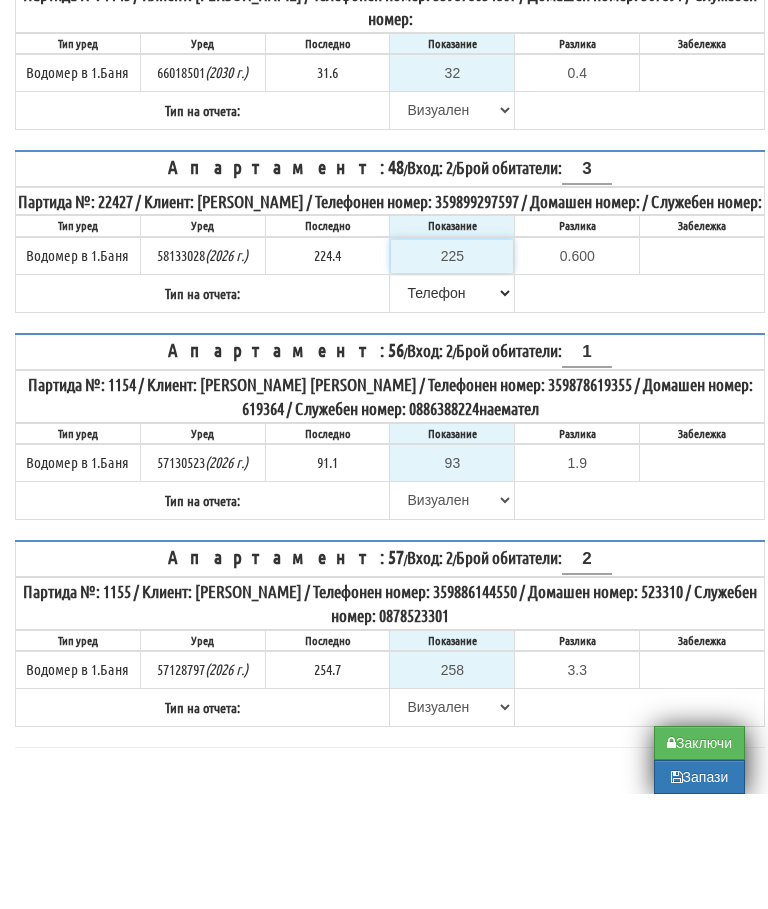 type on "2256" 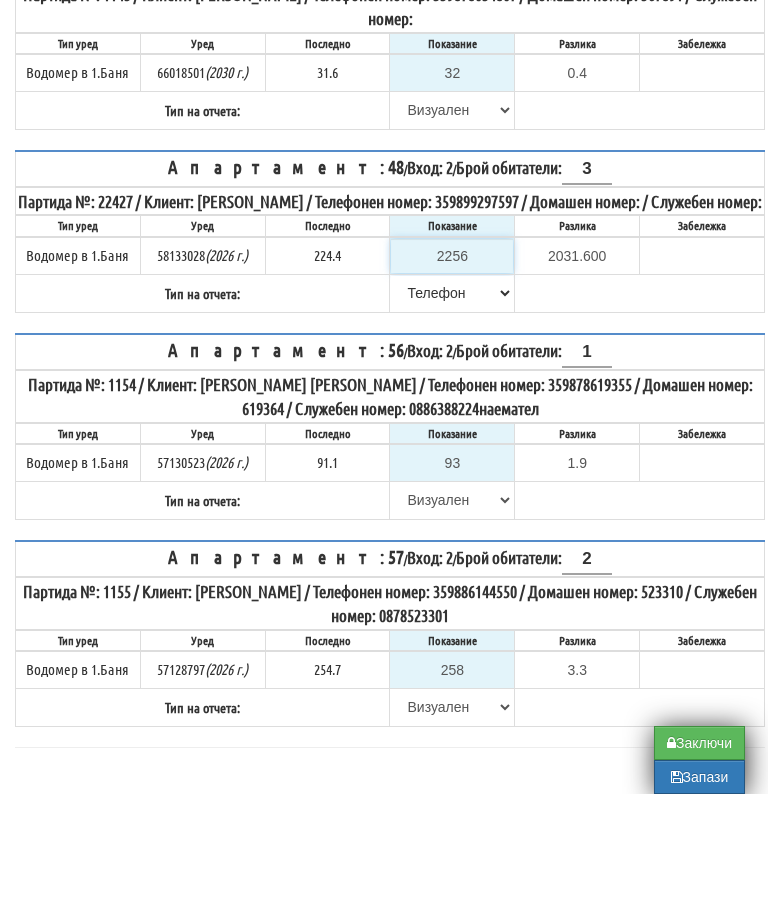 type on "225" 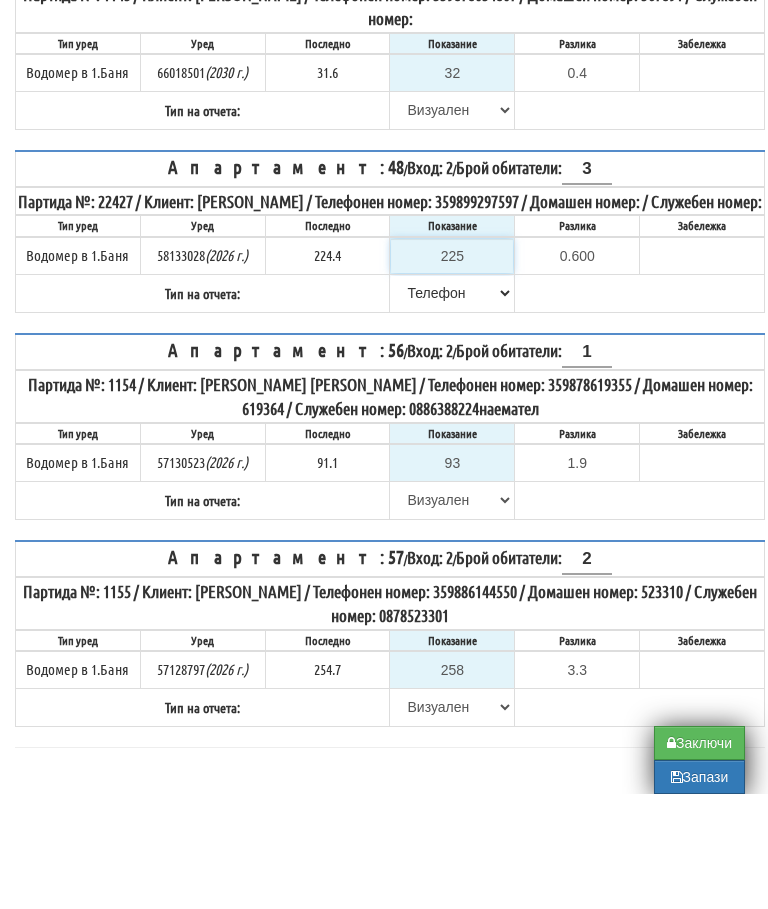 type on "22" 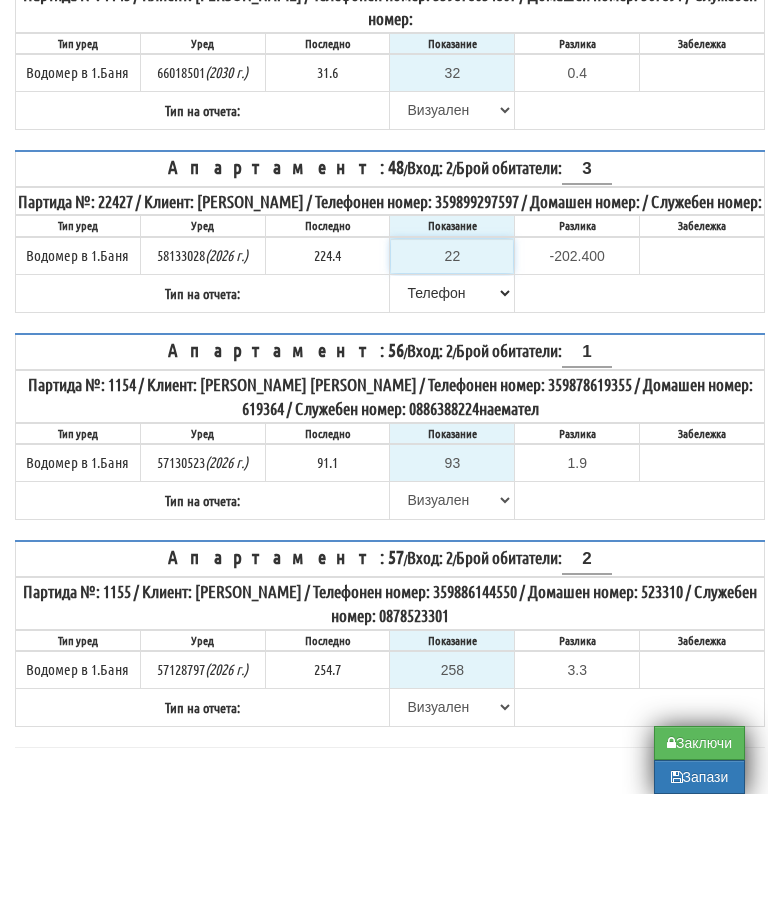 type on "2" 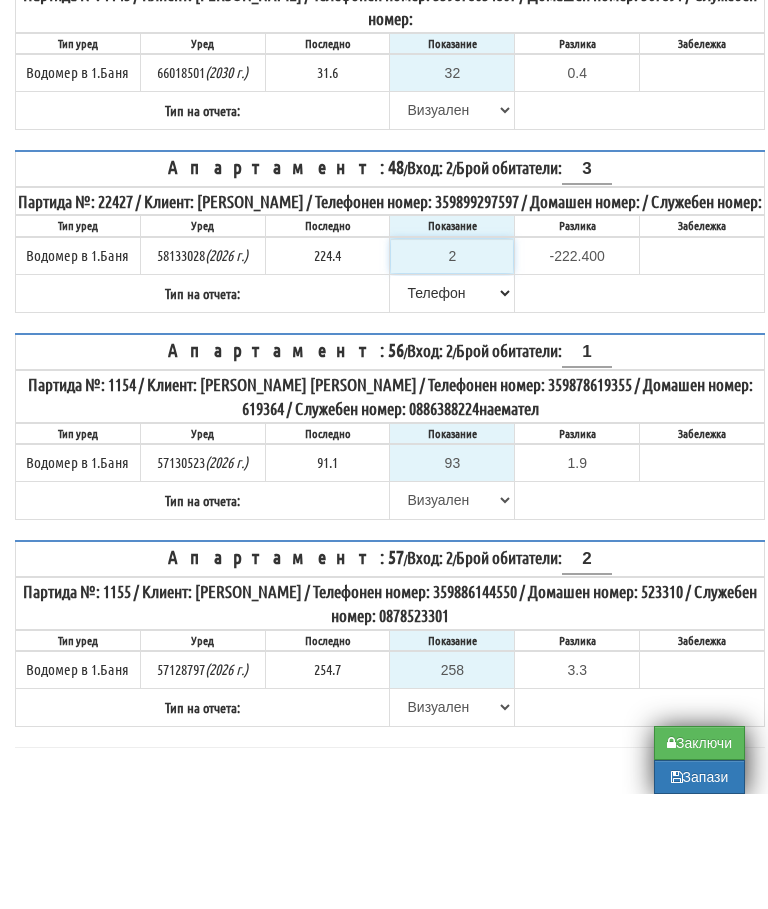 type on "22" 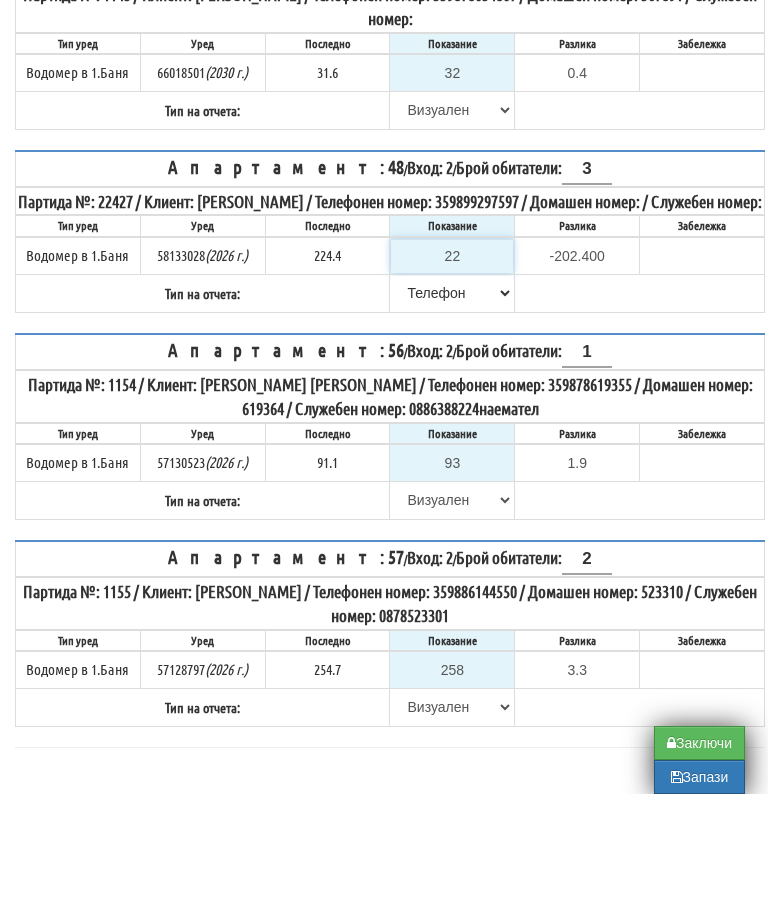 type on "226" 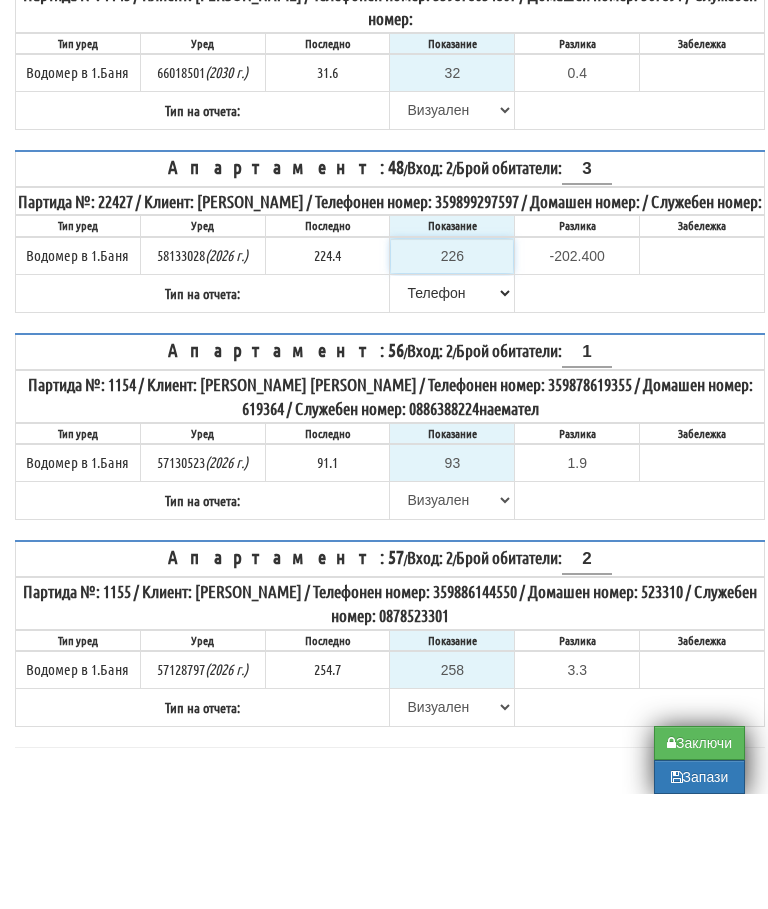 type on "1.600" 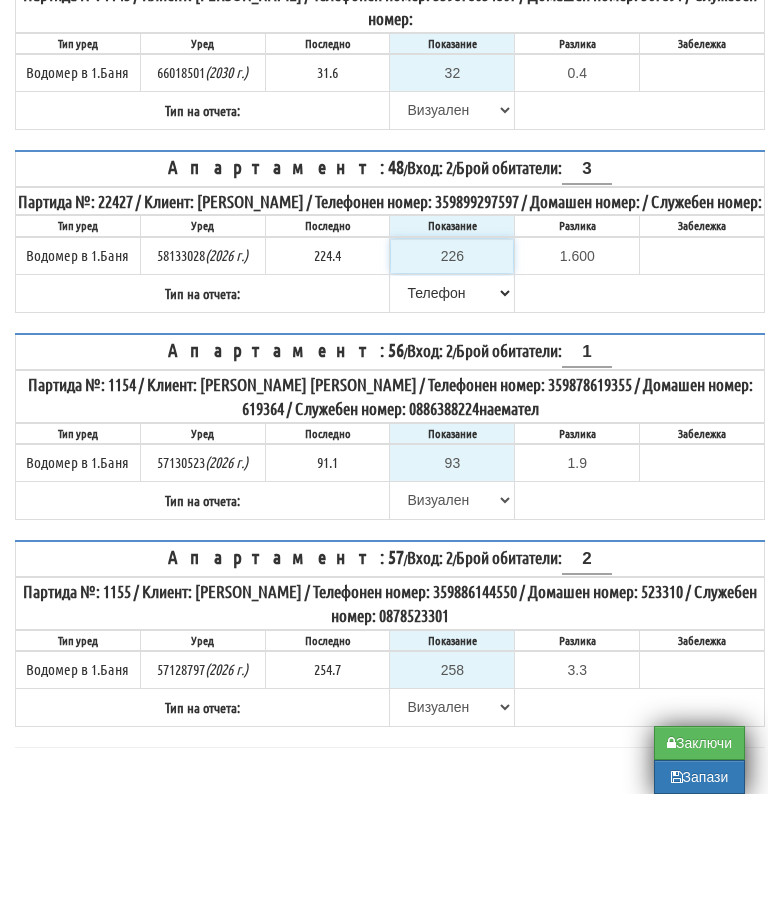 type on "226" 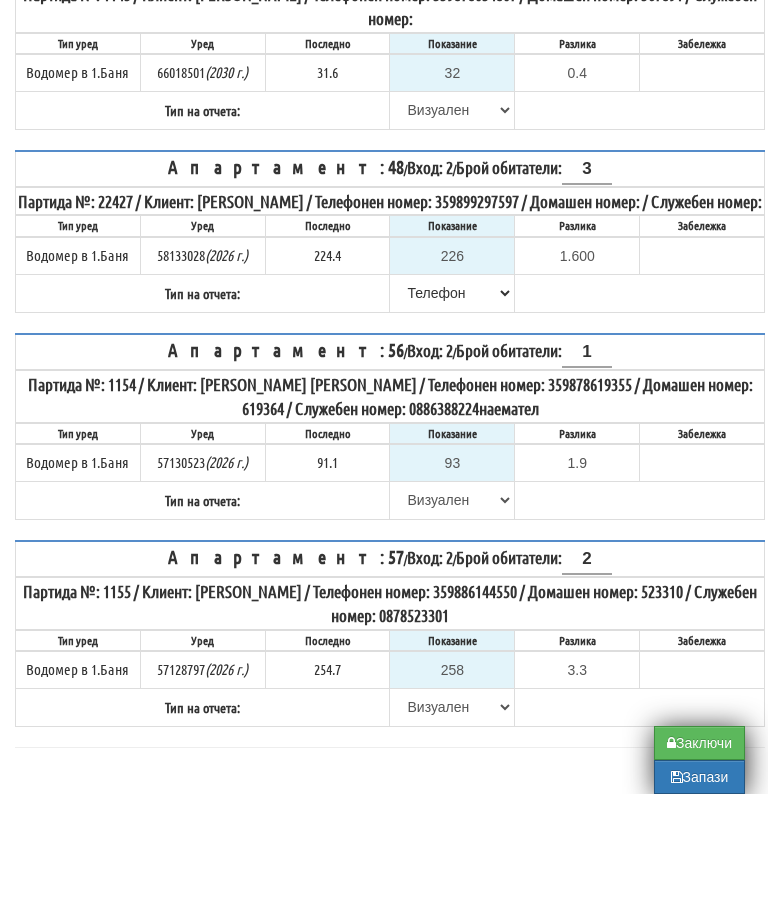 click on "Апартамент:
48
/
Вход:
2
/
Брой обитатели:
3
Партида №:
22427
/
Клиент:
ИННА ЮРИЕВНА РАДОВА /
Телефонен номер:
359899297597 /
Домашен номер:
/
Служебен номер:
Тип уред
Уред
Последно
Показание
Разлика
Забележка
58133028  224.4" at bounding box center (390, 346) 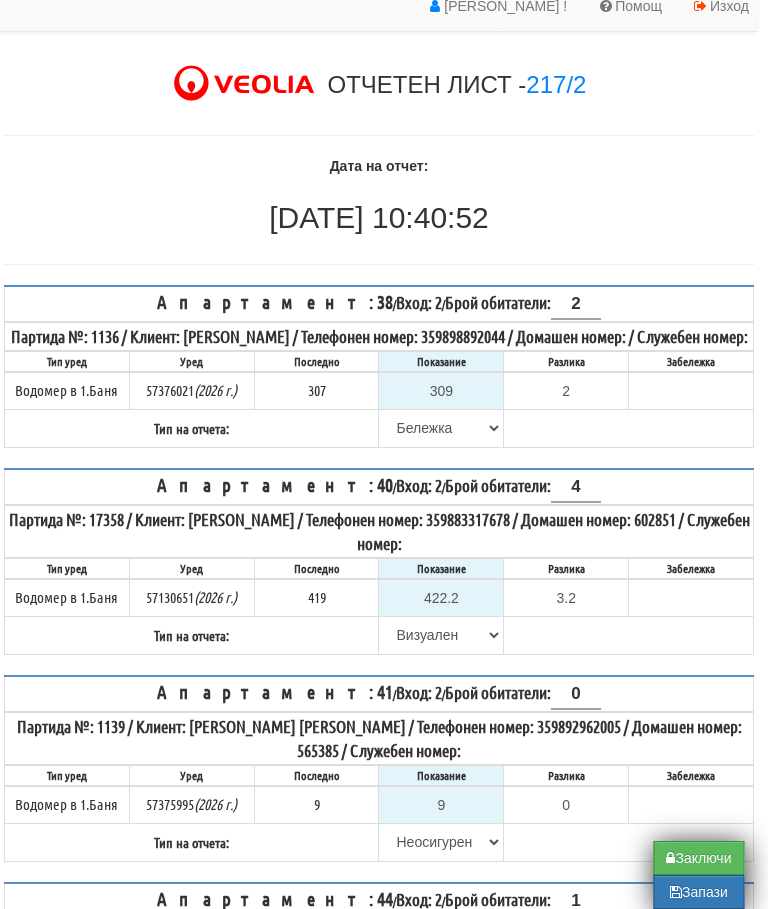 scroll, scrollTop: 69, scrollLeft: 11, axis: both 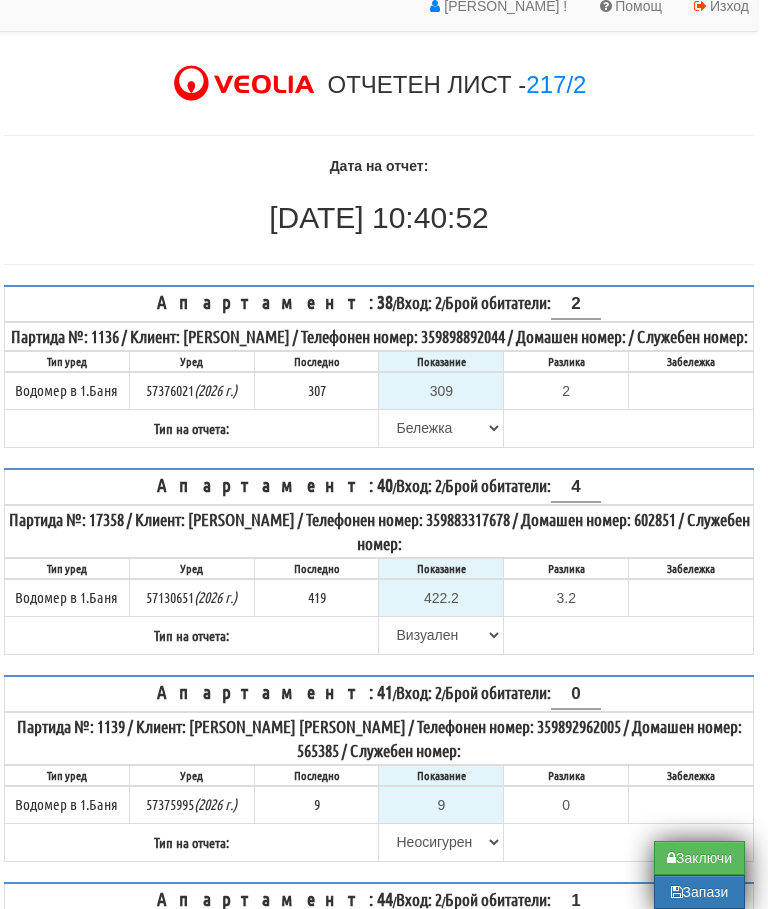 click on "Заключи" at bounding box center (699, 858) 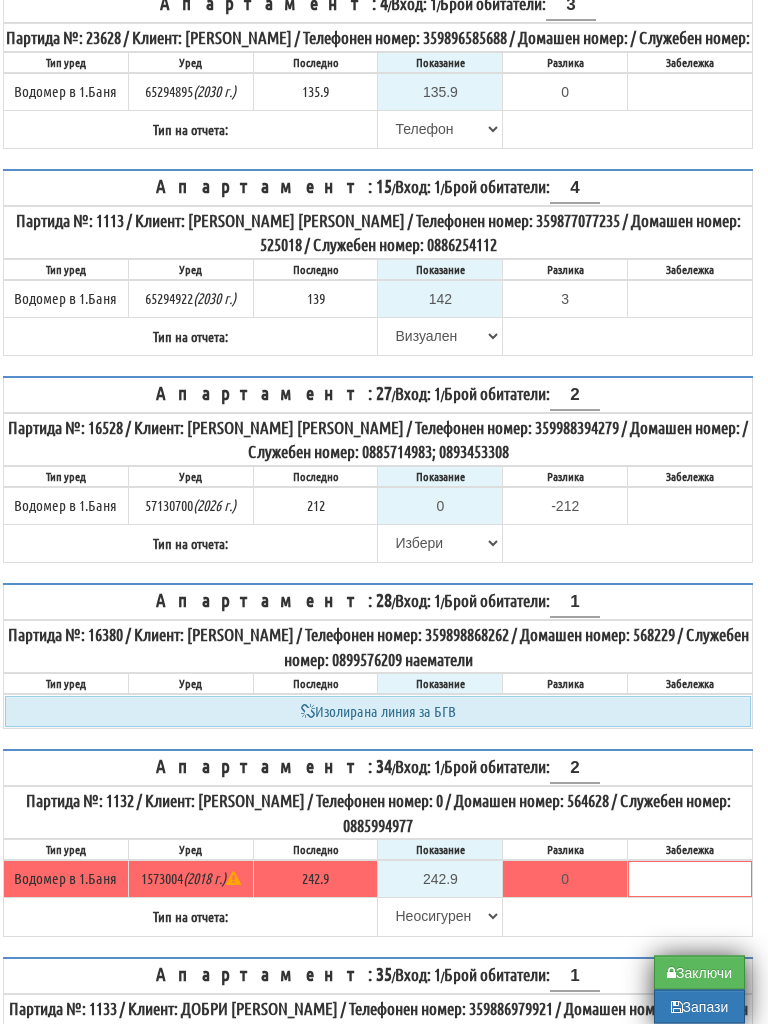 scroll, scrollTop: 418, scrollLeft: 12, axis: both 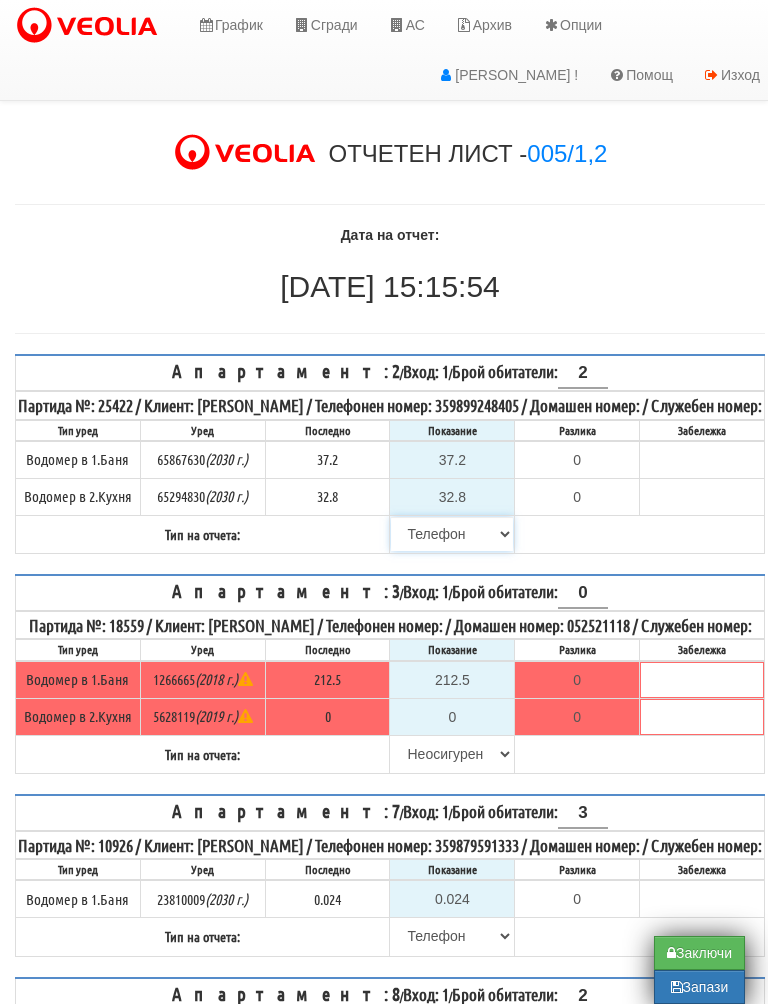 click on "[PERSON_NAME]
Телефон
Бележка
Неосигурен достъп
Самоотчет
Служебно
Дистанционен" at bounding box center (452, 534) 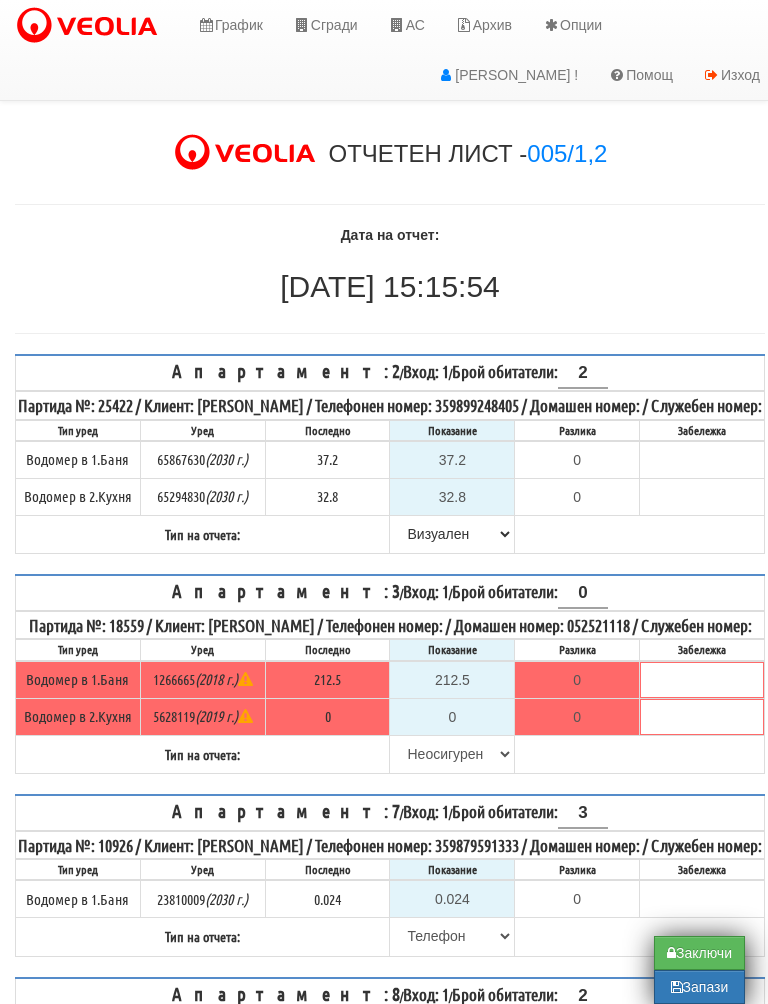 click on "Апартамент:
2
/
Вход:
1
/
Брой обитатели:
2
Партида №:
25422
/
Клиент:
[PERSON_NAME] /
Телефонен номер:
359899248405 /
Домашен номер:
/
Служебен номер:
Тип уред
Уред
Последно
Показание
Разлика
Забележка" at bounding box center (390, 454) 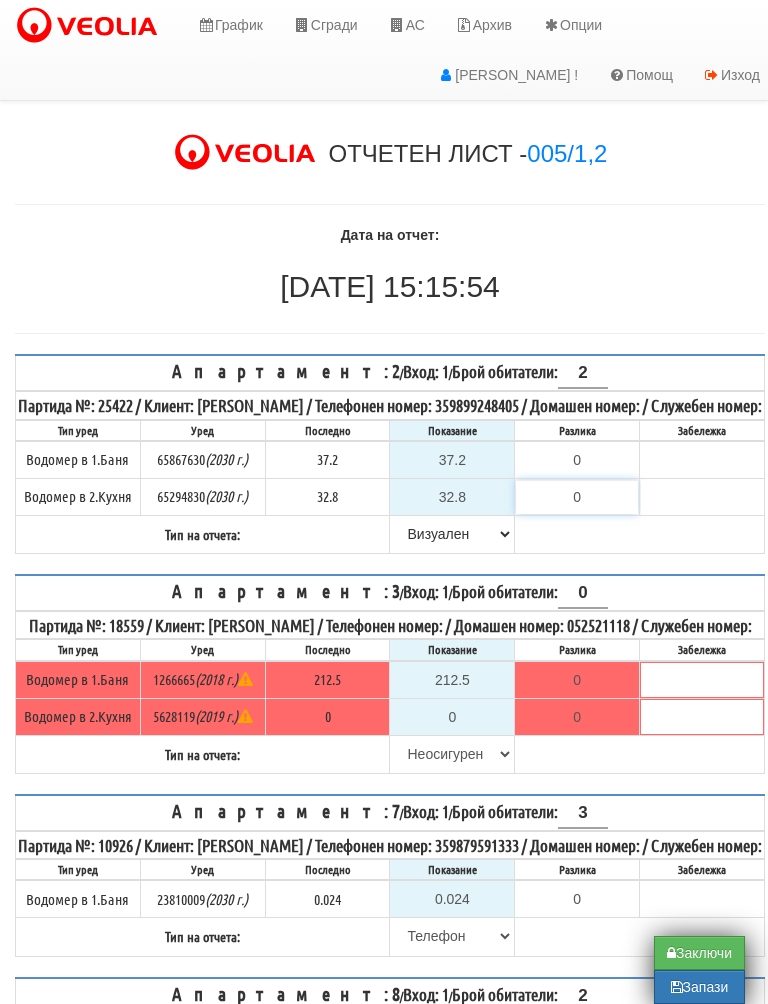 click on "0" at bounding box center (577, 497) 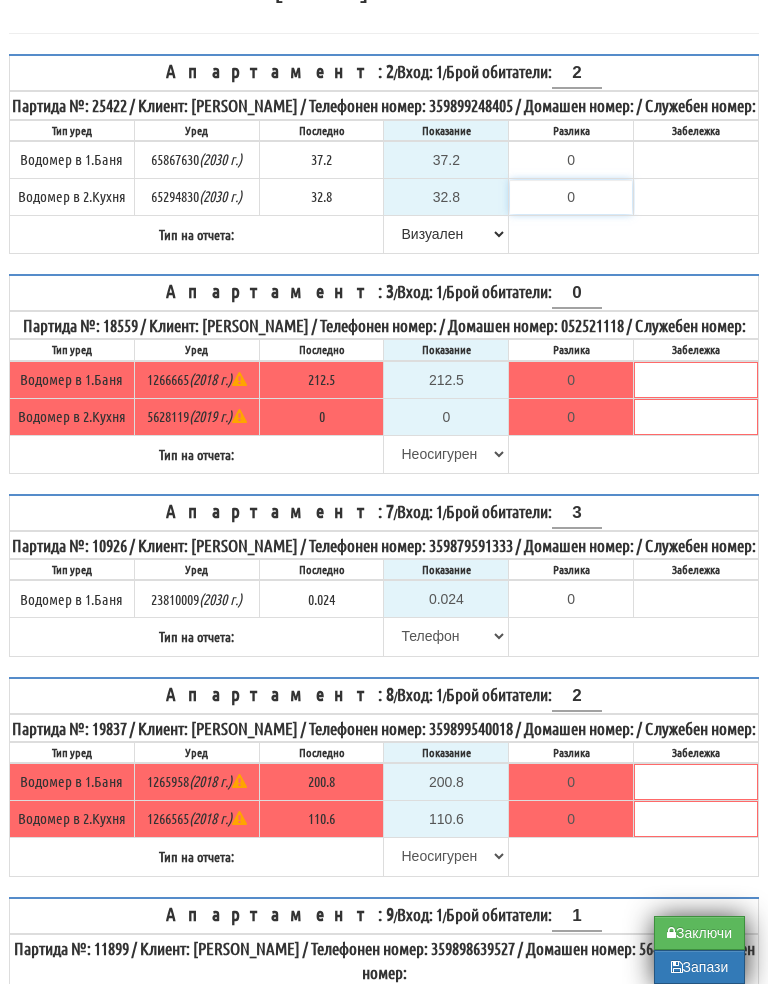 scroll, scrollTop: 280, scrollLeft: 6, axis: both 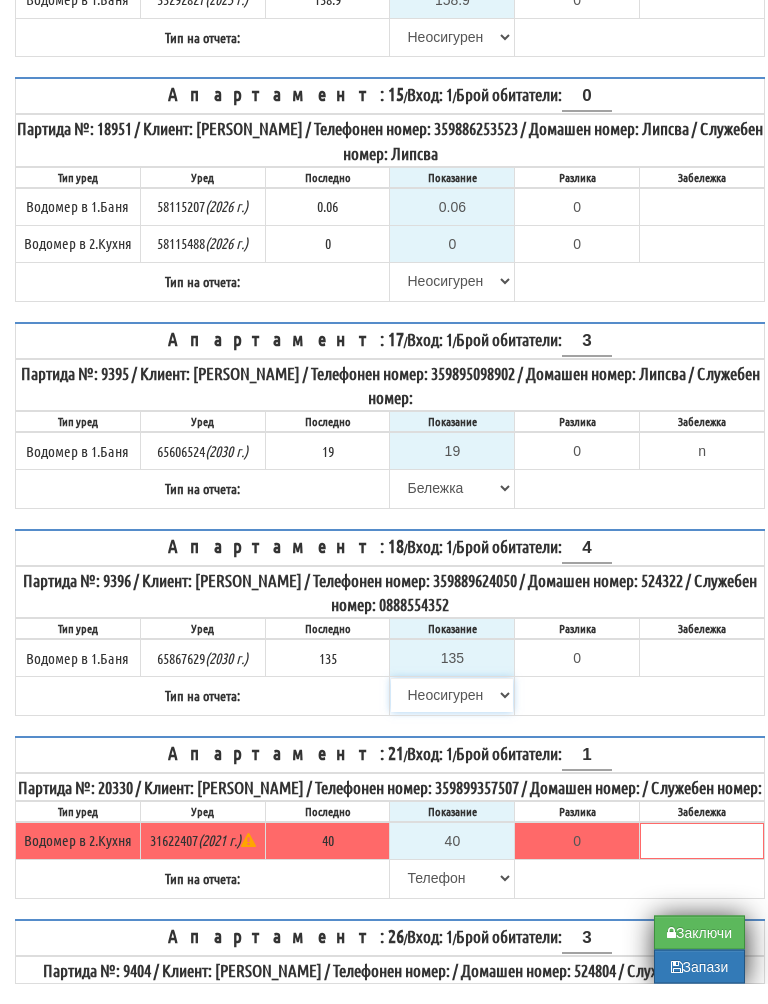 click on "[PERSON_NAME]
Телефон
Бележка
Неосигурен достъп
Самоотчет
Служебно
Дистанционен" at bounding box center (452, 716) 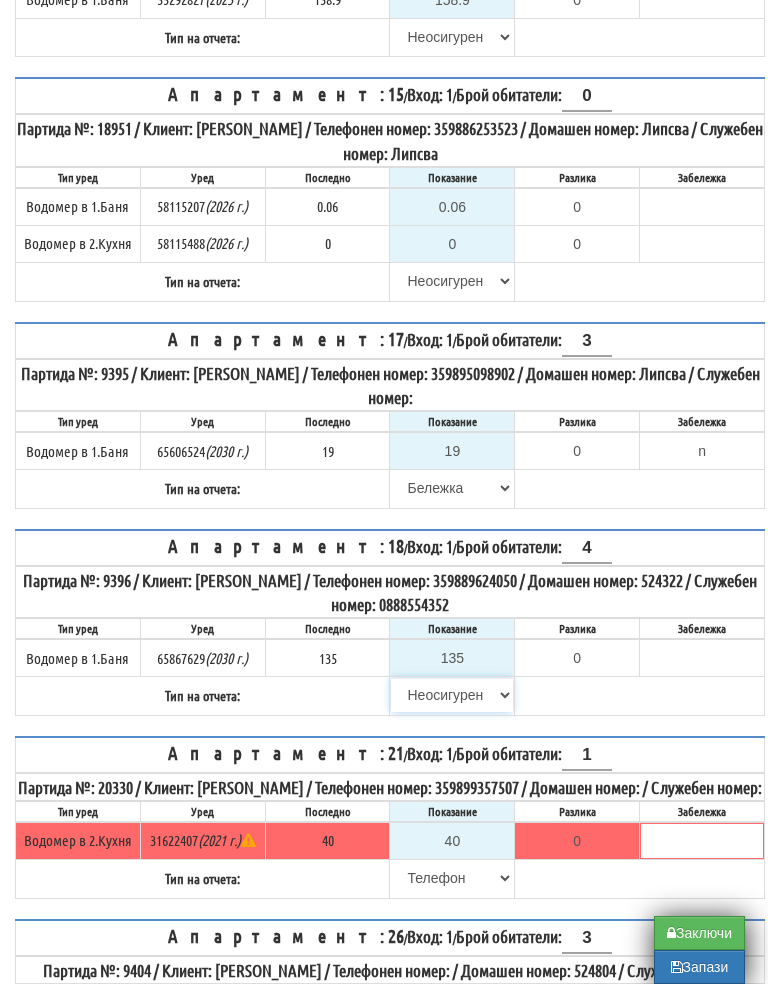select on "8ac75930-9bfd-e511-80be-8d5a1dced85a" 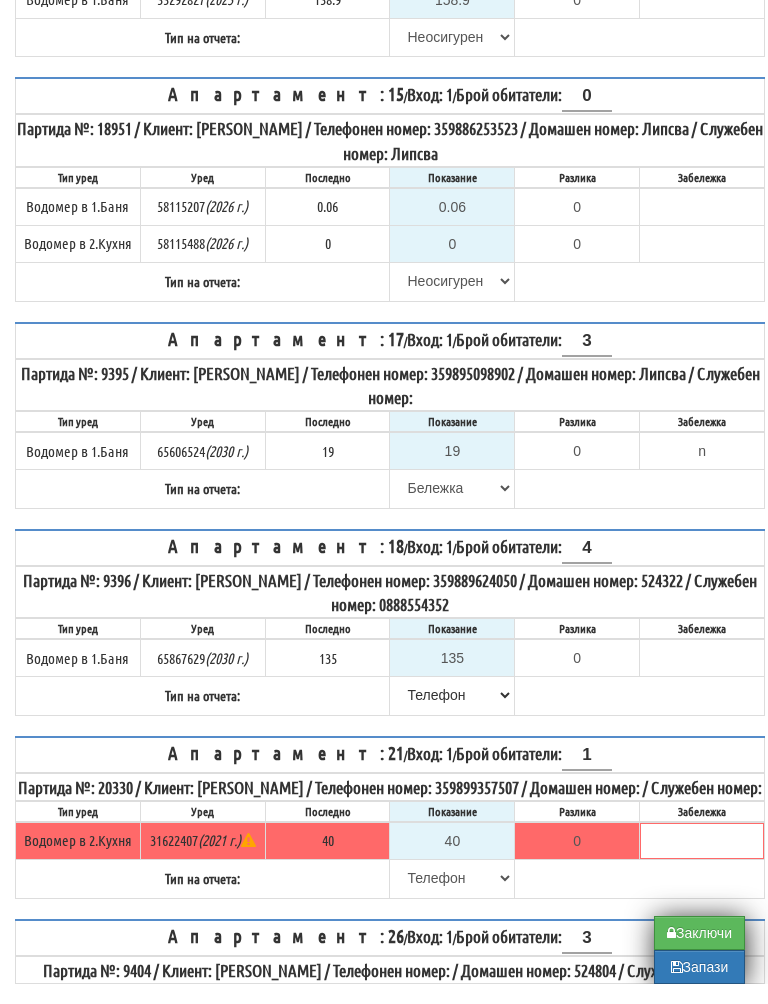 click on "Запази" at bounding box center [699, 987] 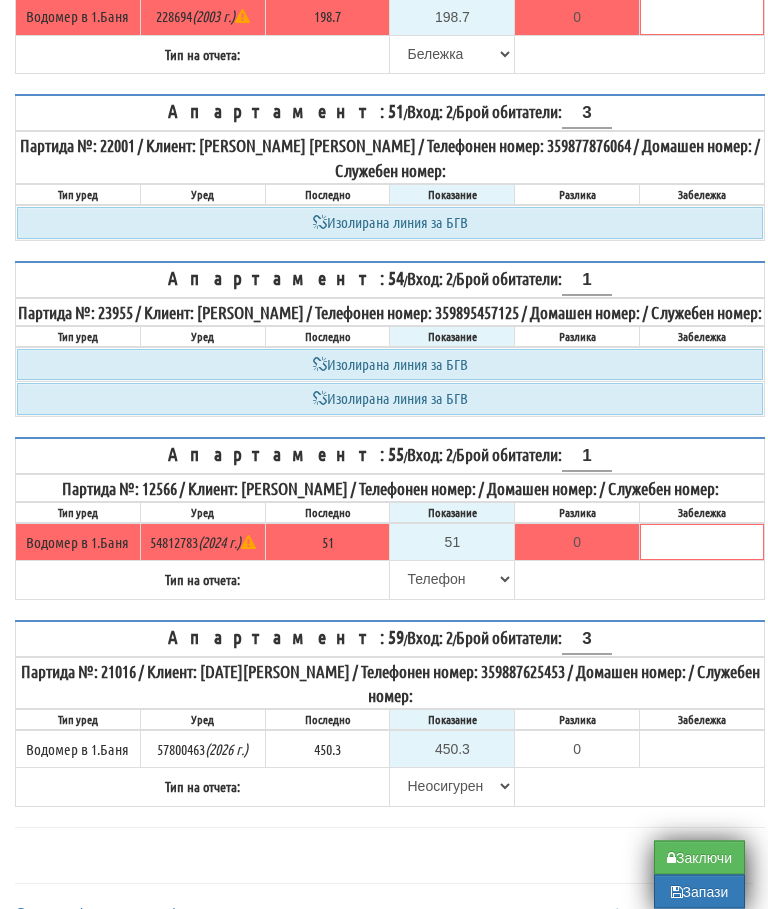 scroll, scrollTop: 1053, scrollLeft: 0, axis: vertical 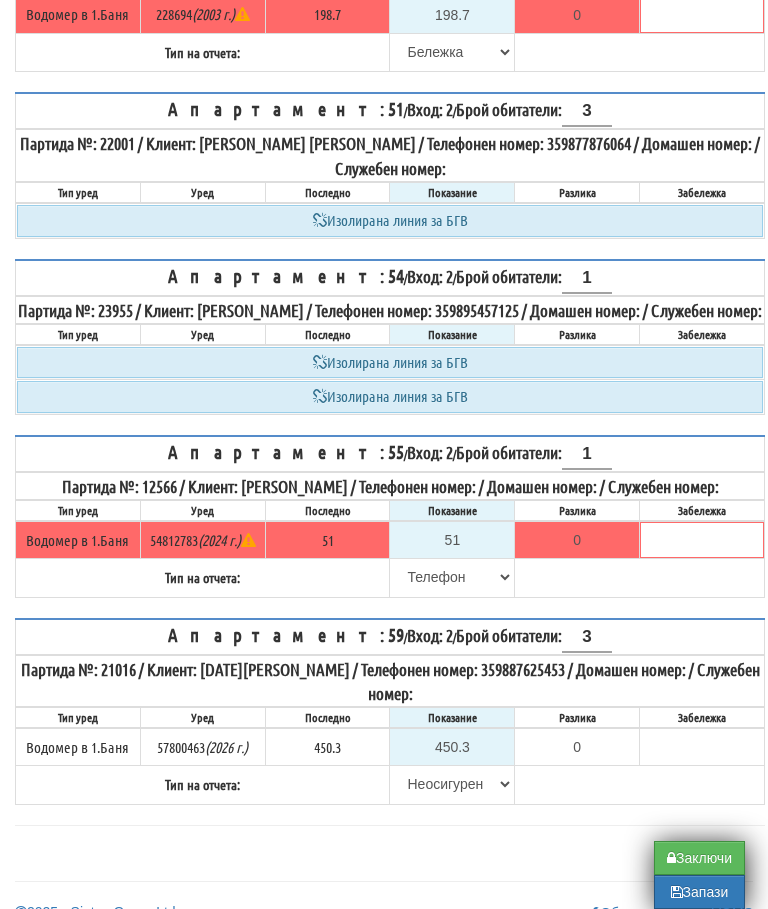 click on "Заключи" at bounding box center (699, 858) 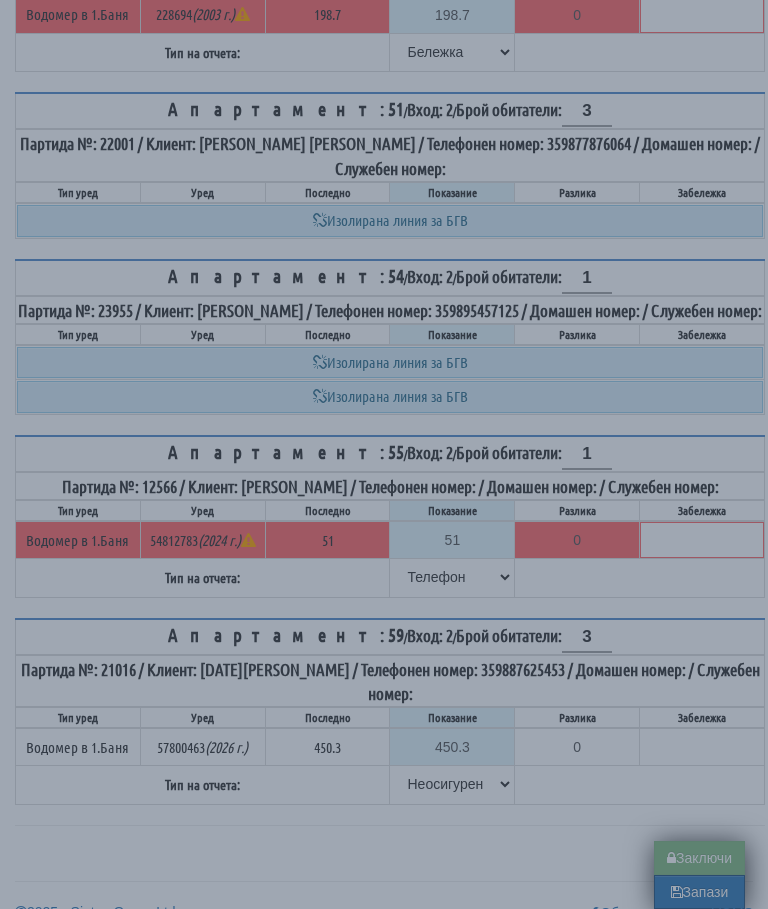 type on "0.0" 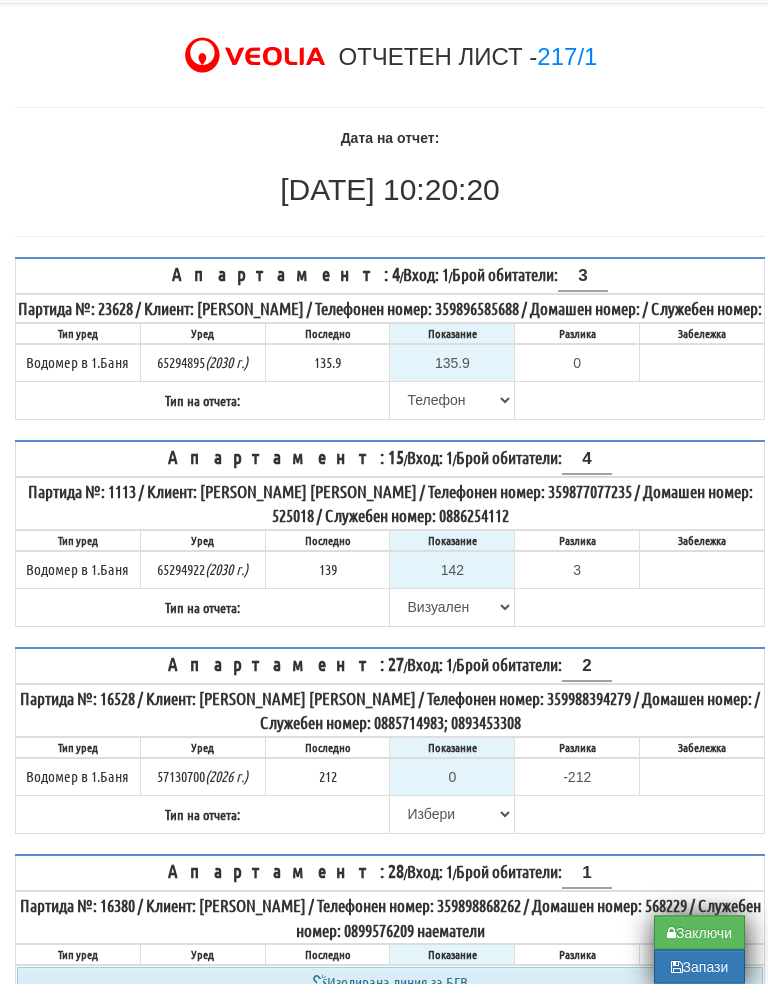 scroll, scrollTop: 153, scrollLeft: 0, axis: vertical 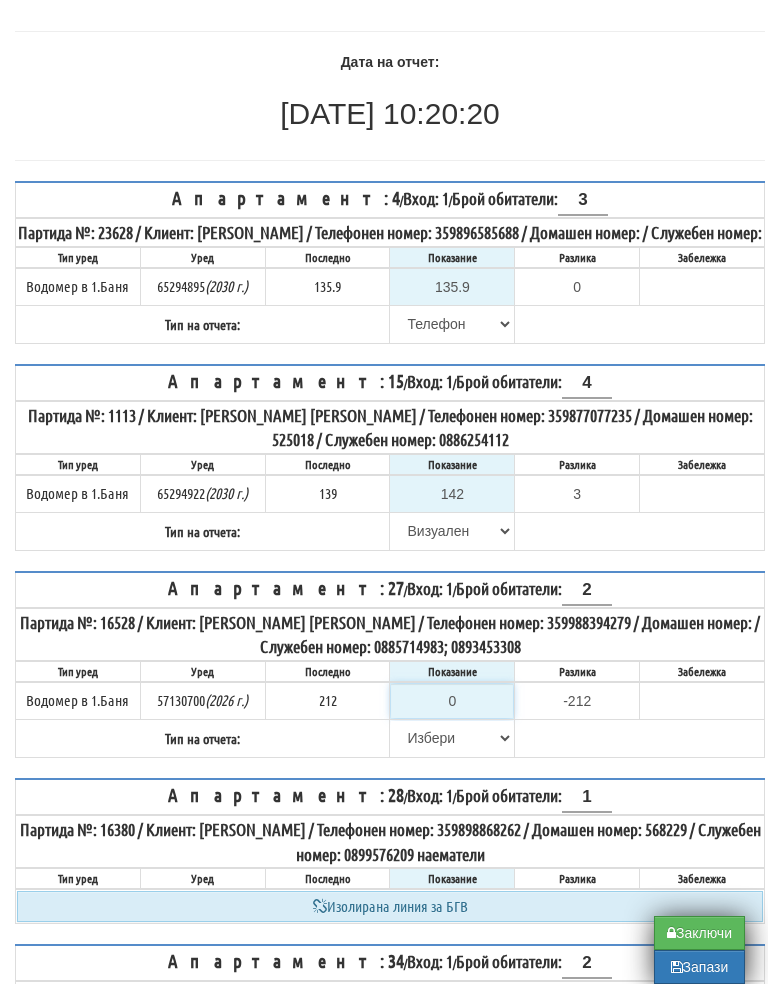 click on "0" at bounding box center (452, 721) 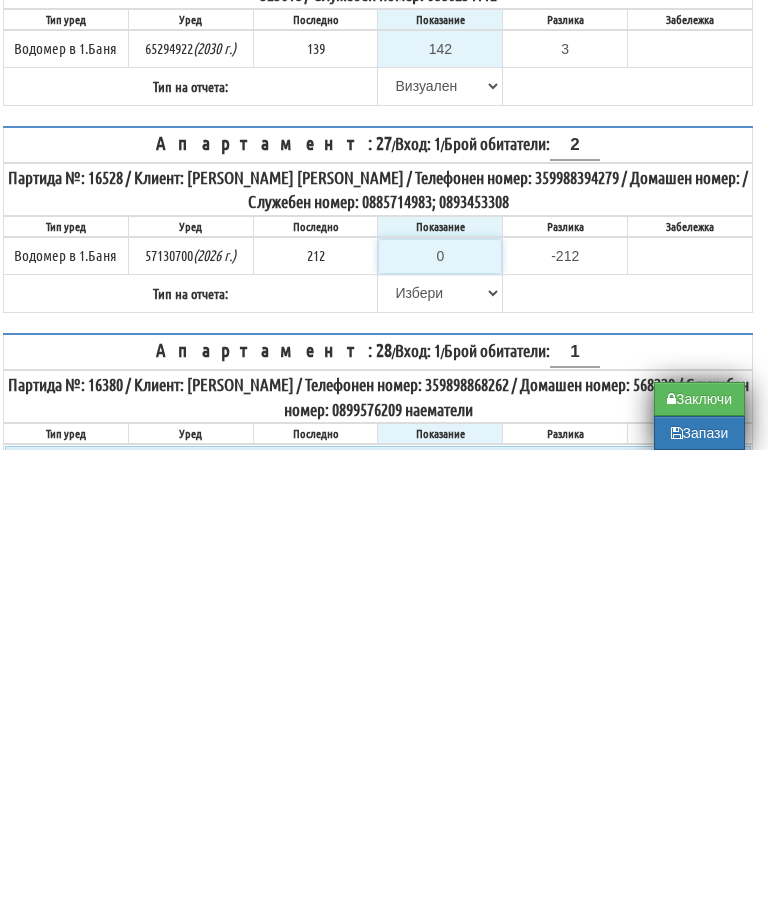 scroll, scrollTop: 254, scrollLeft: 12, axis: both 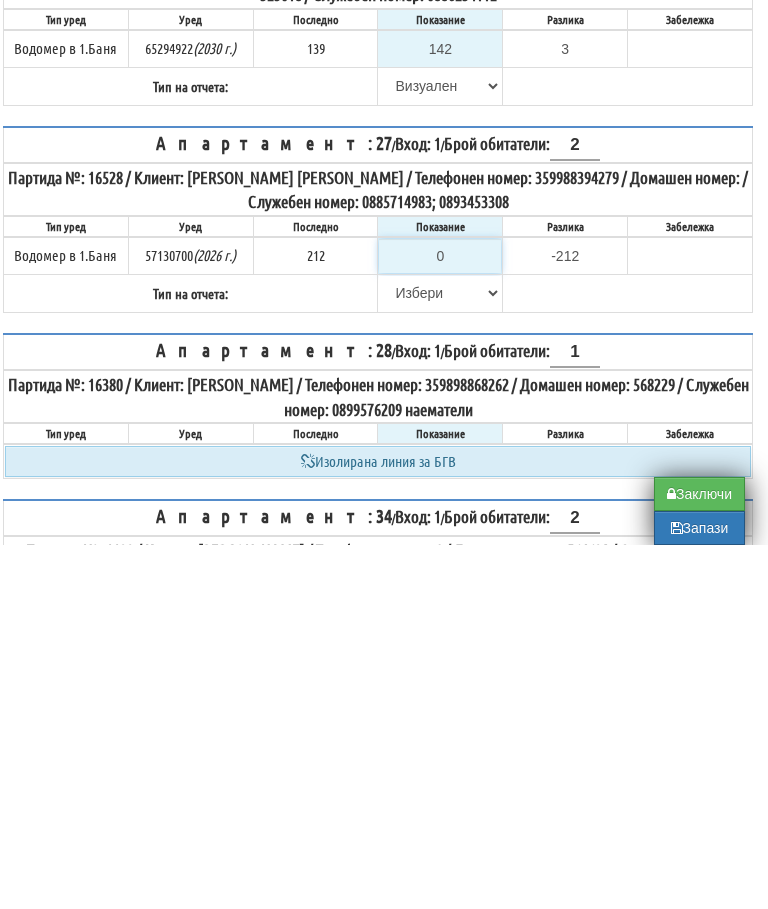 type on "2" 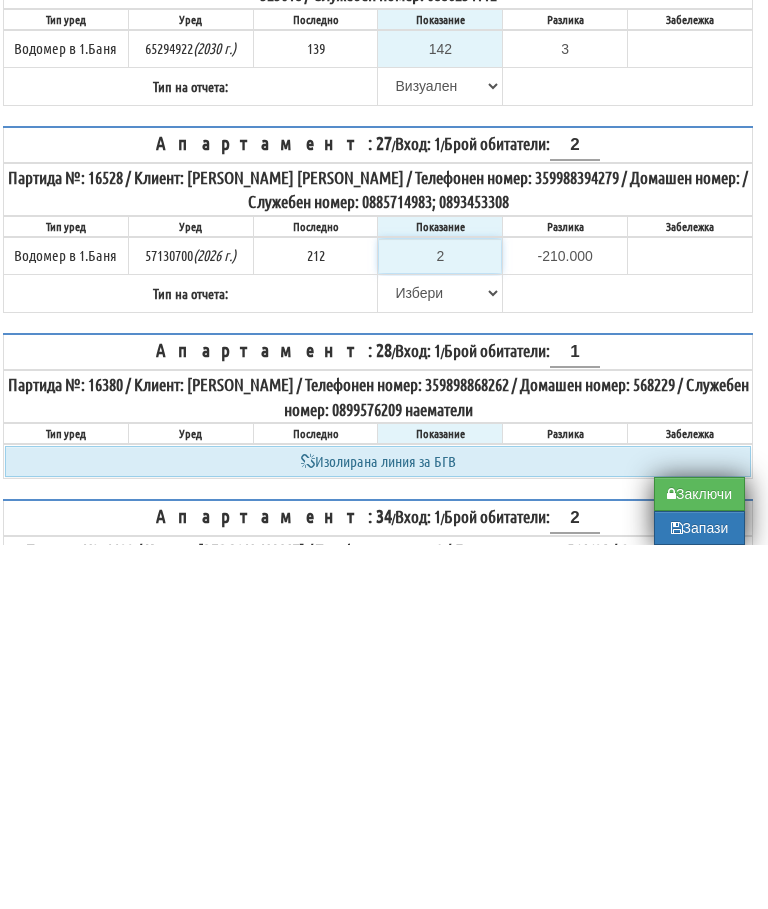 type on "21" 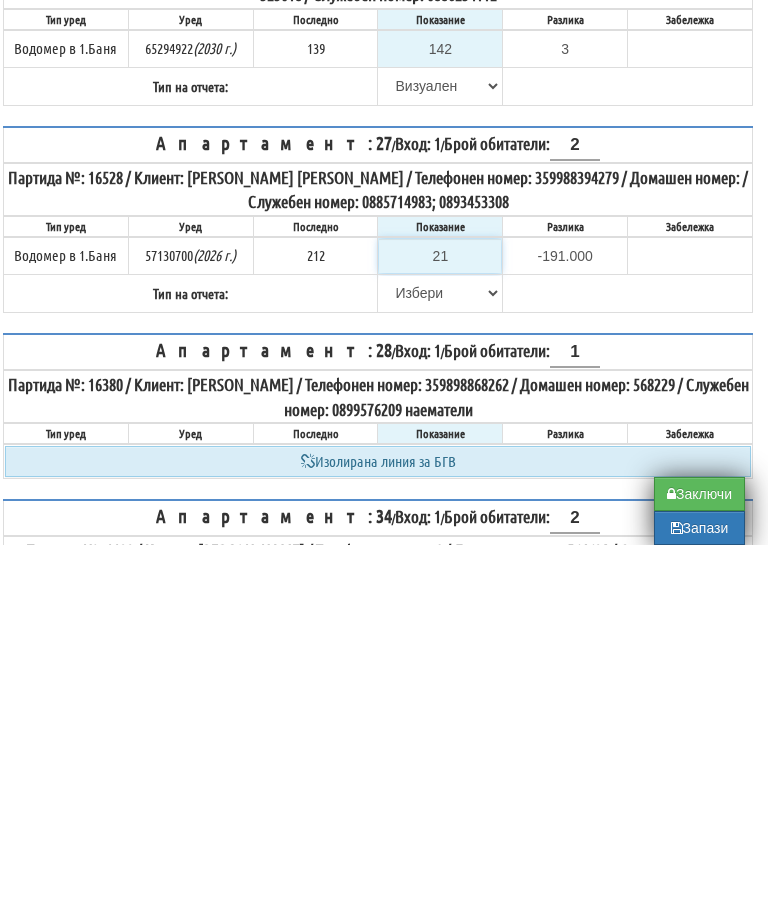 type on "217" 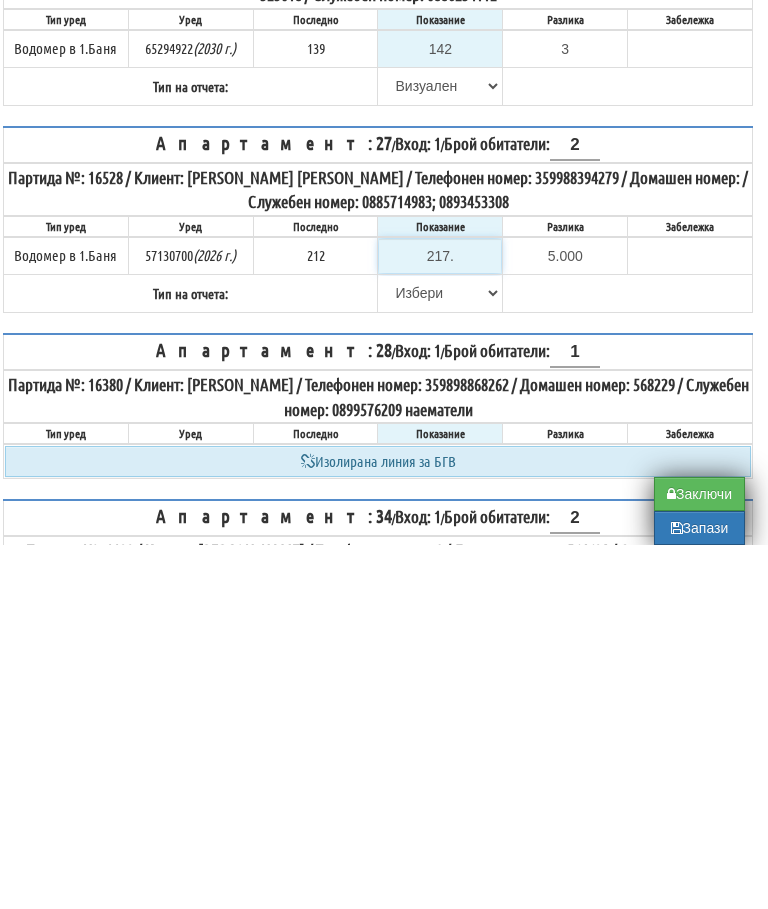type on "217.5" 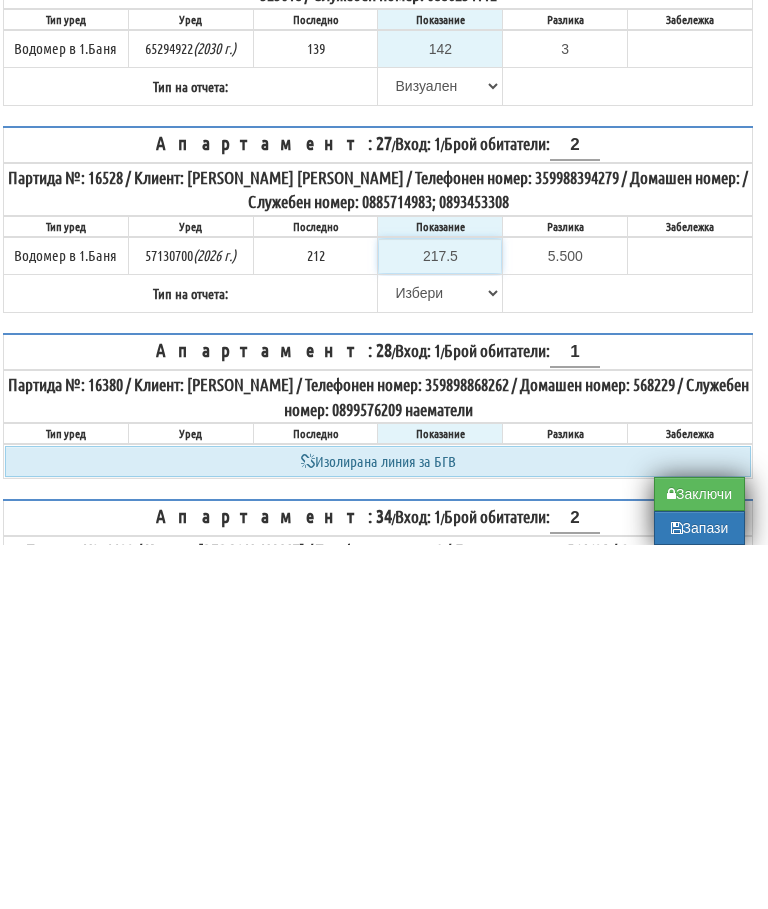 type on "217.5" 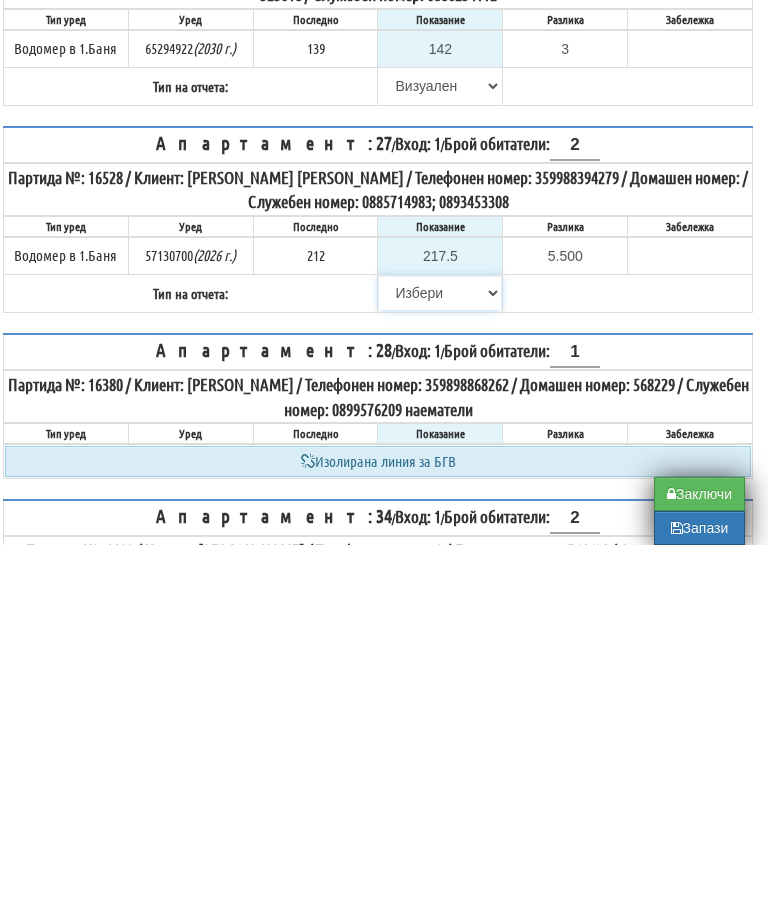 click on "Избери
Визуален
Телефон
Бележка
Неосигурен достъп
Самоотчет
Служебно
Дистанционен" at bounding box center (440, 657) 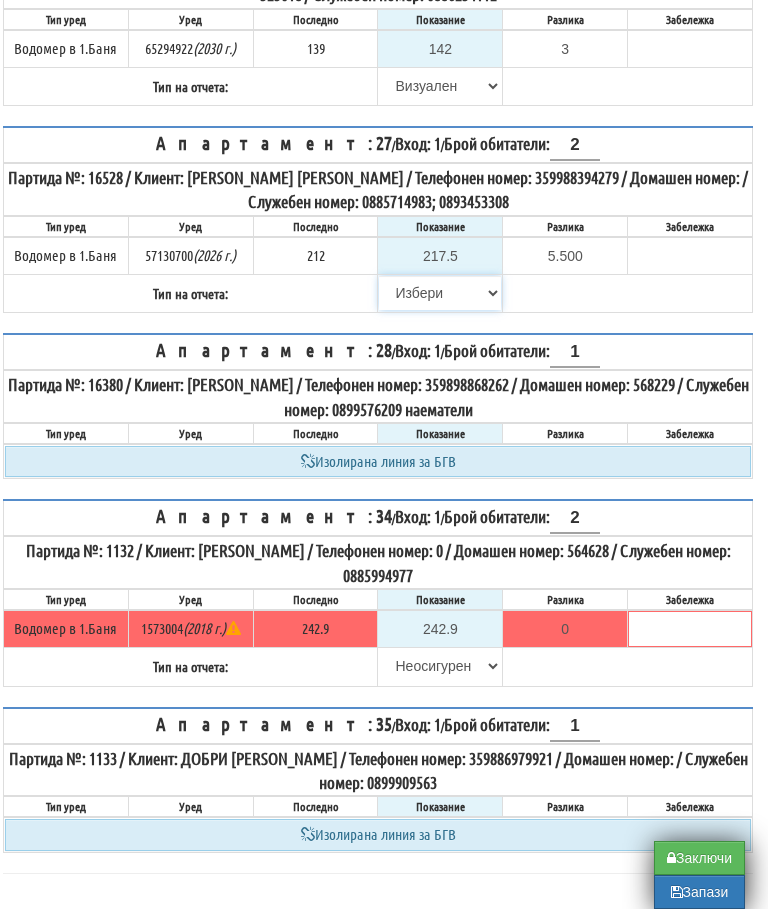 select on "8ac75930-9bfd-e511-80be-8d5a1dced85a" 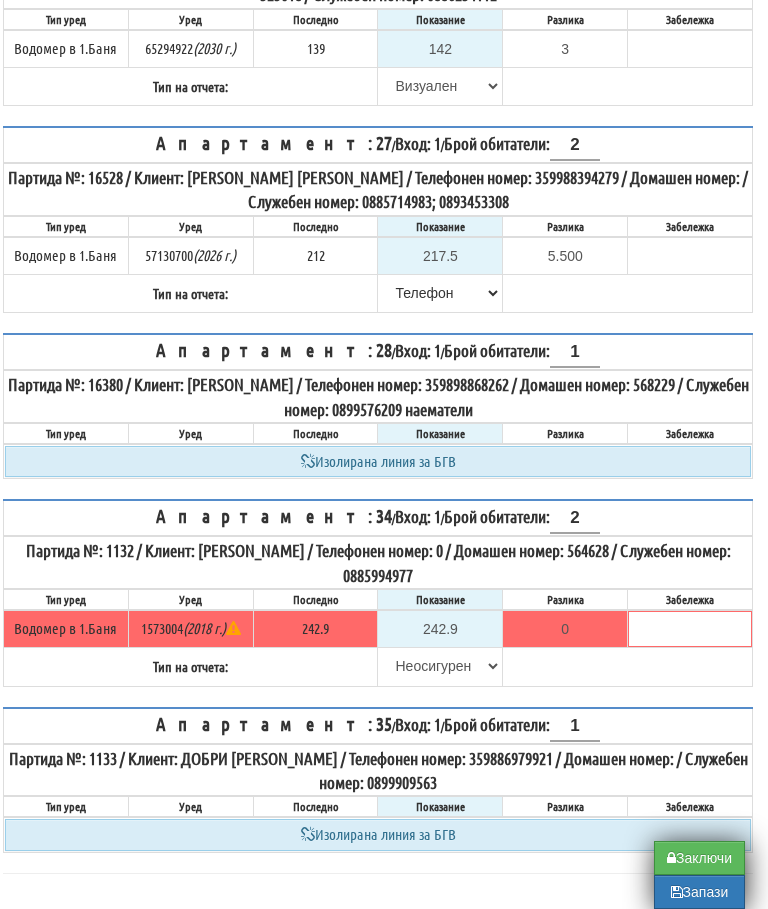 click on "Заключи" at bounding box center (699, 858) 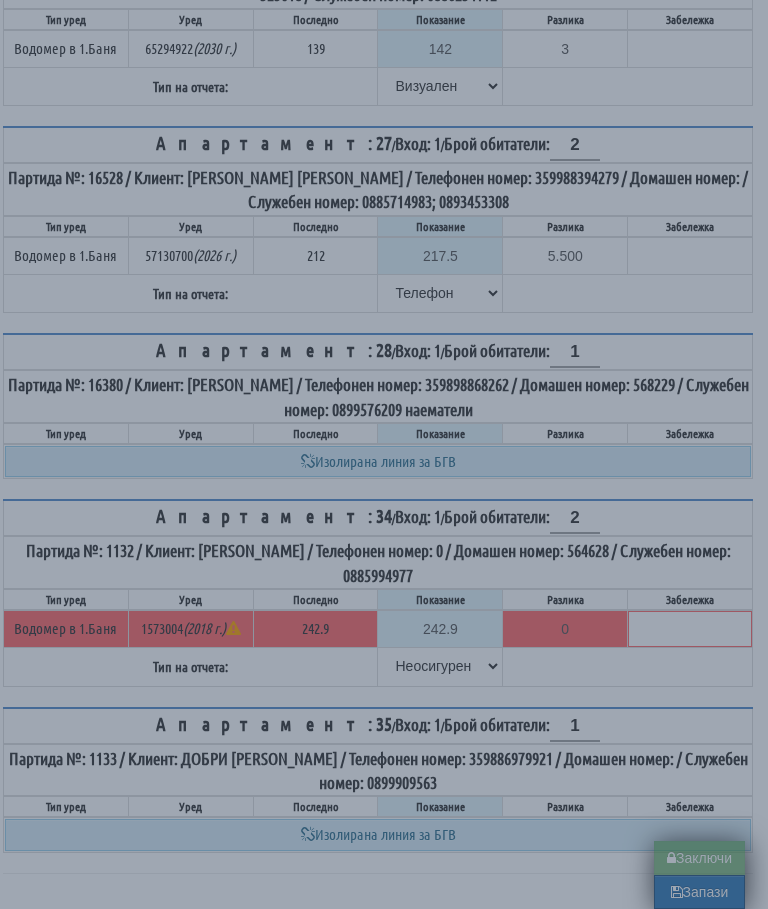 type on "0.0" 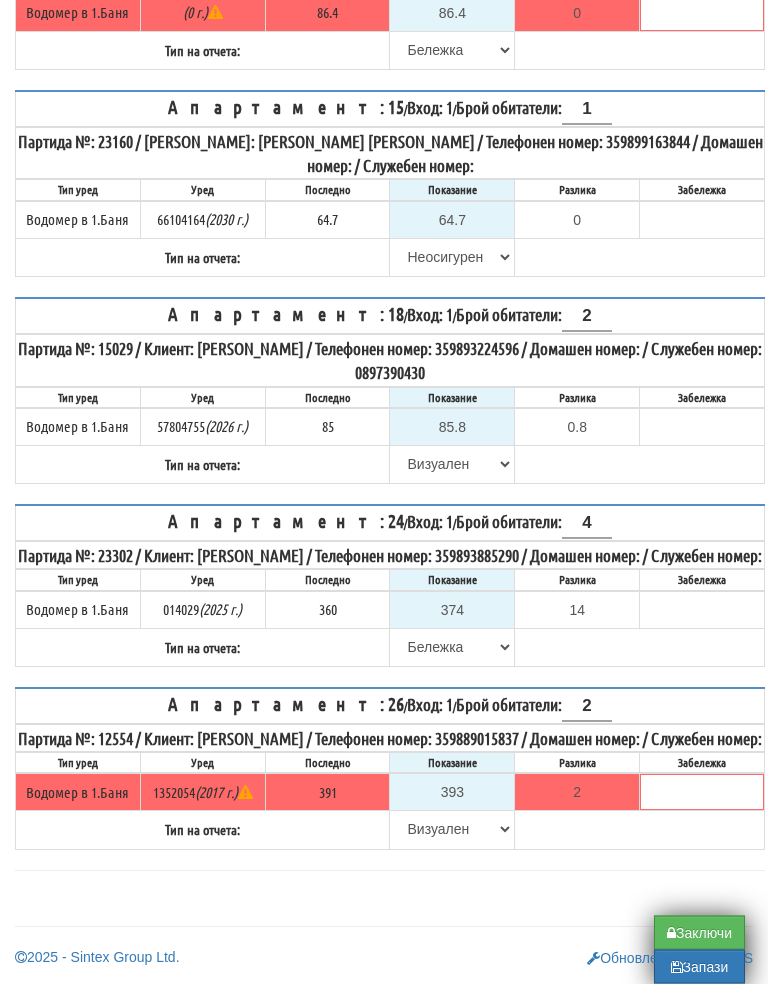 scroll, scrollTop: 637, scrollLeft: 0, axis: vertical 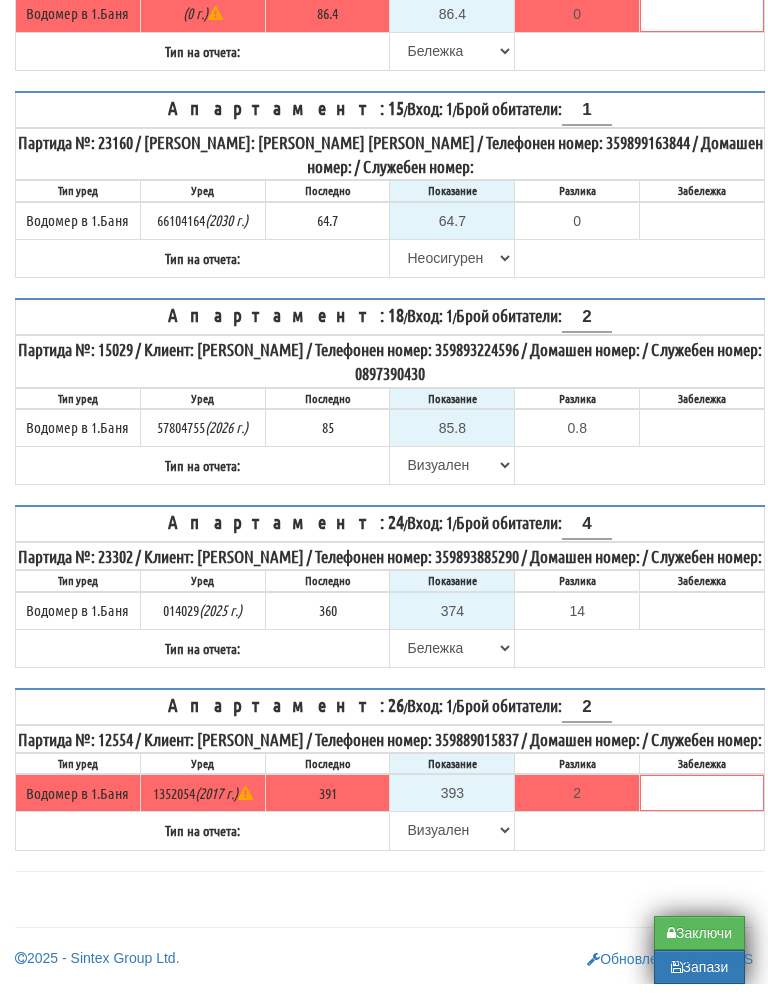 click on "Заключи" at bounding box center (699, 953) 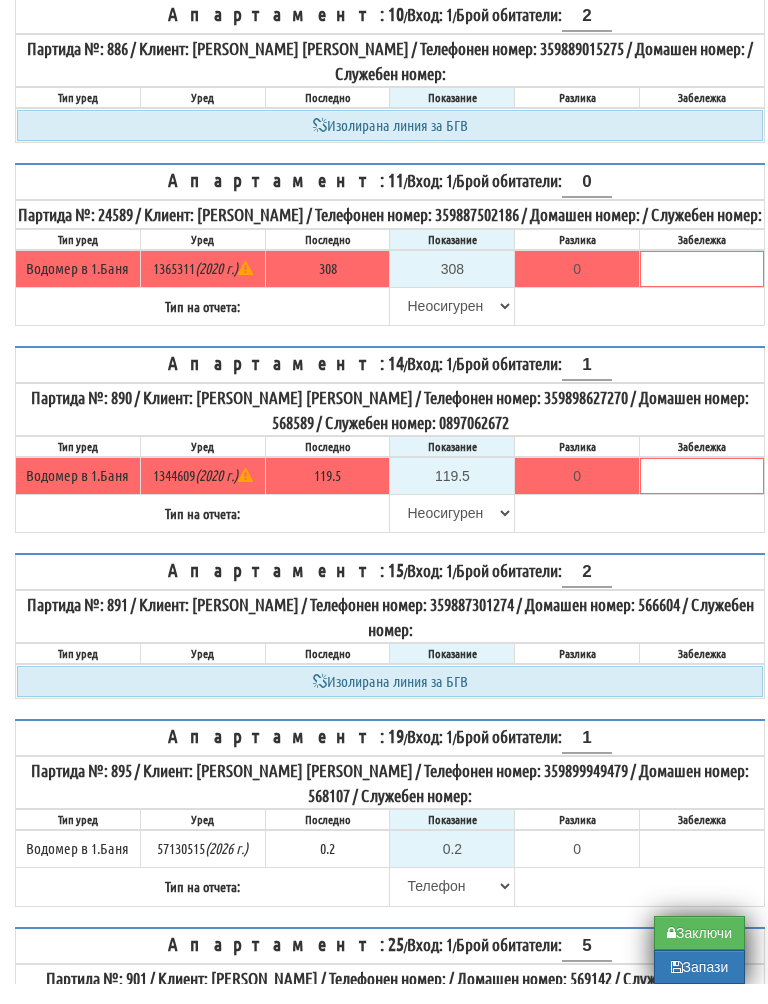 scroll, scrollTop: 349, scrollLeft: 0, axis: vertical 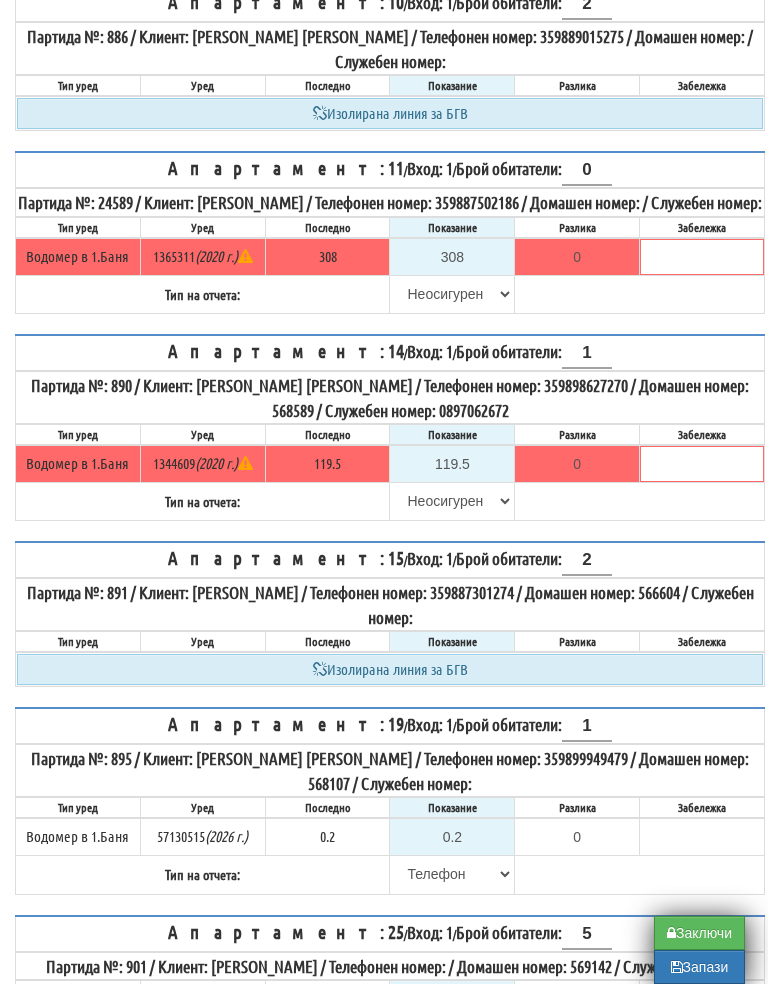 click on "Заключи" at bounding box center (699, 953) 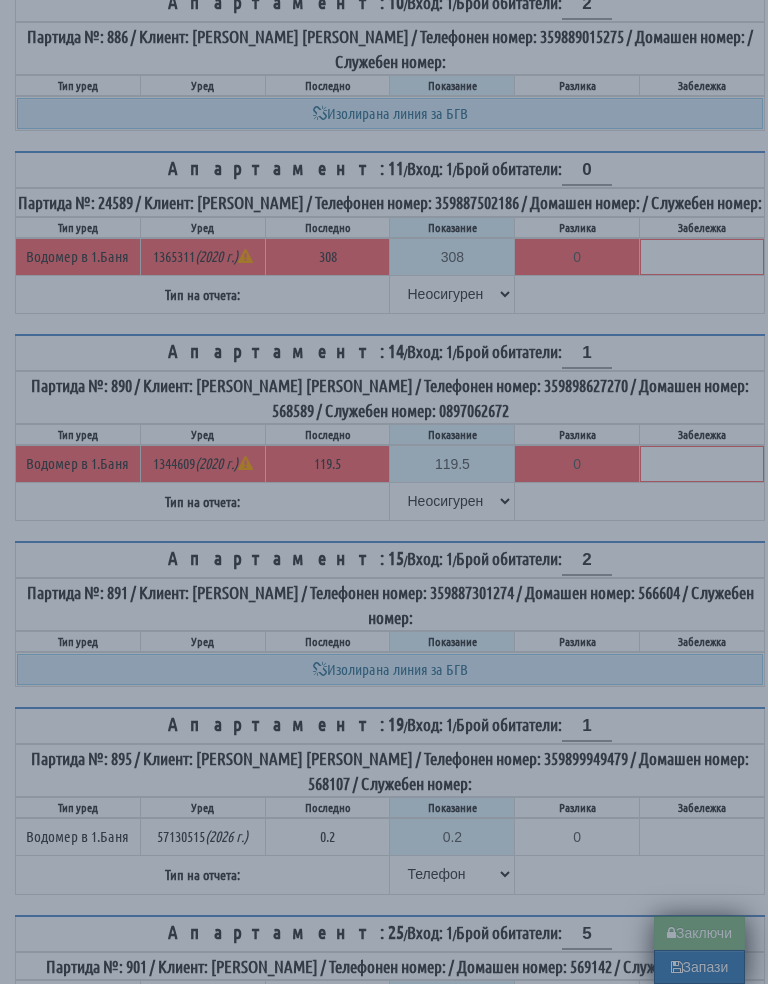 type on "0.000" 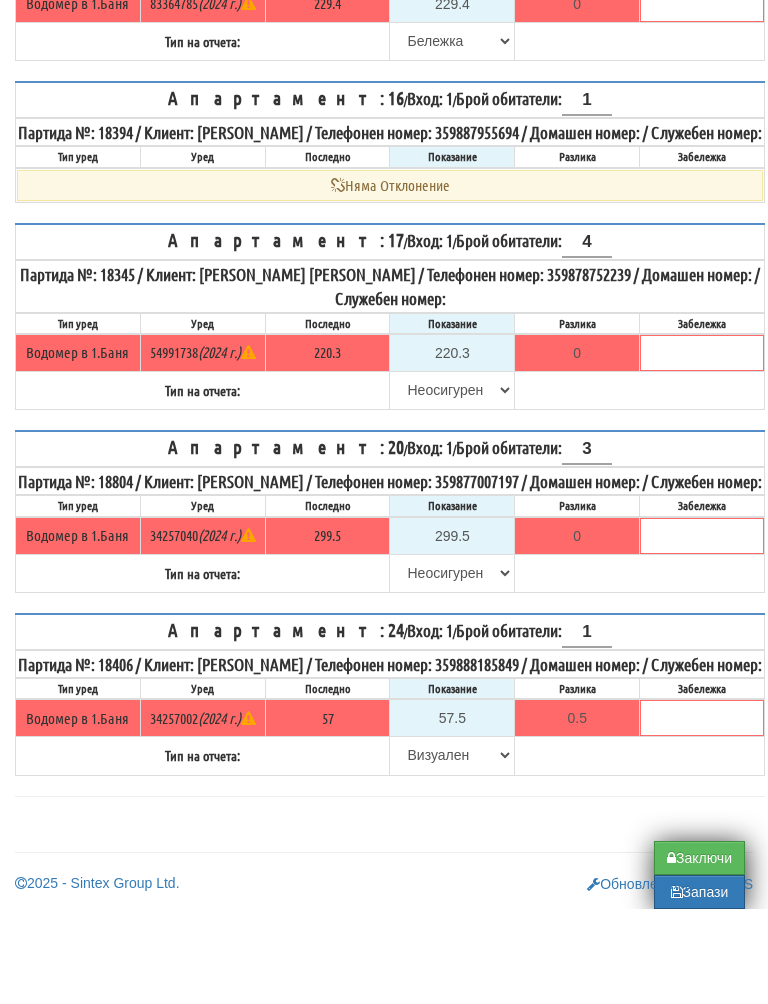 scroll, scrollTop: 1791, scrollLeft: 0, axis: vertical 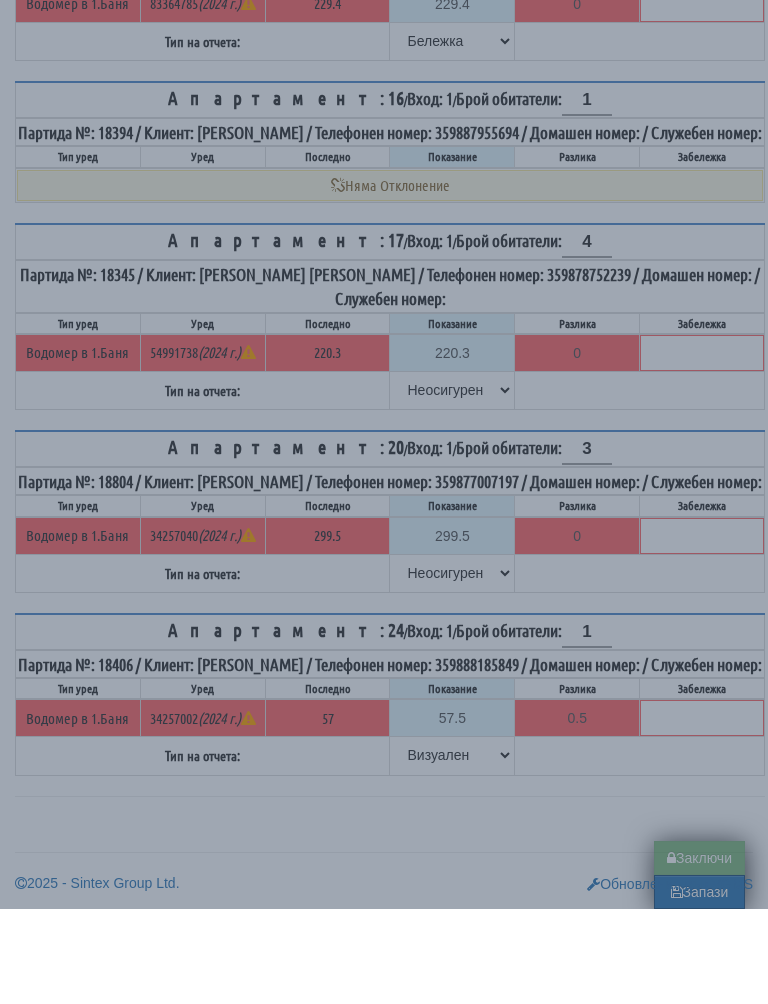 type on "0.000" 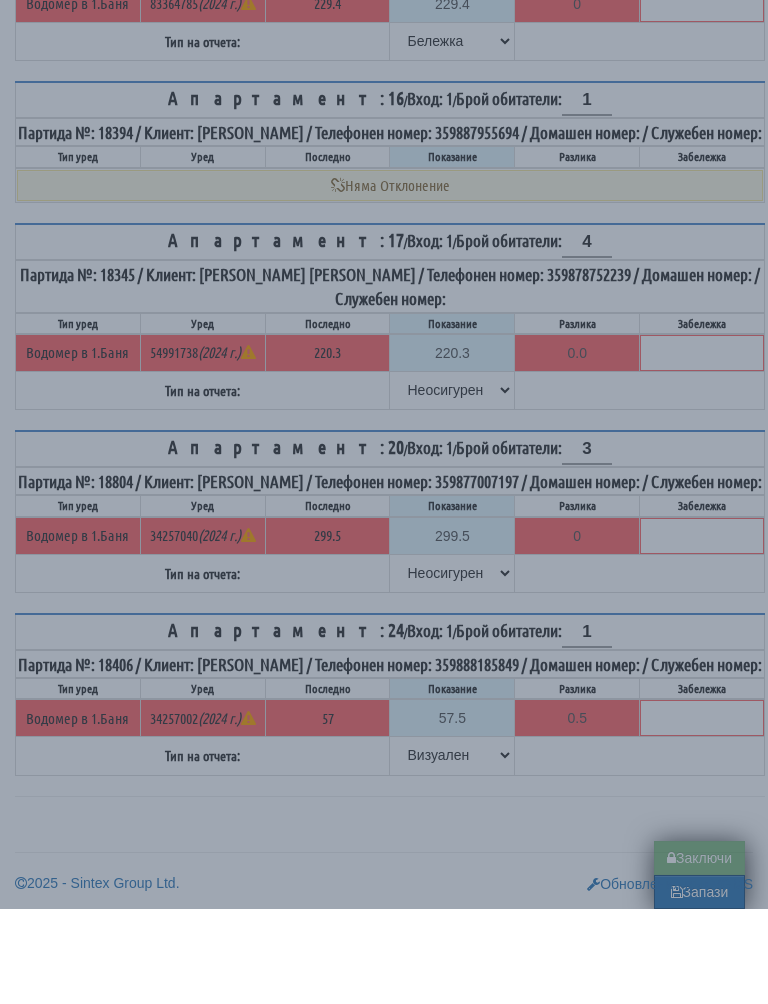 type on "0.0" 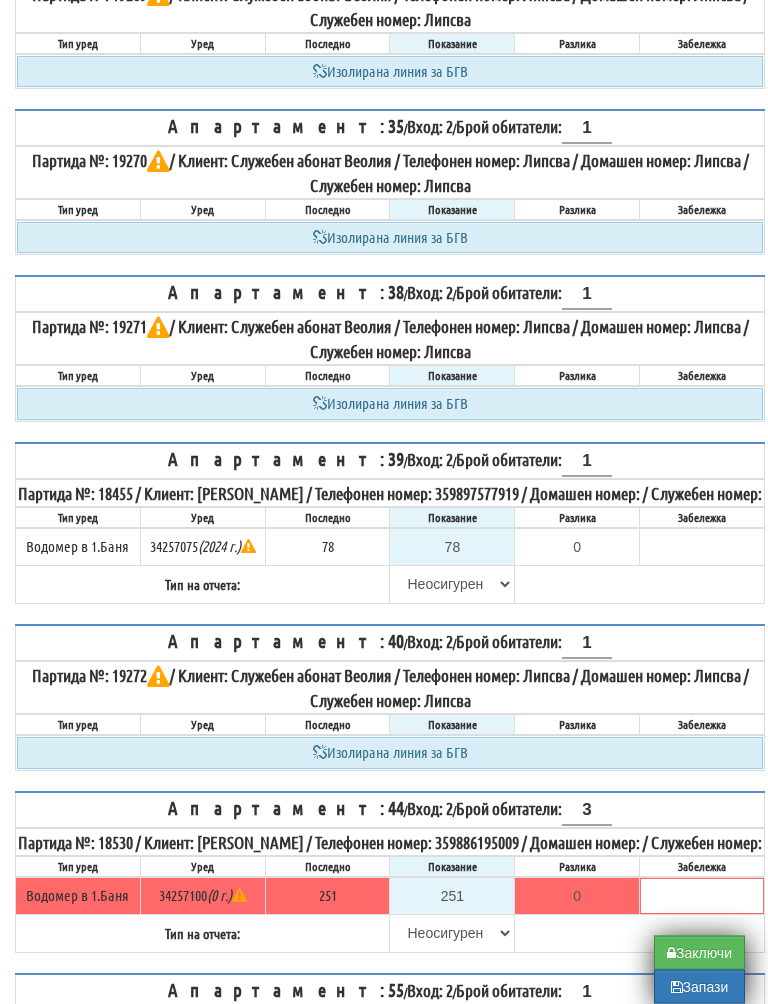 scroll, scrollTop: 754, scrollLeft: 0, axis: vertical 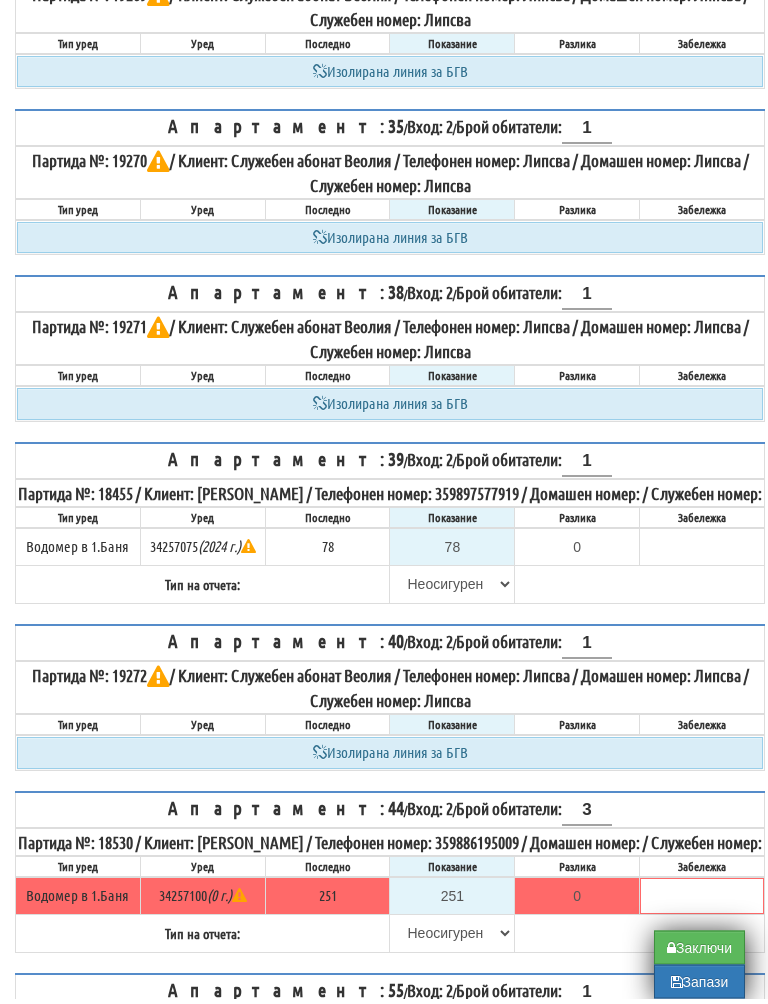 click on "Заключи" at bounding box center (699, 953) 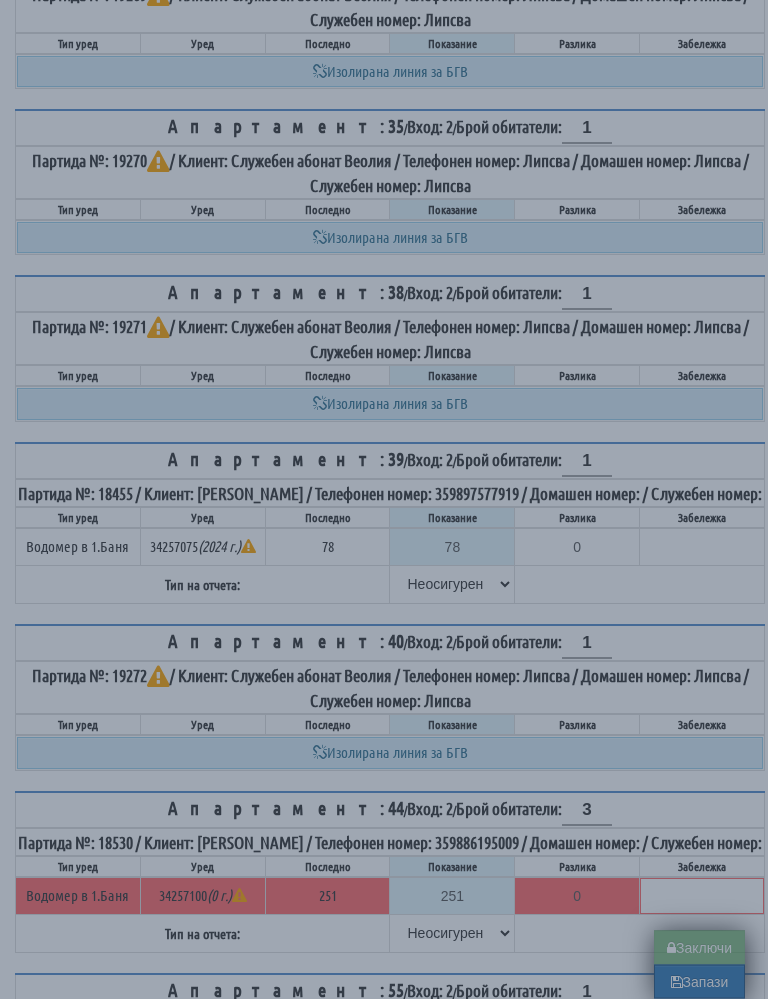 type on "0.000" 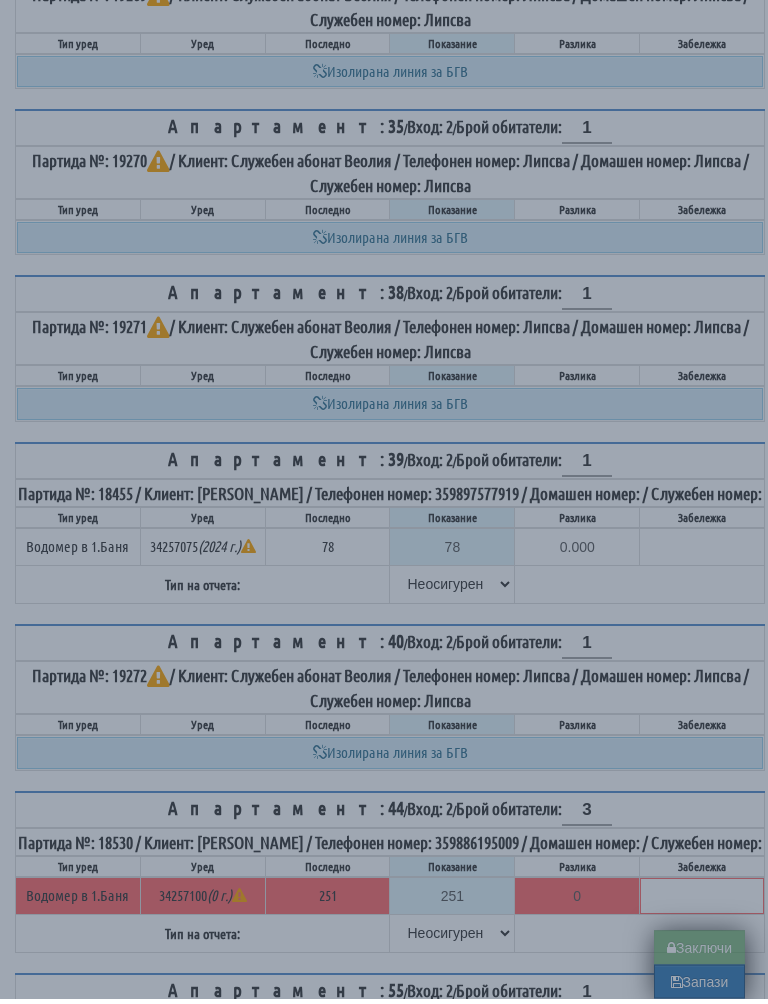 type on "0.000" 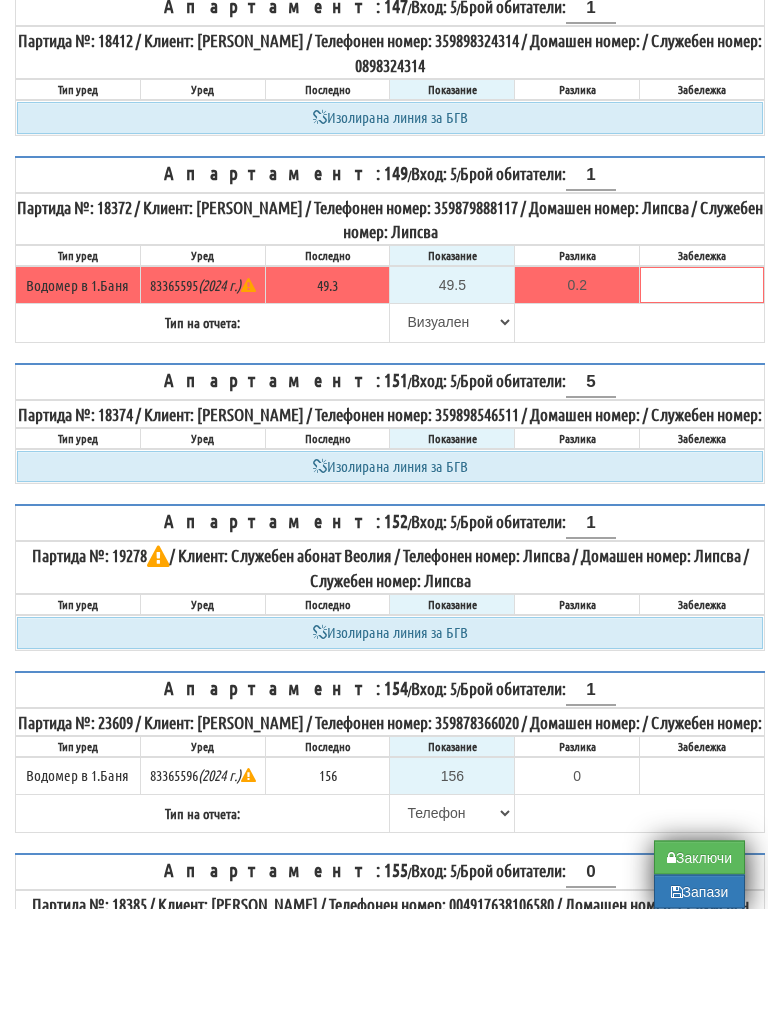 scroll, scrollTop: 1720, scrollLeft: 0, axis: vertical 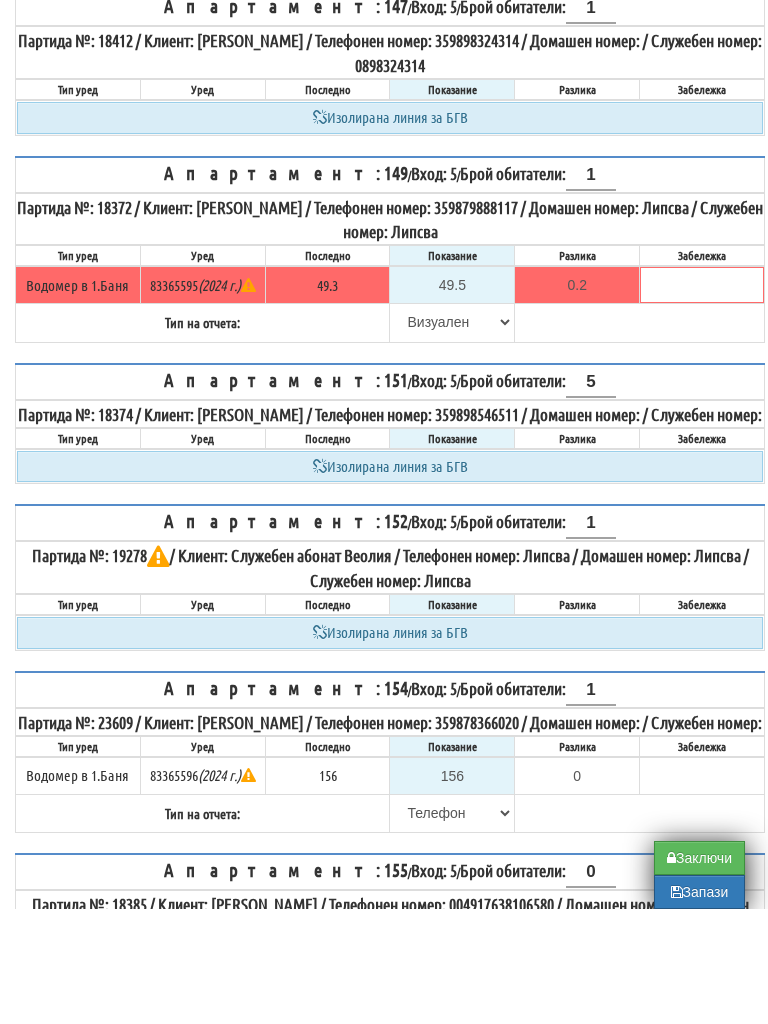 click on "Заключи" at bounding box center (699, 973) 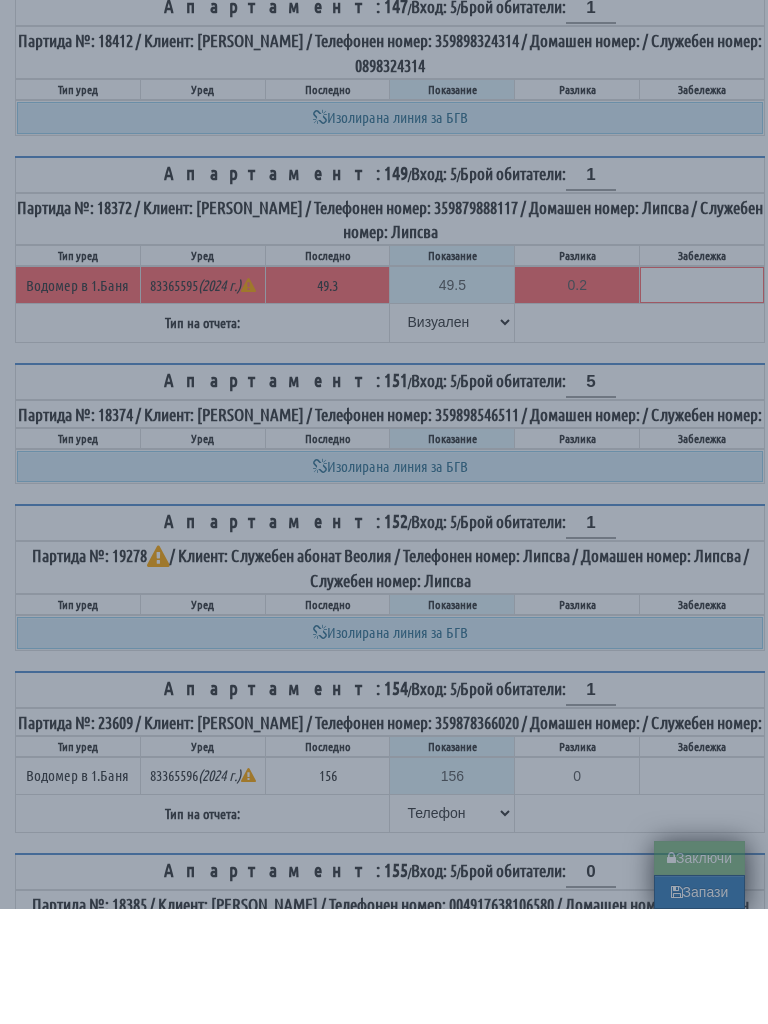 type on "0.000" 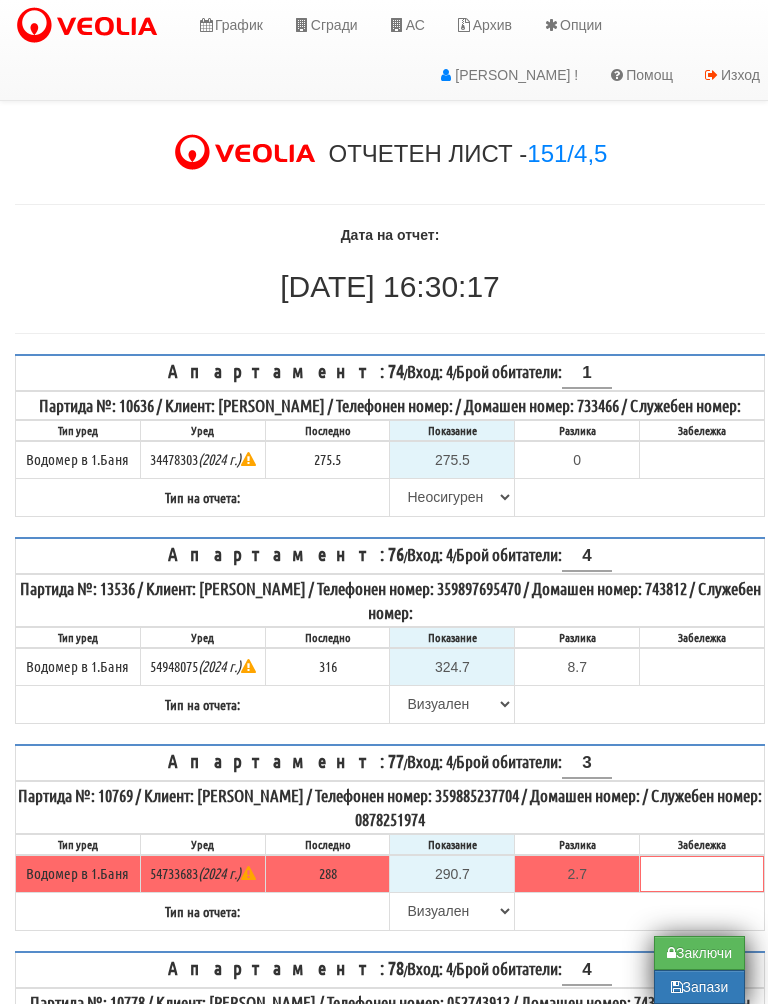 scroll, scrollTop: 109, scrollLeft: 0, axis: vertical 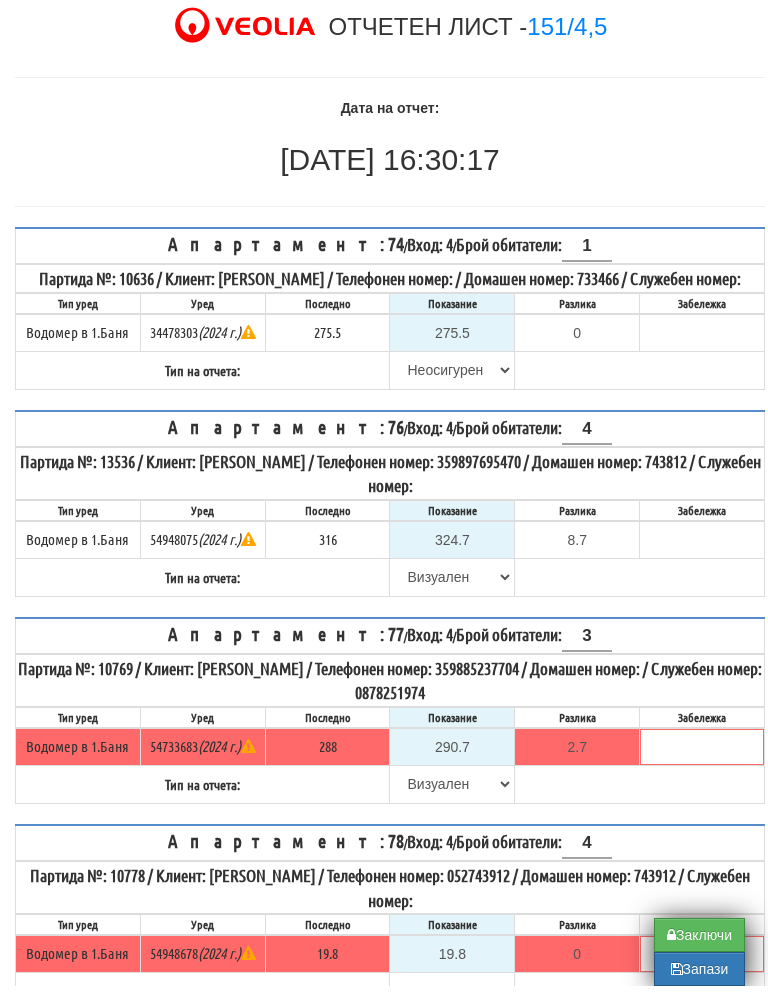 click on "Заключи" at bounding box center (699, 953) 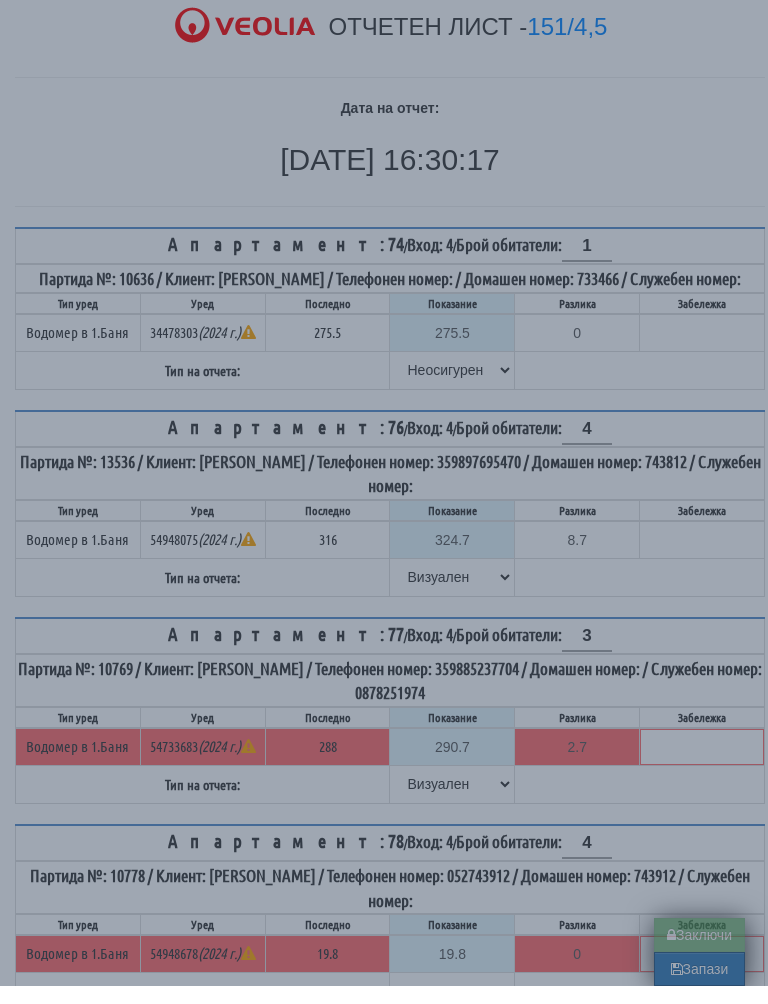 type on "0.0" 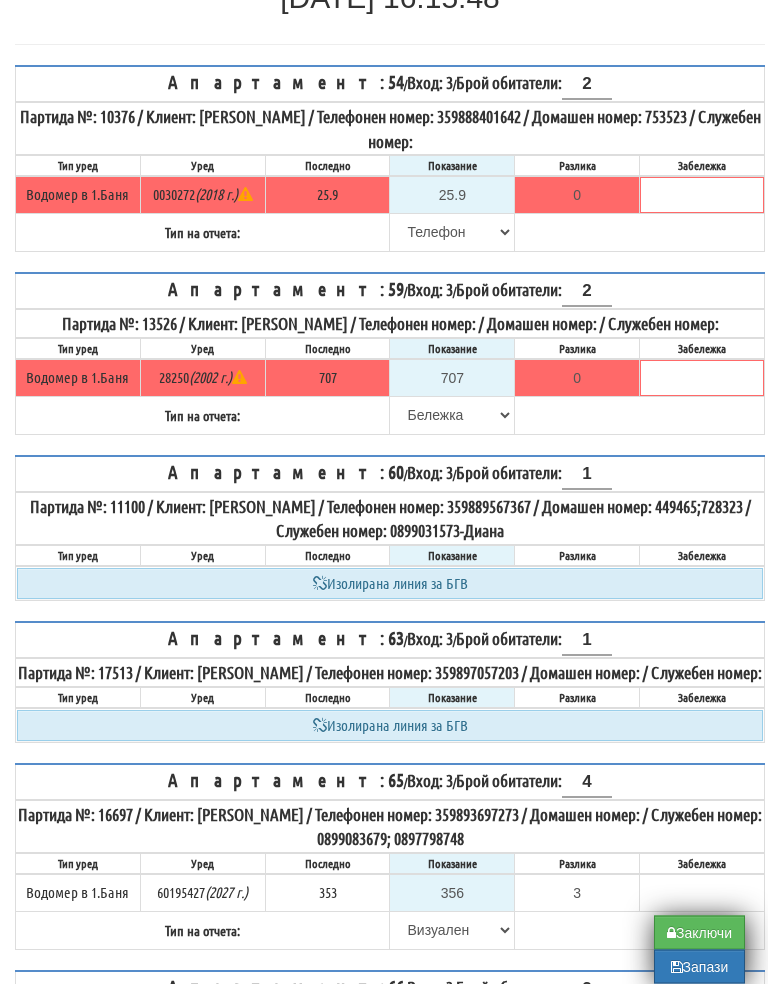 scroll, scrollTop: 269, scrollLeft: 0, axis: vertical 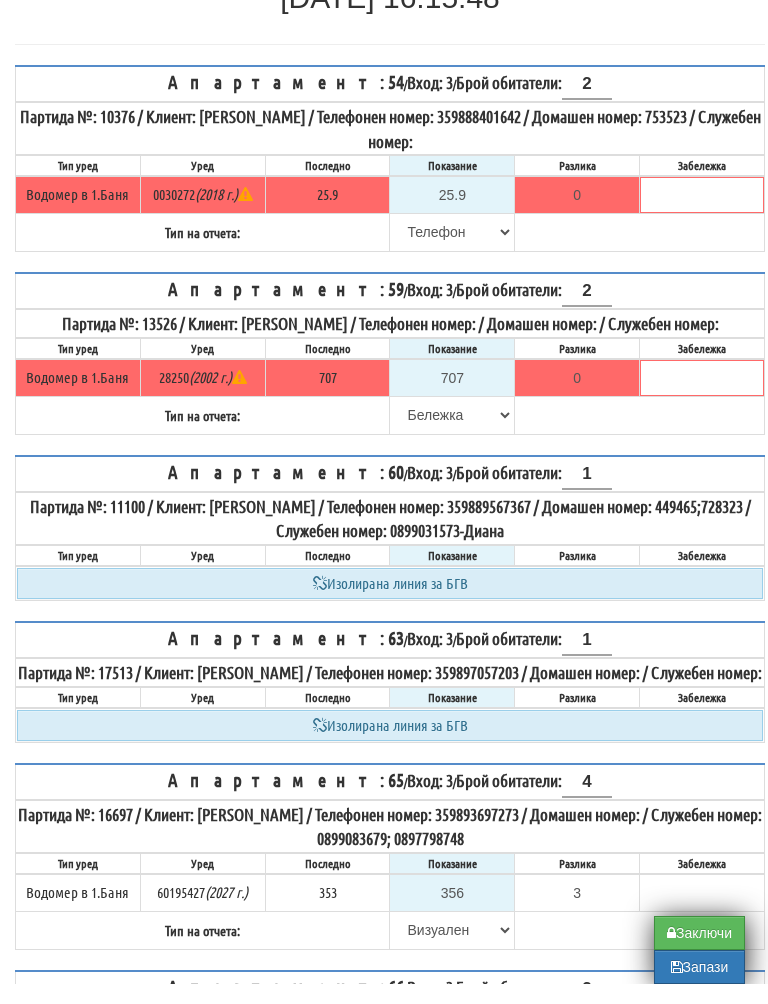 click on "Заключи" at bounding box center (699, 953) 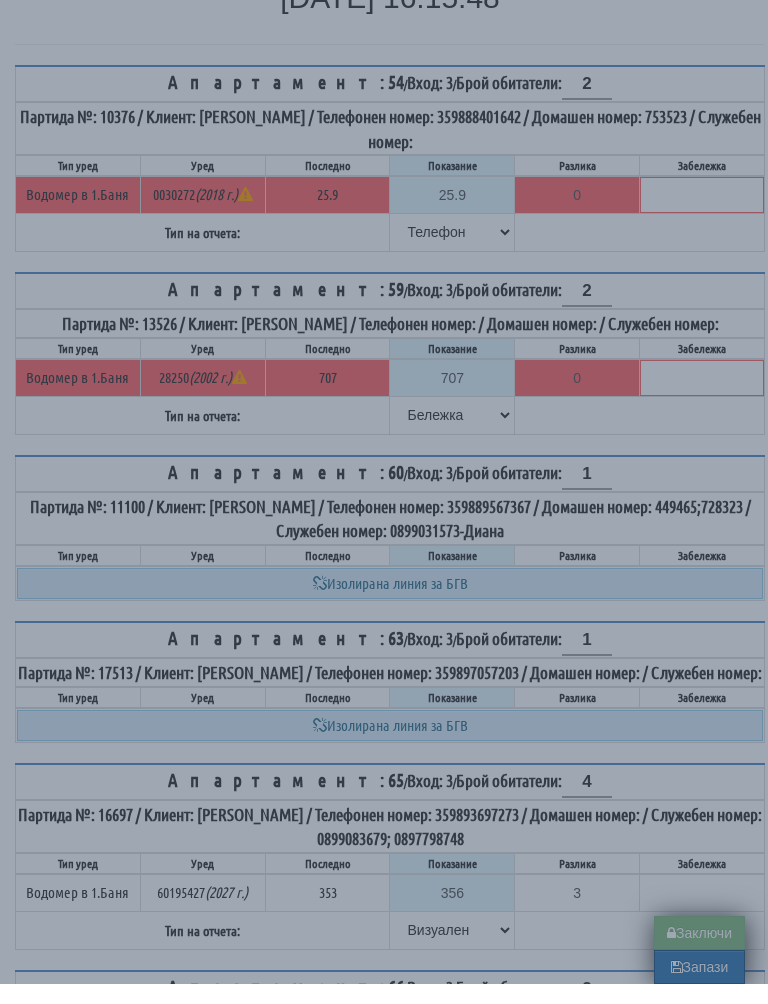 type on "0.0" 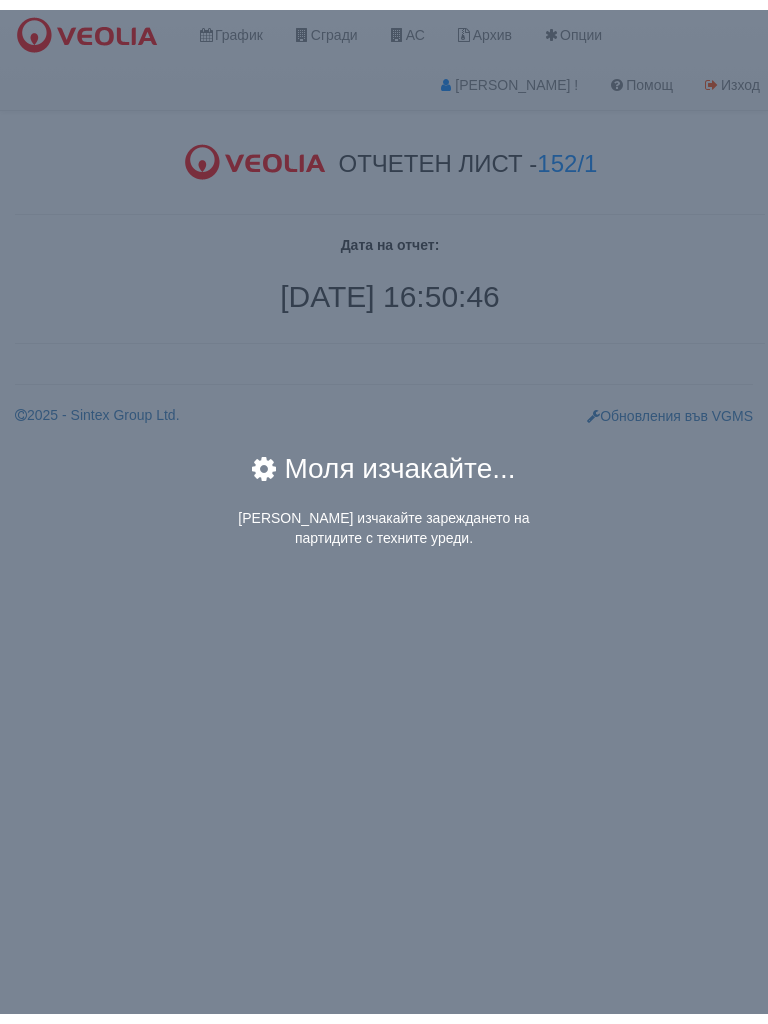 scroll, scrollTop: 0, scrollLeft: 0, axis: both 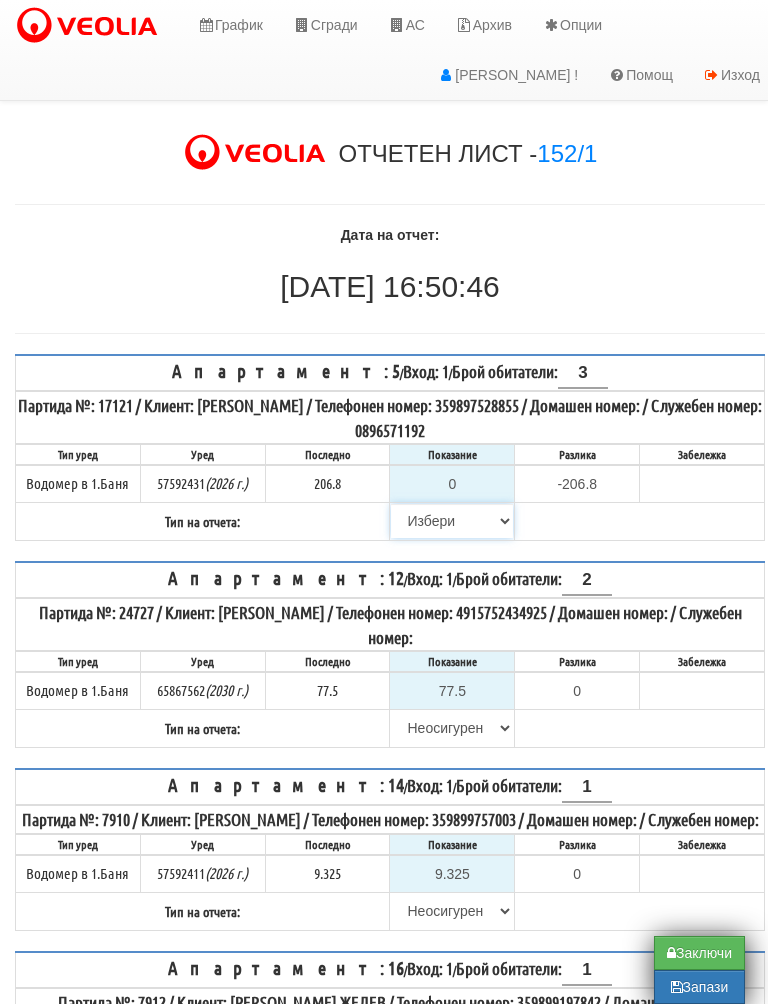 click on "[PERSON_NAME]
Телефон
Бележка
Неосигурен достъп
Самоотчет
Служебно
Дистанционен" at bounding box center [452, 521] 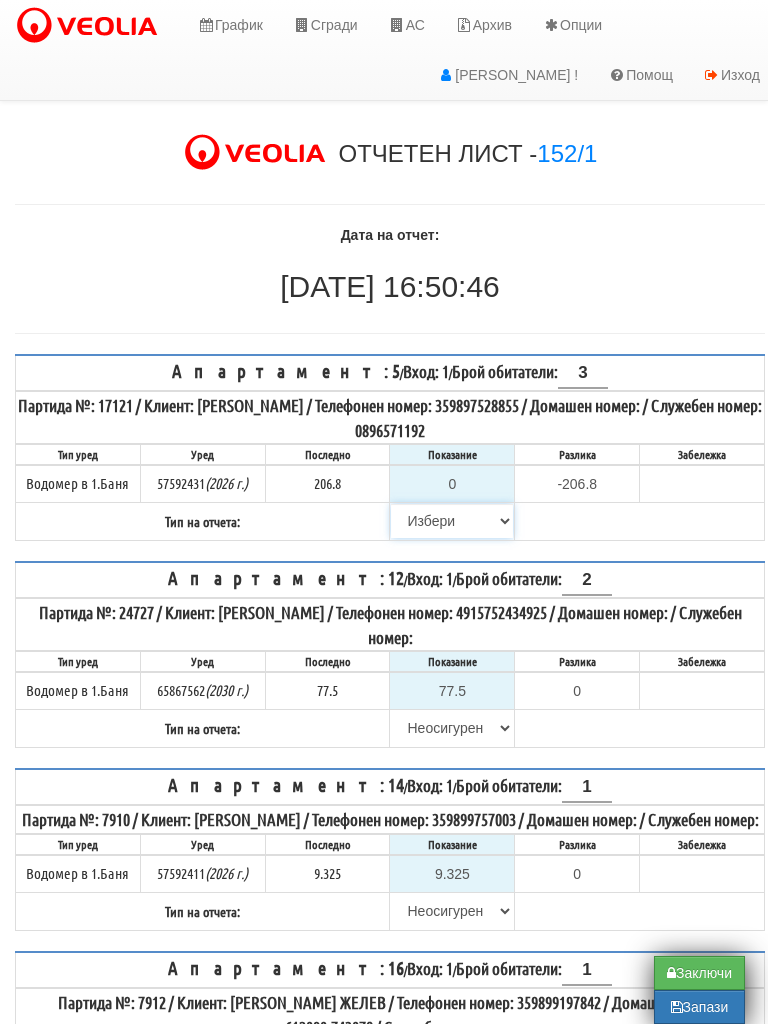 select on "8cc75930-9bfd-e511-80be-8d5a1dced85a" 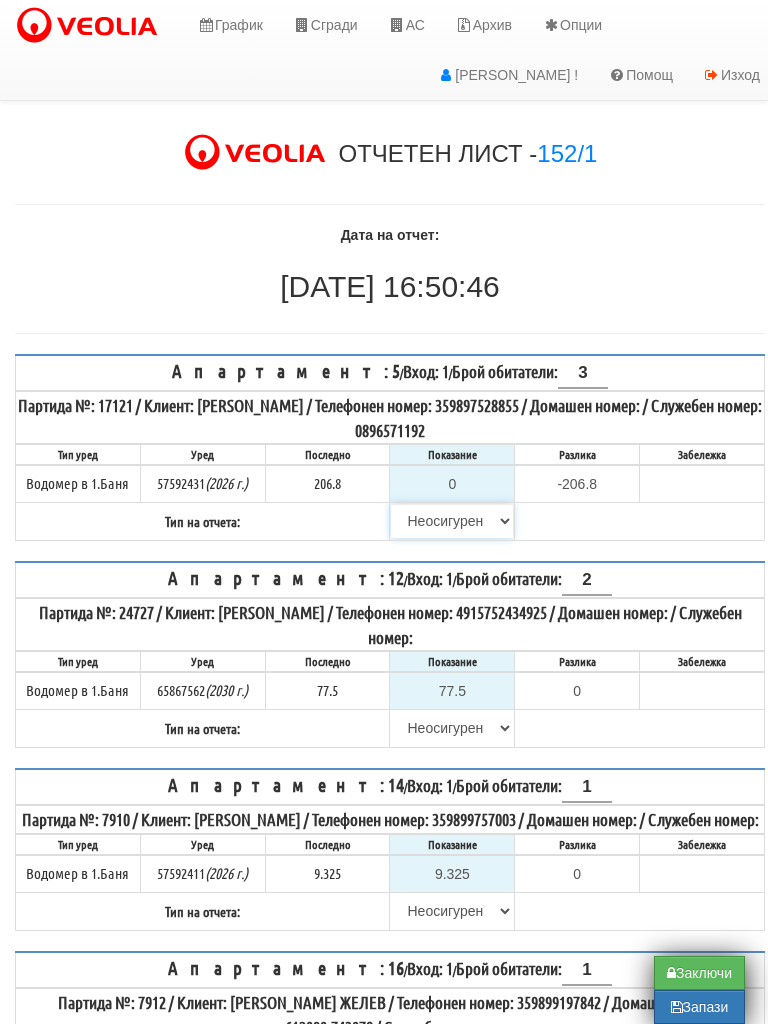 type on "206.8" 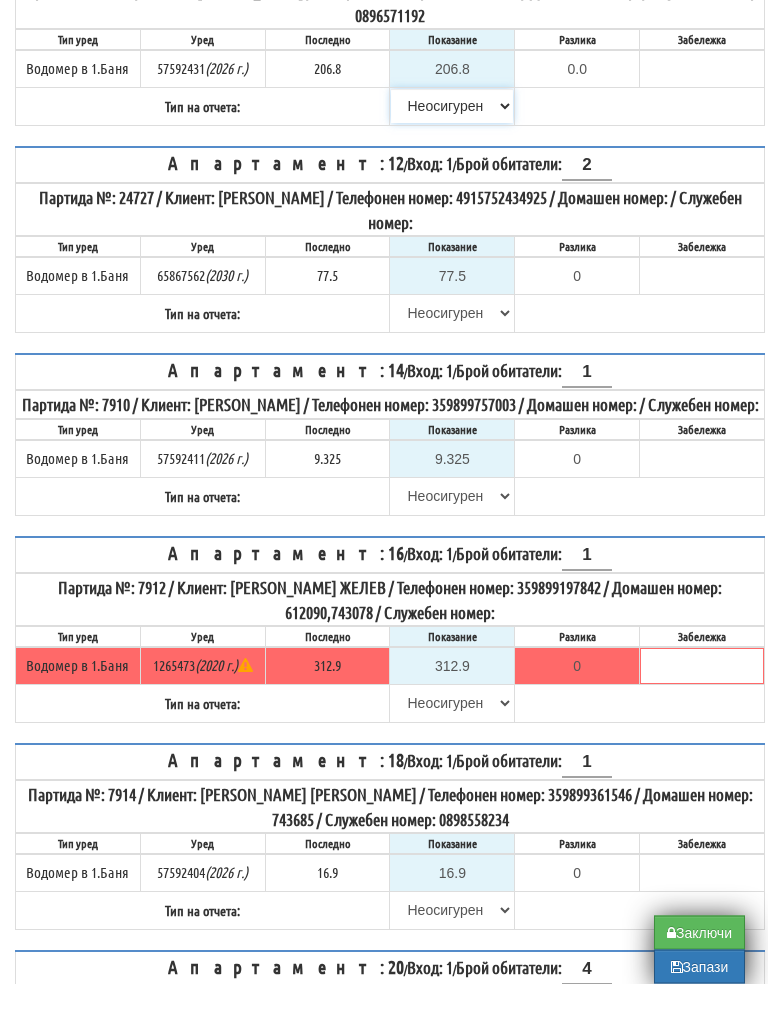 scroll, scrollTop: 375, scrollLeft: 0, axis: vertical 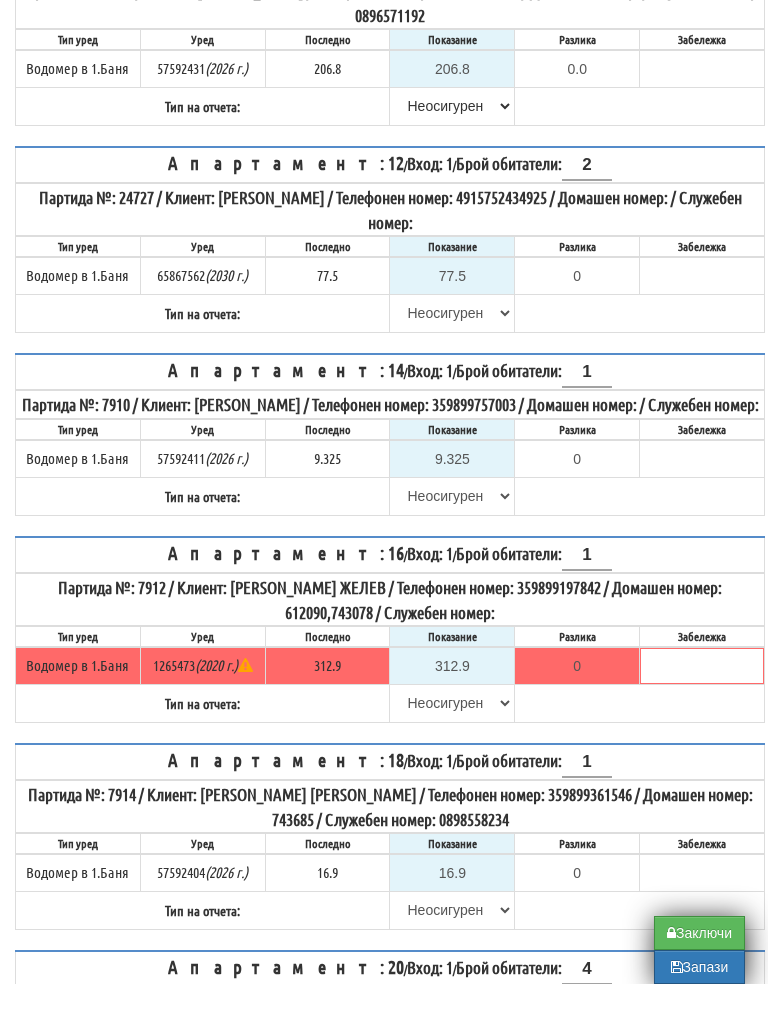 click on "Заключи" at bounding box center (699, 973) 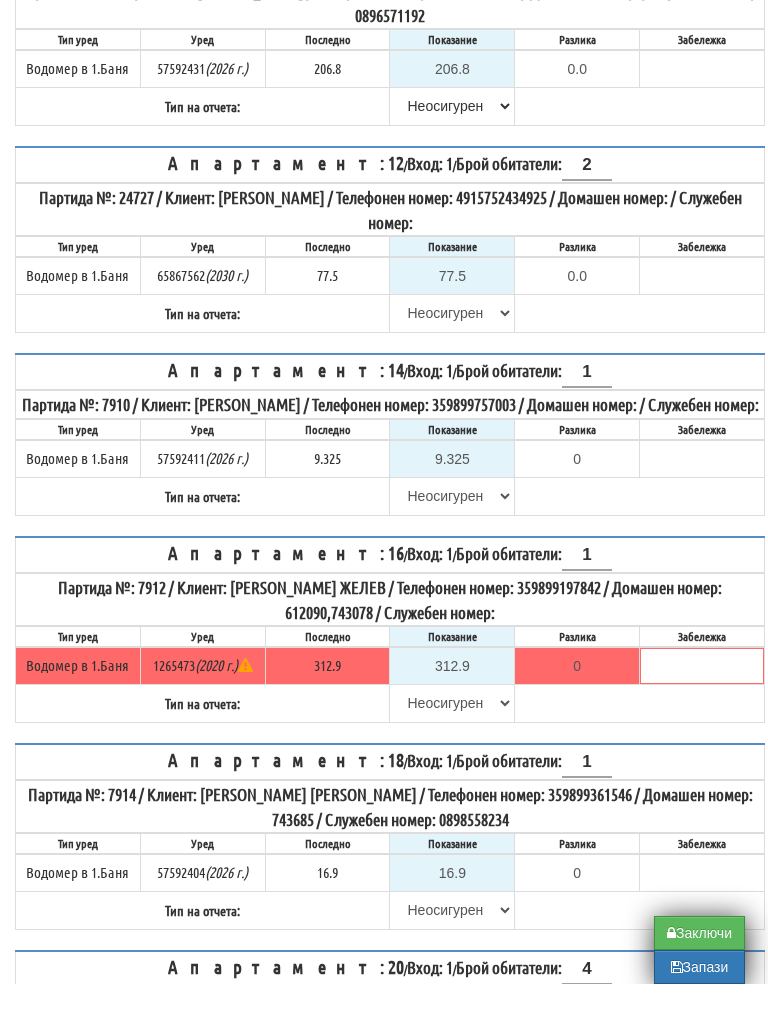 type on "0.000" 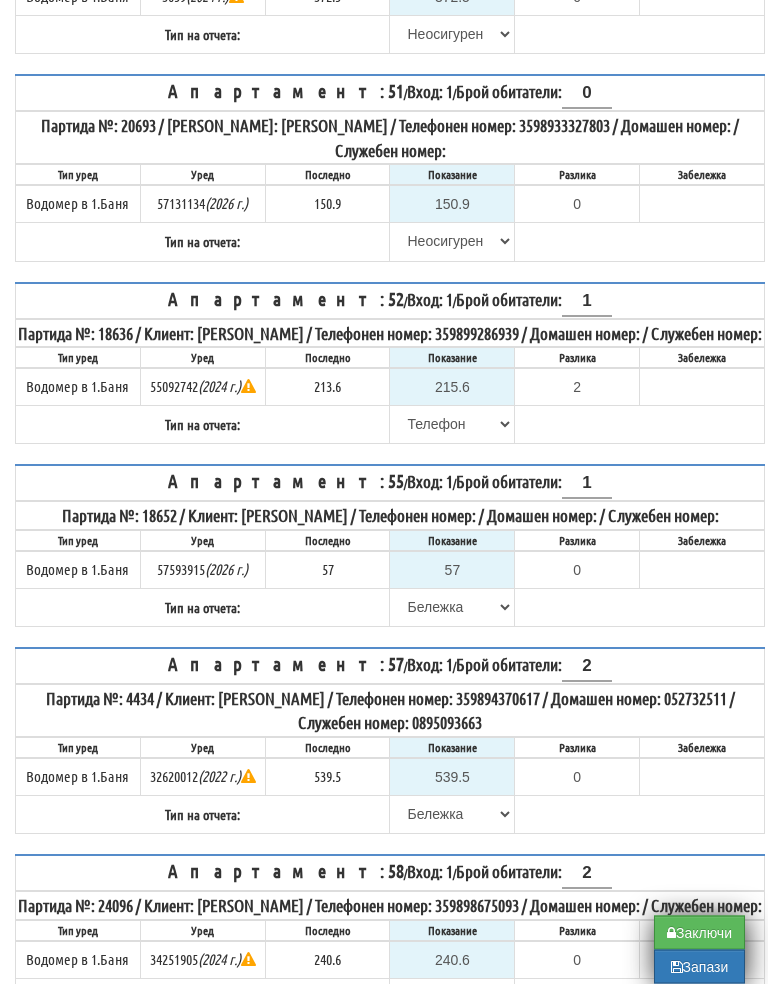 scroll, scrollTop: 3481, scrollLeft: 0, axis: vertical 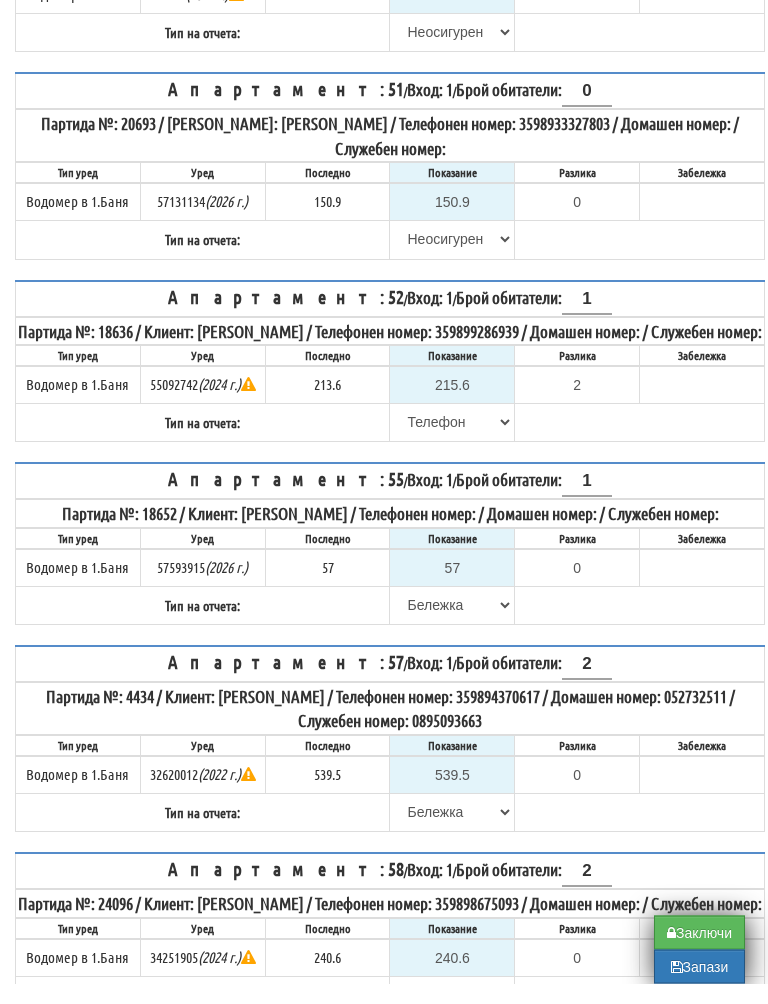 click on "Апартамент:
52
/
Вход:
1
/
Брой обитатели:
1
Партида №:
18636
/
Клиент:
[PERSON_NAME] /
Телефонен номер:
359899286939 /
Домашен номер:
/
Служебен номер:
Тип уред
Уред
Последно
Показание
Разлика
Забележка
55092742" at bounding box center (390, 382) 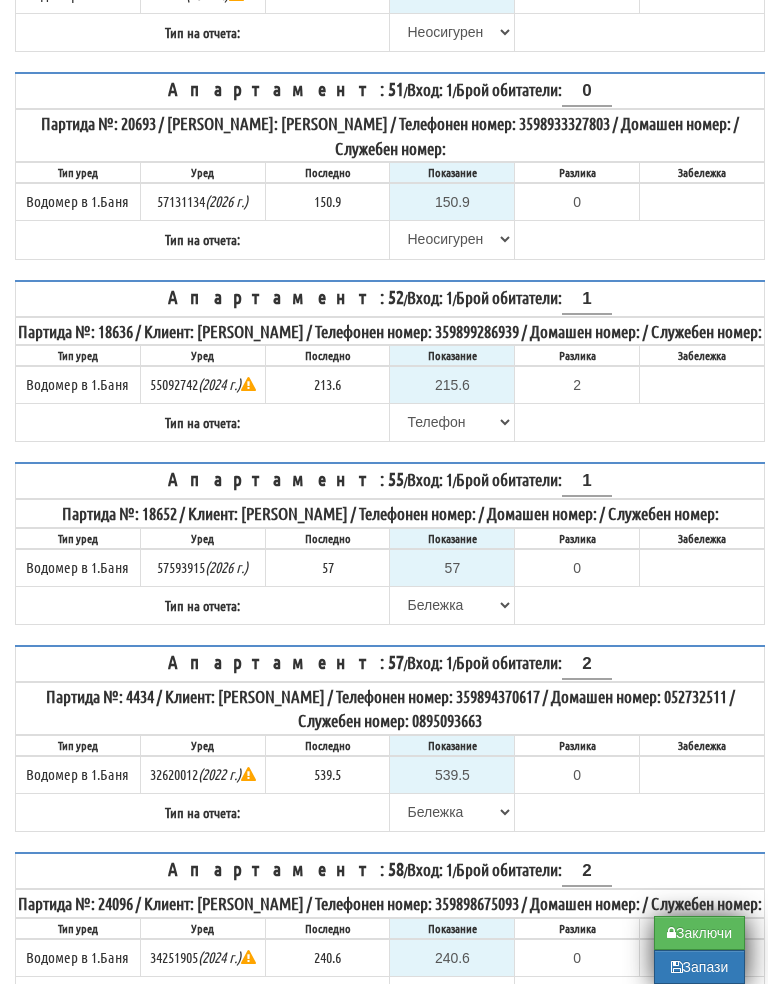 click on "Заключи" at bounding box center [699, 953] 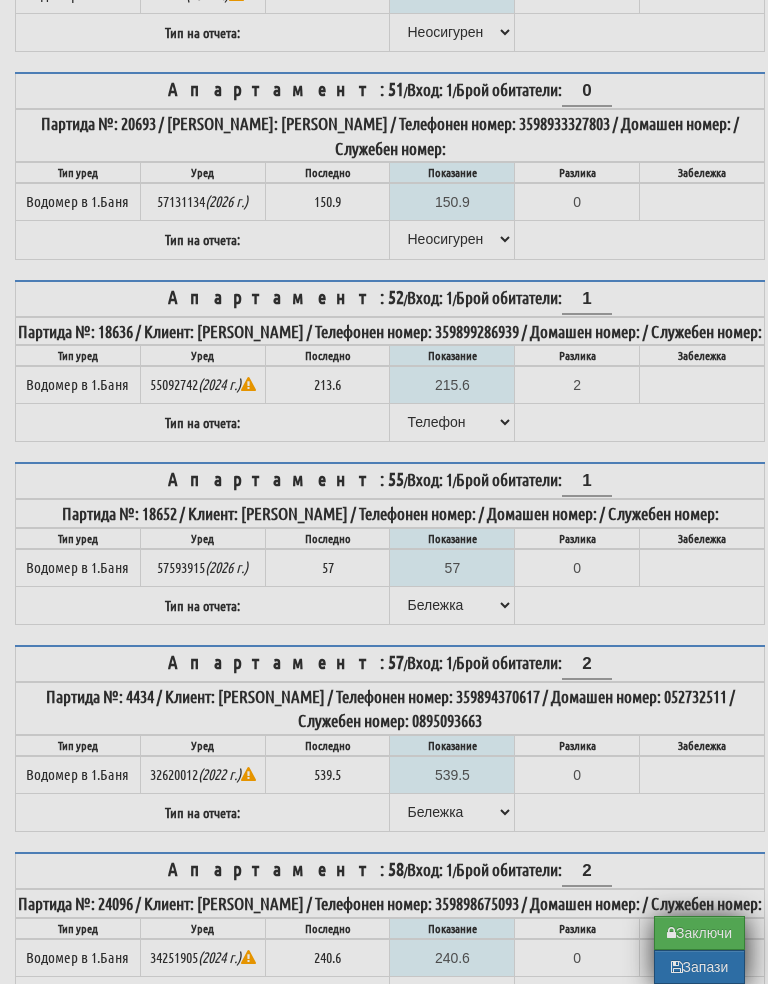 type on "0.0" 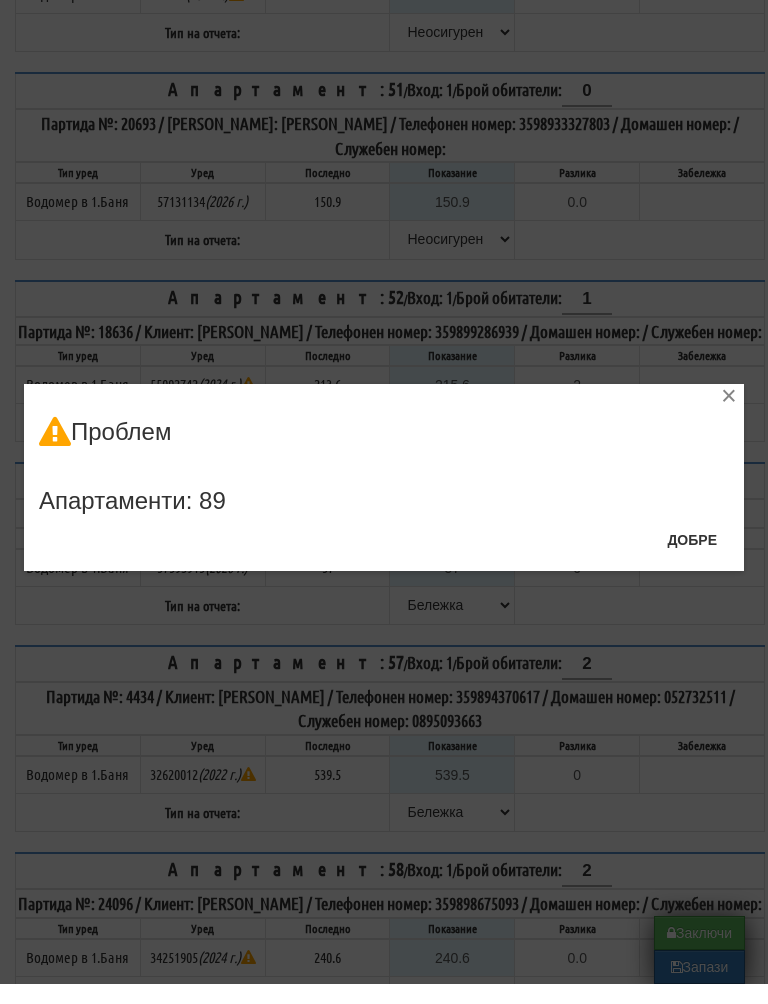 click on "Добре" at bounding box center (692, 560) 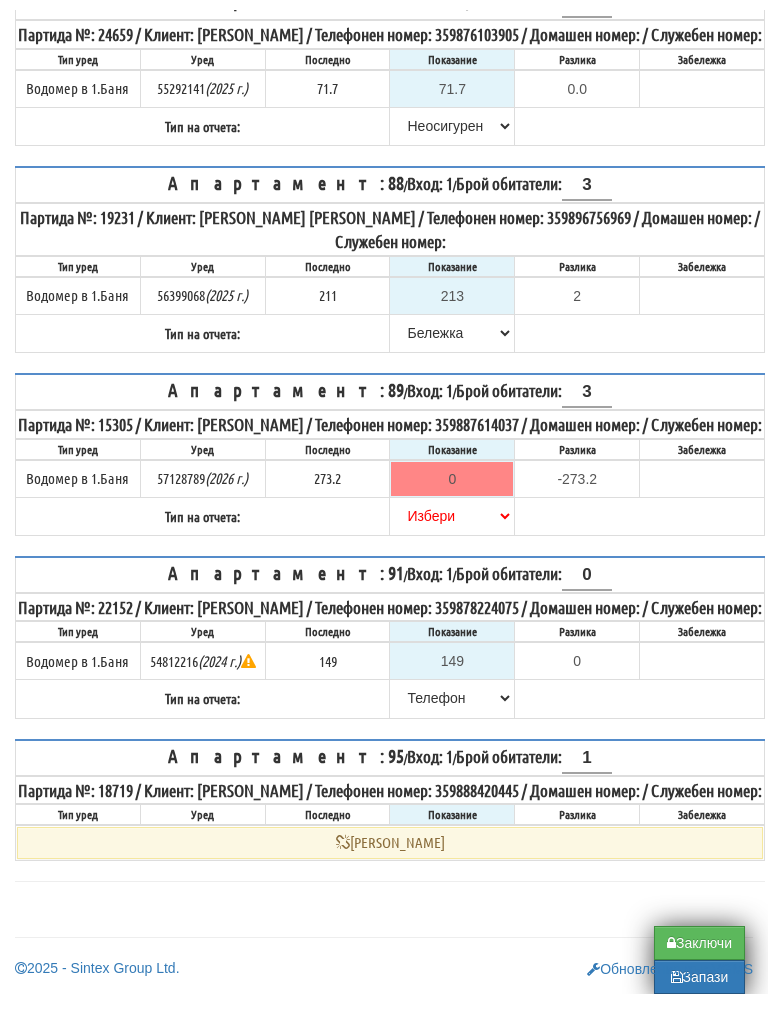 scroll, scrollTop: 5995, scrollLeft: 0, axis: vertical 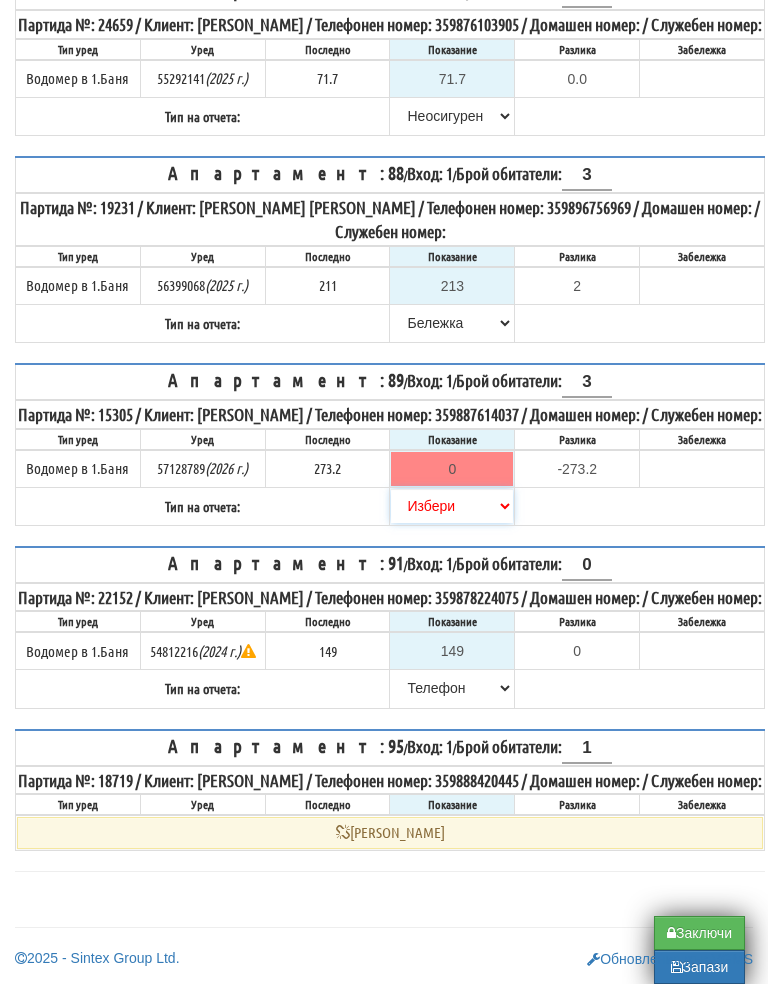 click on "Избери
Визуален
Телефон
Бележка
Неосигурен достъп
Самоотчет
Служебно
Дистанционен" at bounding box center (452, 526) 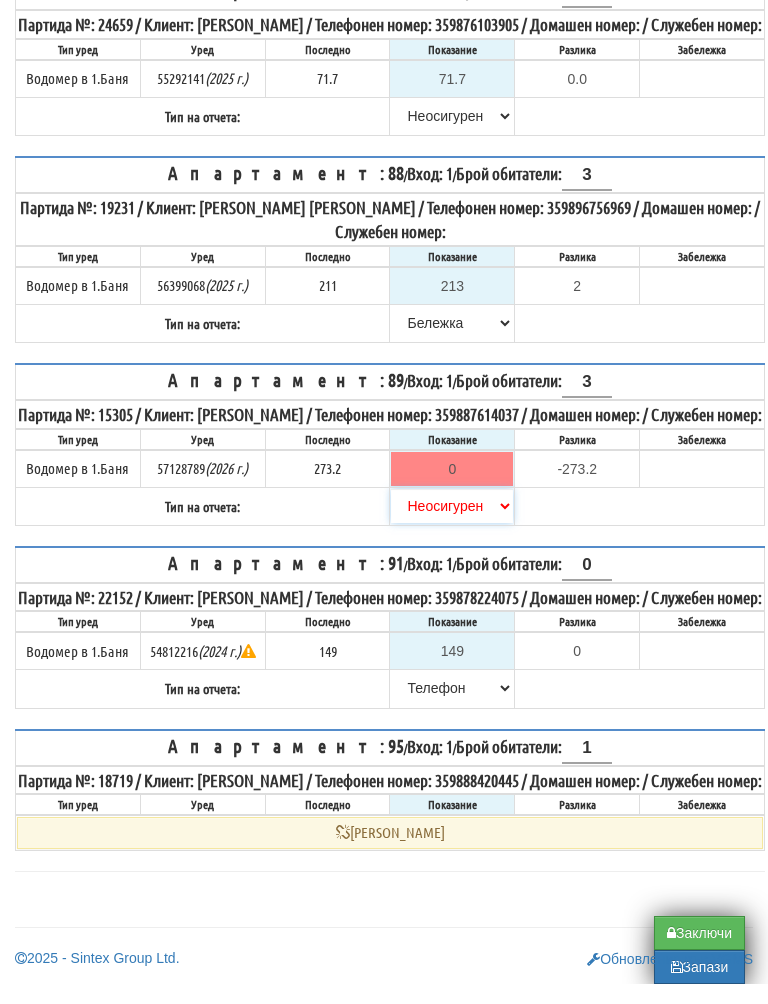 type on "273.2" 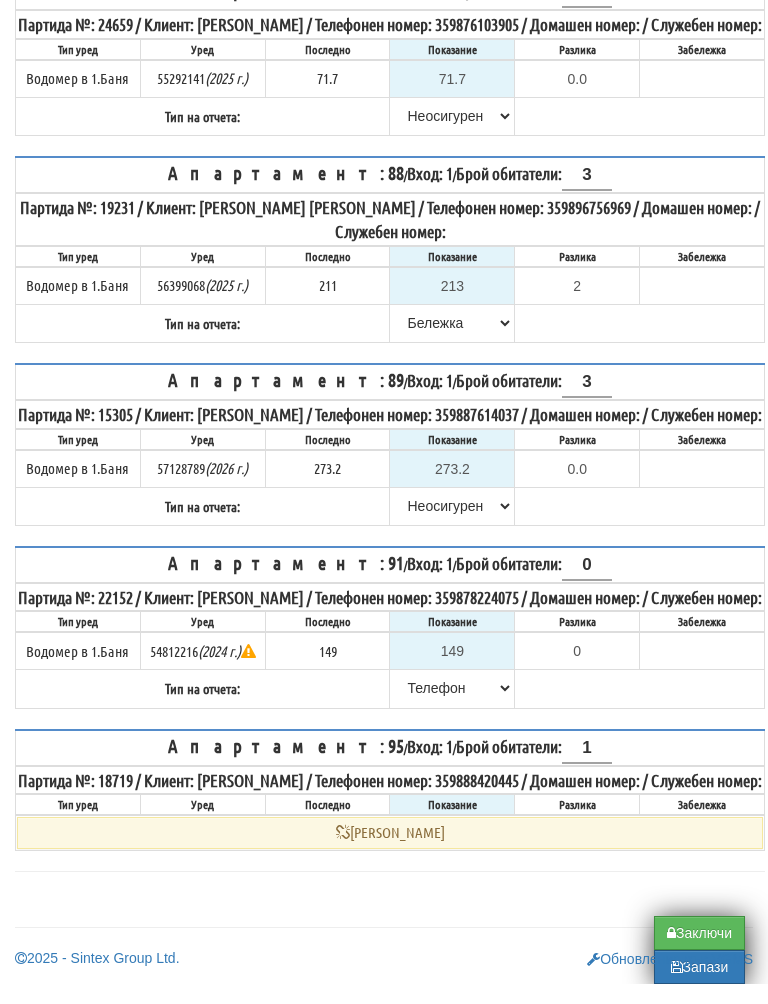 click on "Заключи" at bounding box center (699, 953) 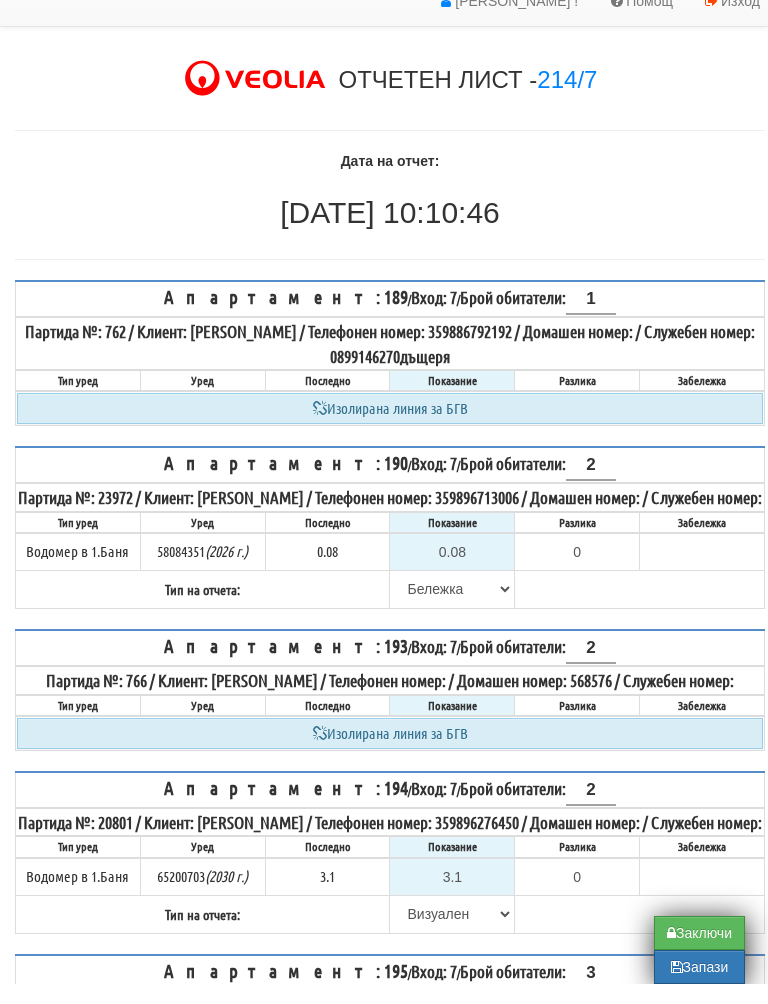 scroll, scrollTop: 64, scrollLeft: 0, axis: vertical 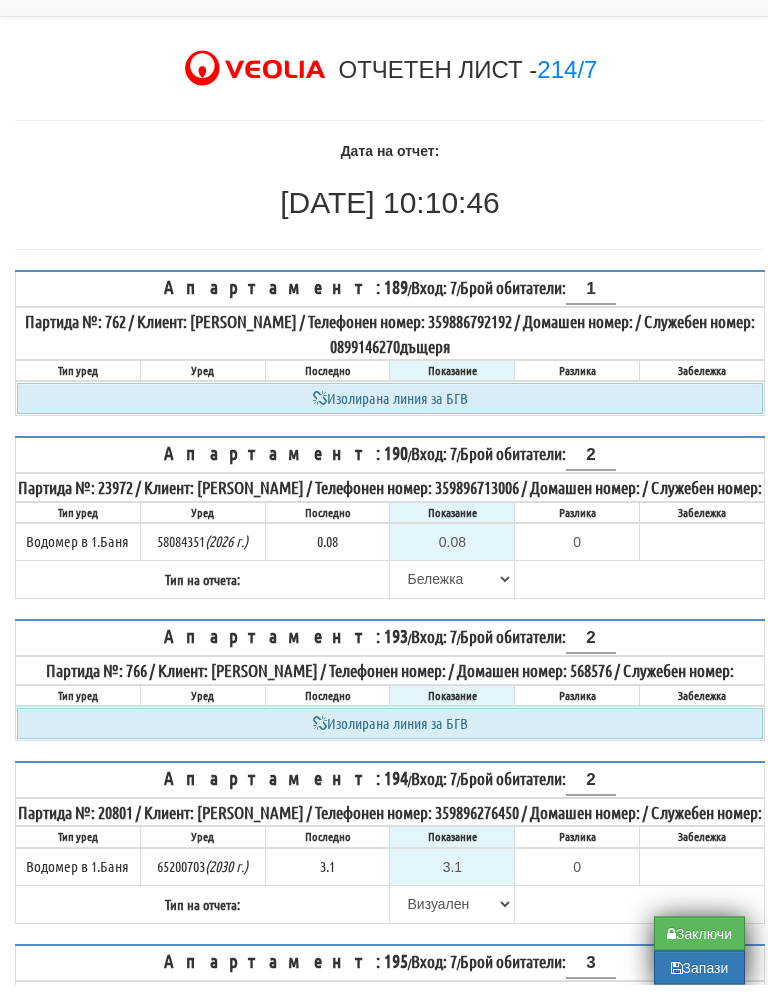 click on "Заключи" at bounding box center [699, 953] 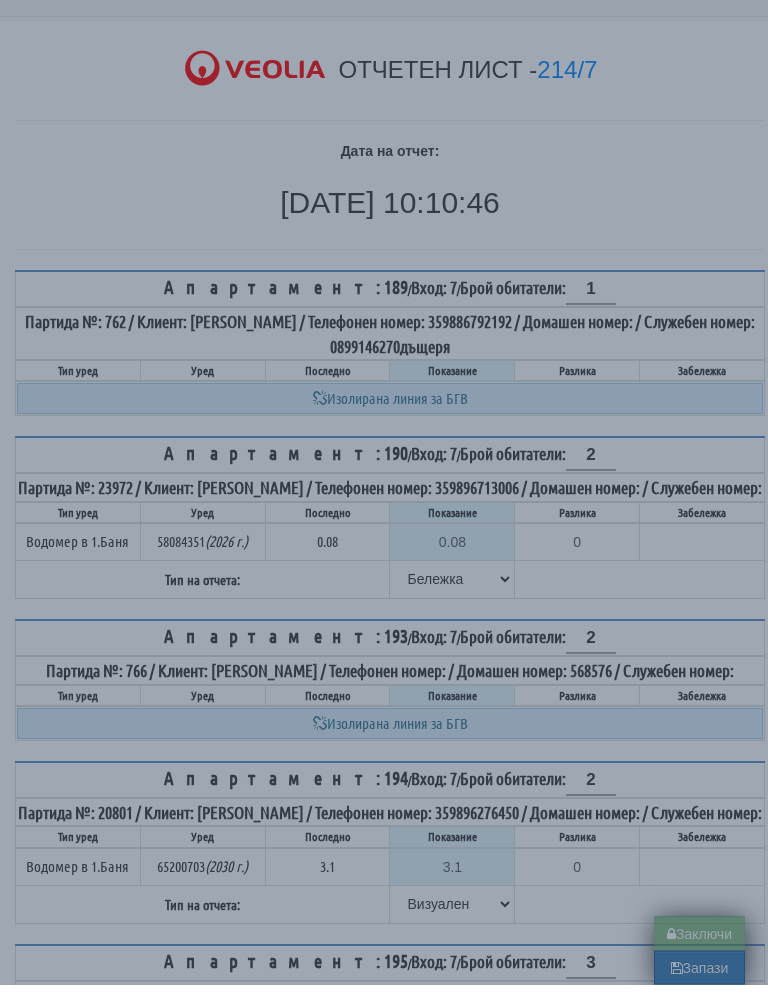 type on "0.0" 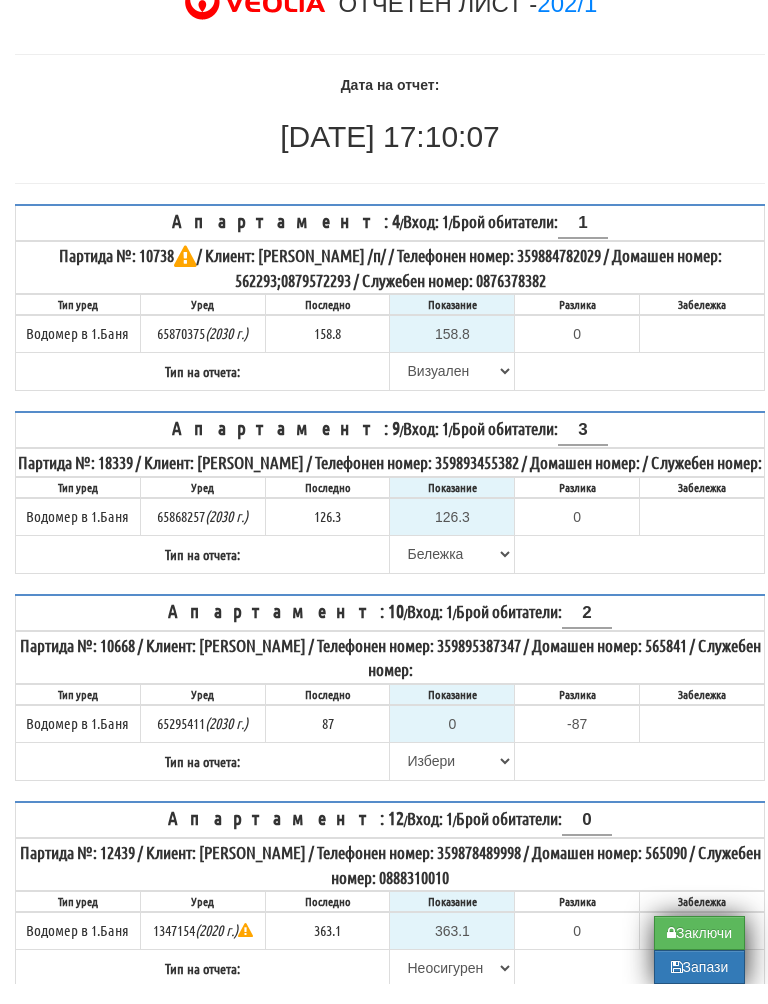scroll, scrollTop: 144, scrollLeft: 0, axis: vertical 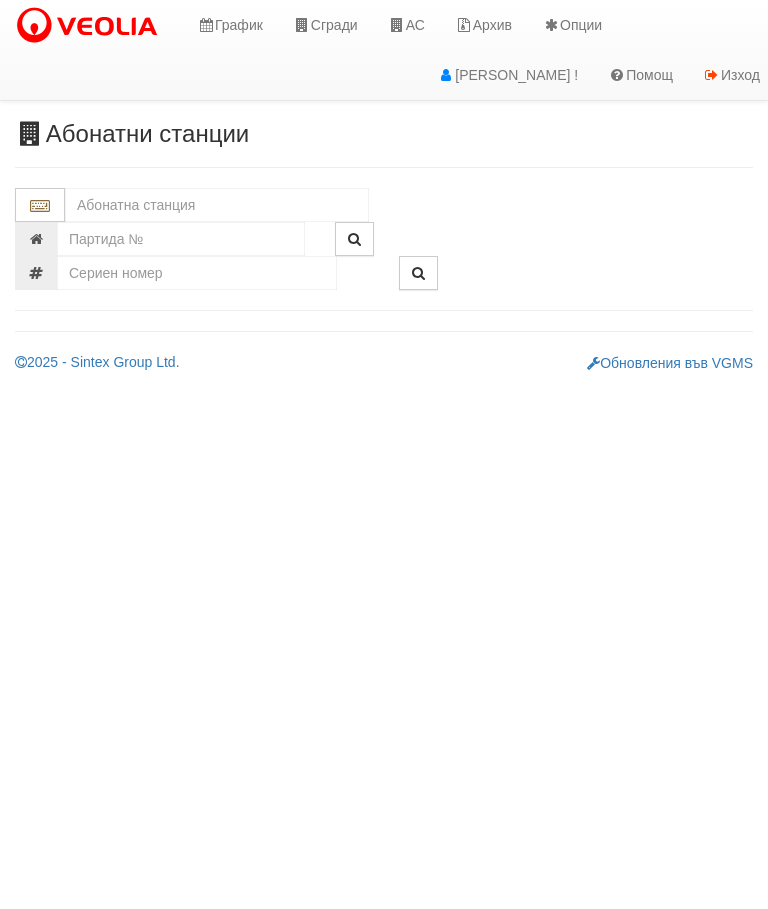 click at bounding box center (217, 205) 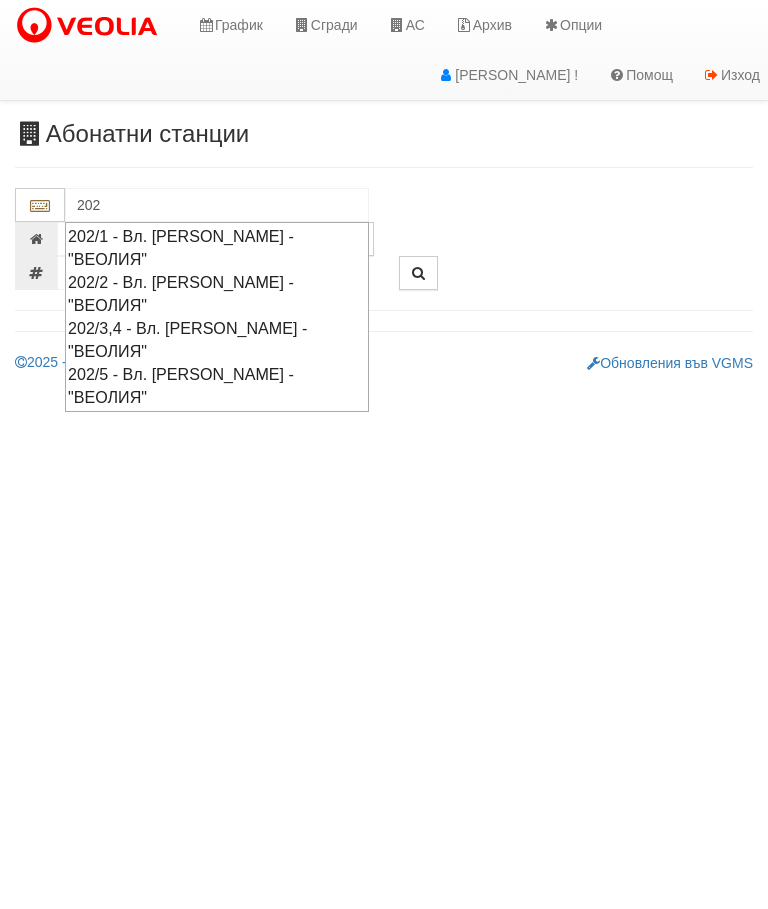 click on "202/1 - Вл. Варненчик - "ВЕОЛИЯ"" at bounding box center (217, 248) 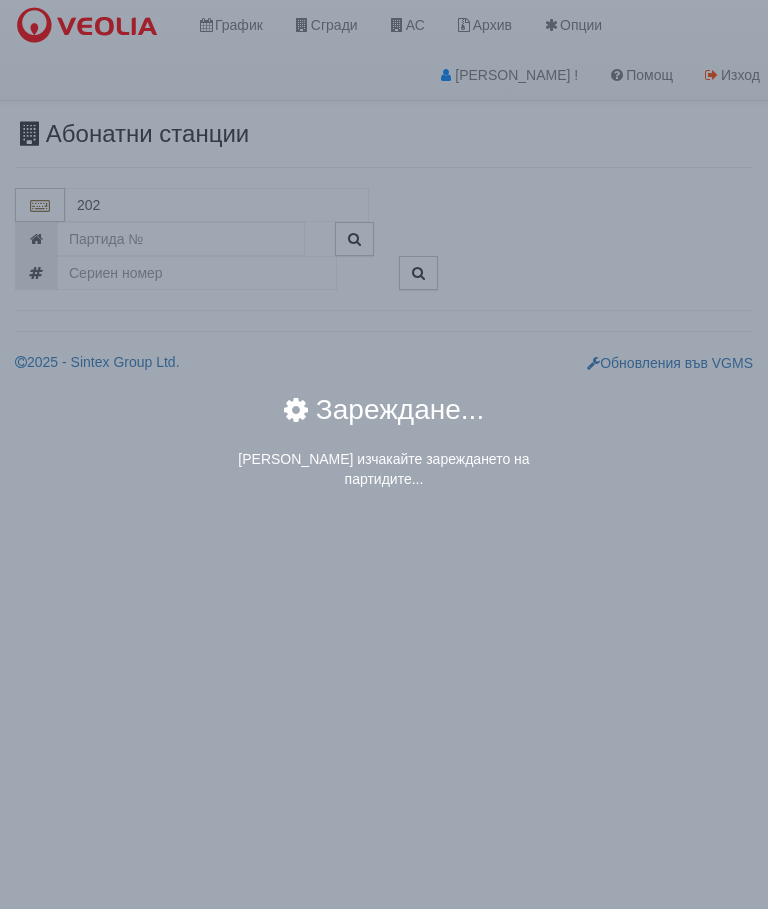 type on "202/1 - Вл. Варненчик - "ВЕОЛИЯ"" 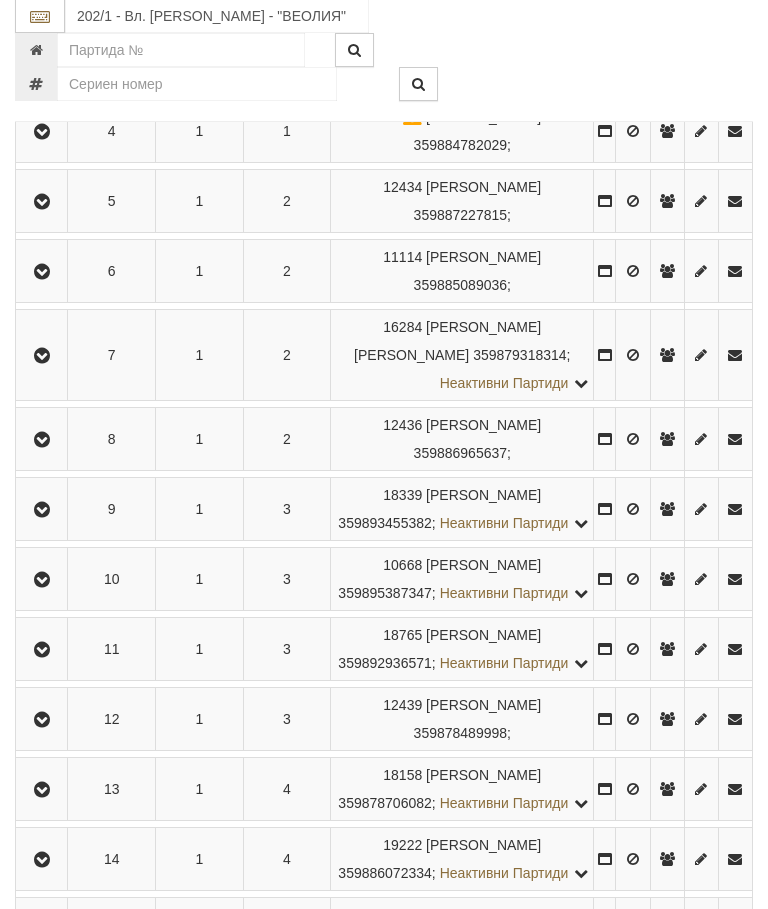 scroll, scrollTop: 707, scrollLeft: 0, axis: vertical 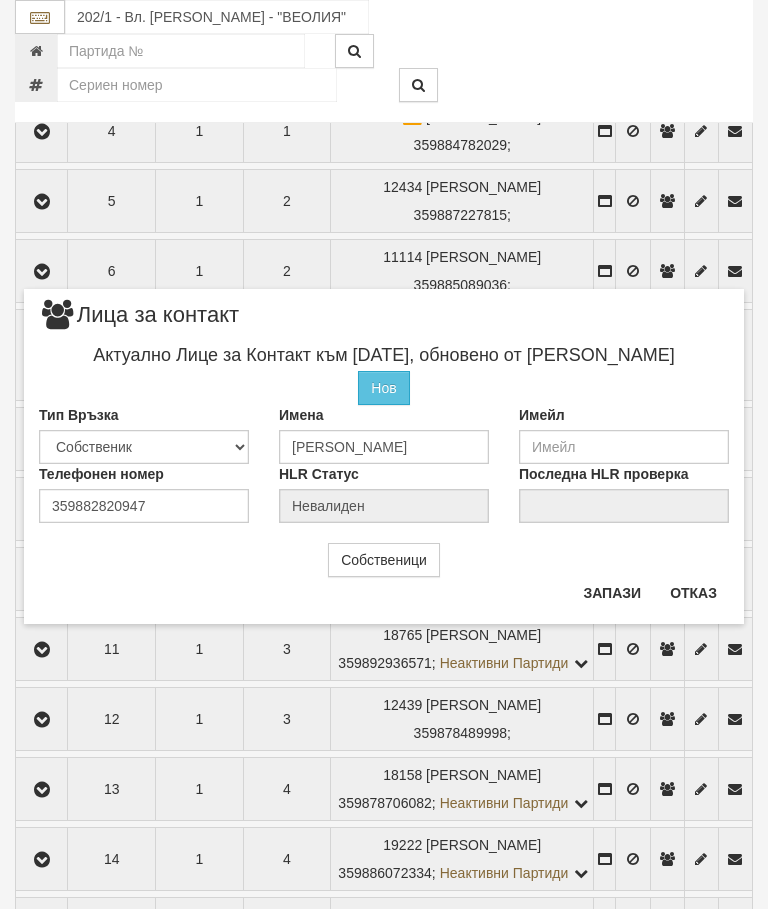 click on "Отказ" at bounding box center (693, 593) 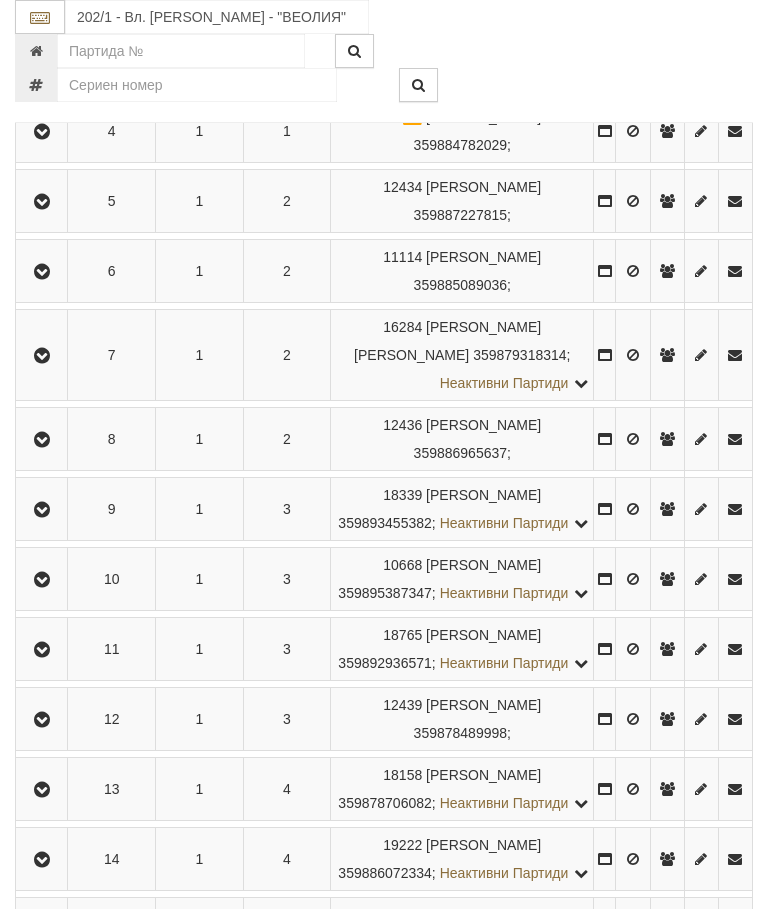 click at bounding box center [42, 580] 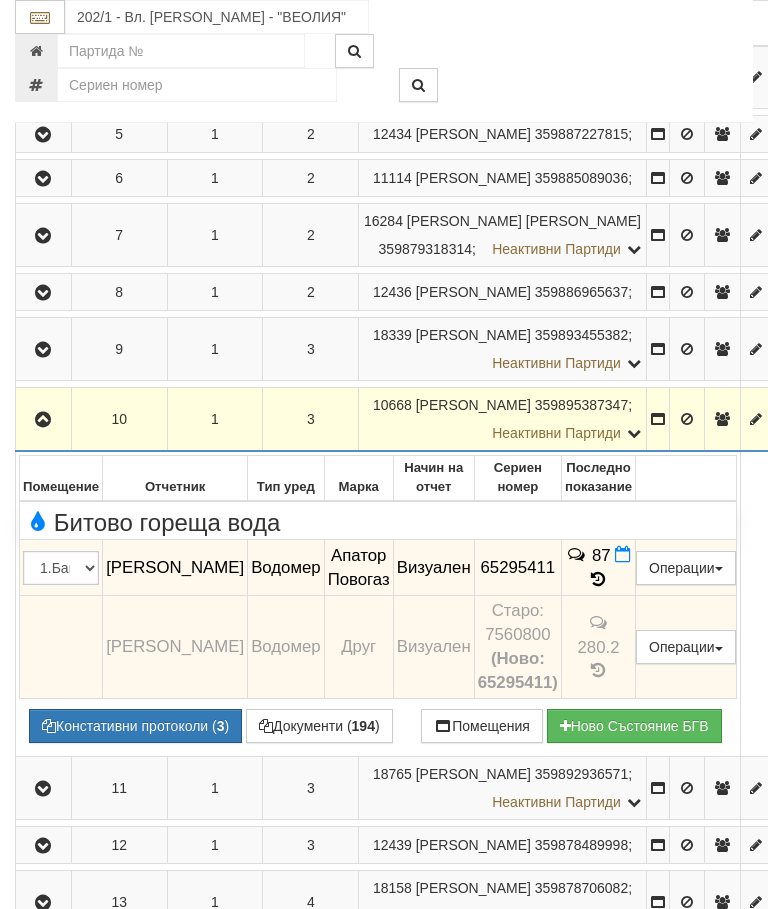 scroll, scrollTop: 857, scrollLeft: 0, axis: vertical 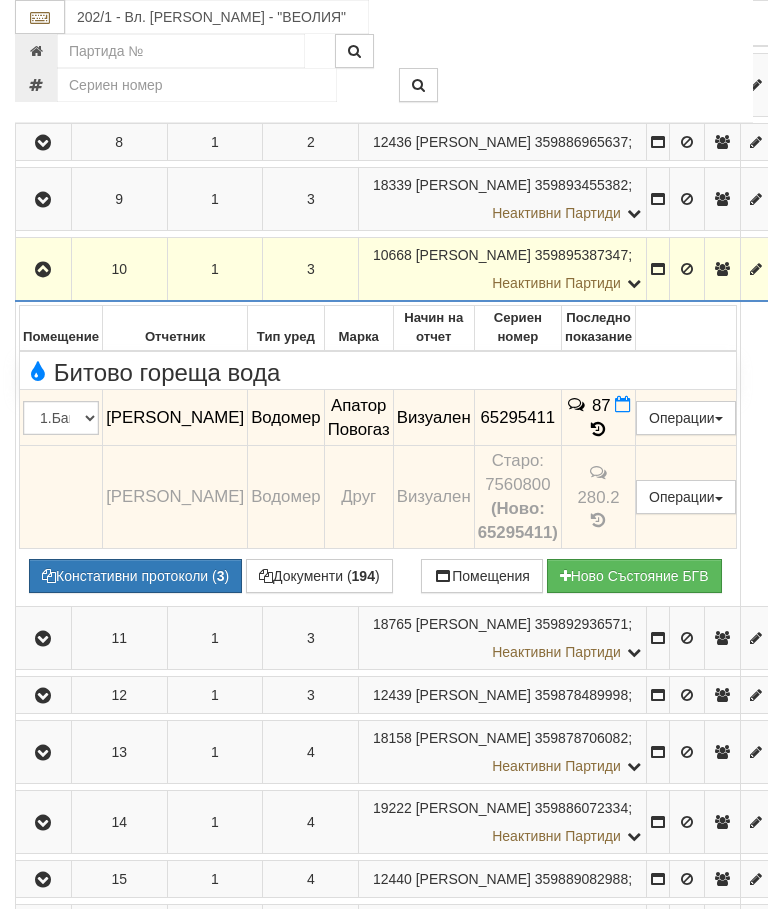 click at bounding box center [43, 270] 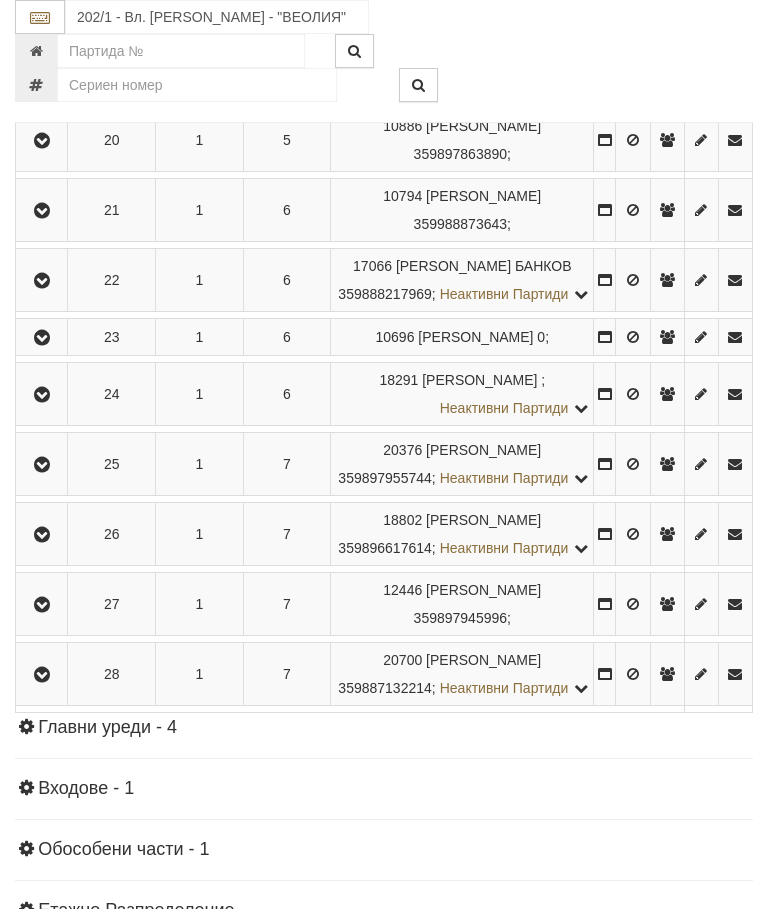 scroll, scrollTop: 1926, scrollLeft: 0, axis: vertical 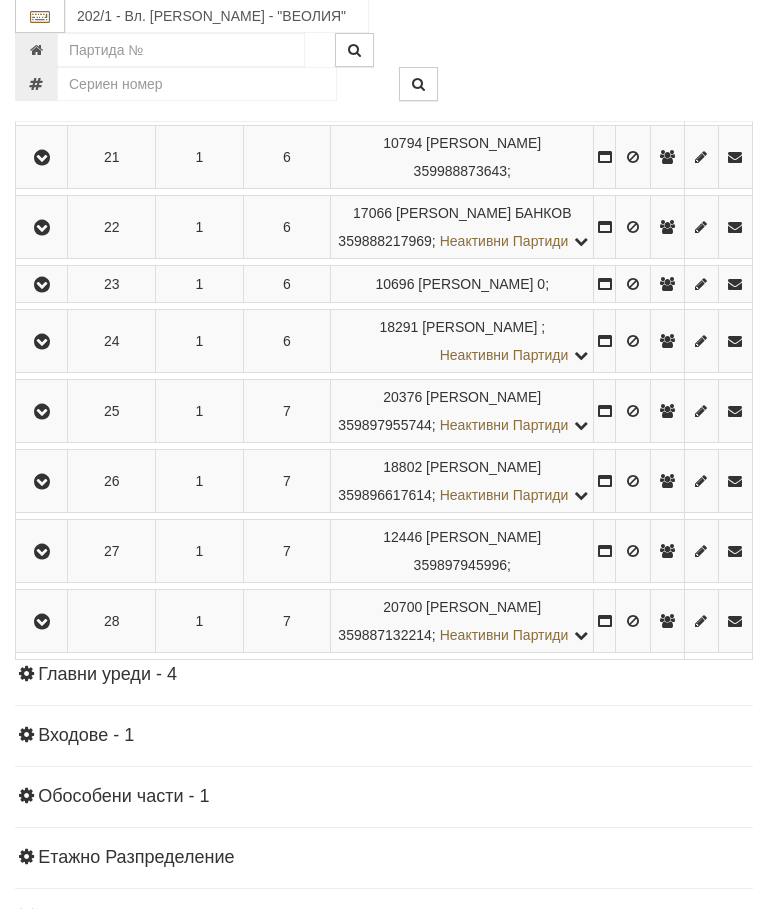click at bounding box center [667, 342] 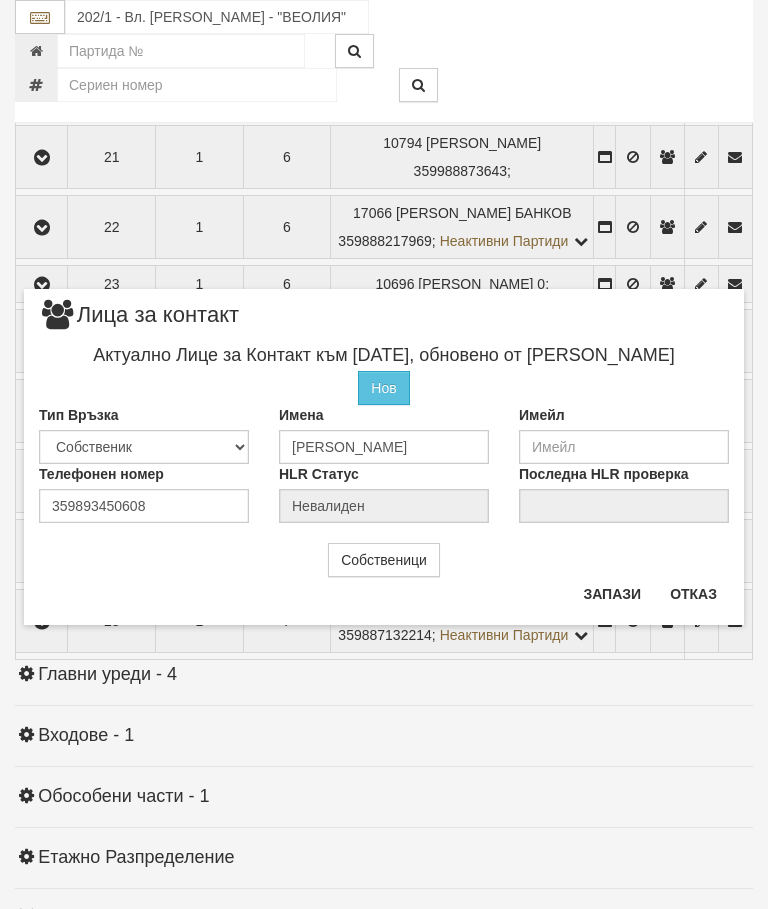 click on "Отказ" at bounding box center (693, 594) 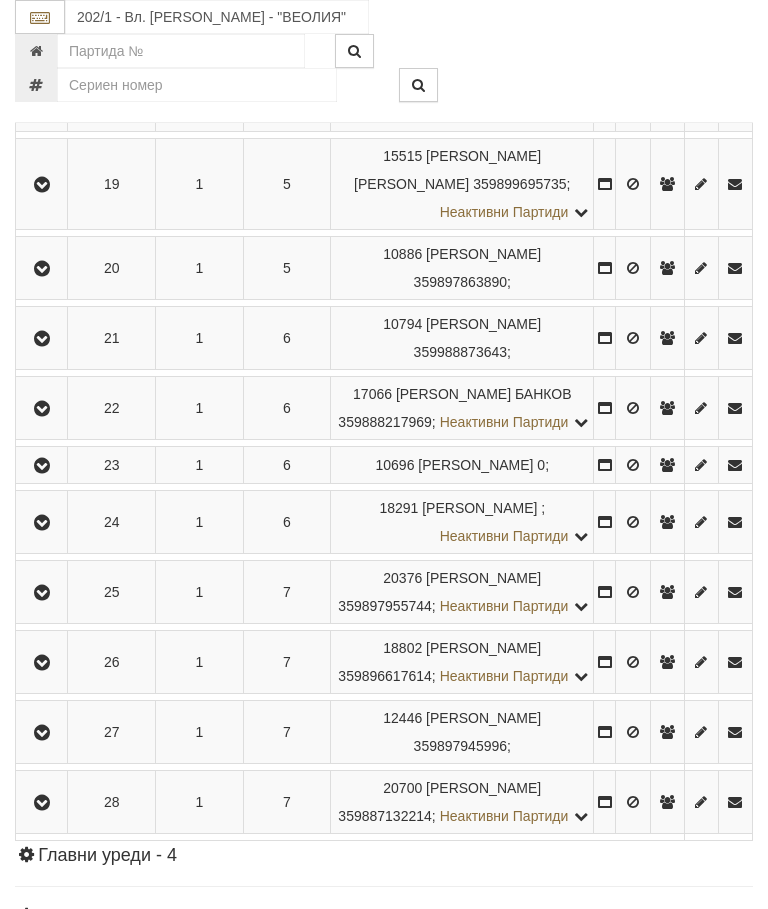 scroll, scrollTop: 1744, scrollLeft: 0, axis: vertical 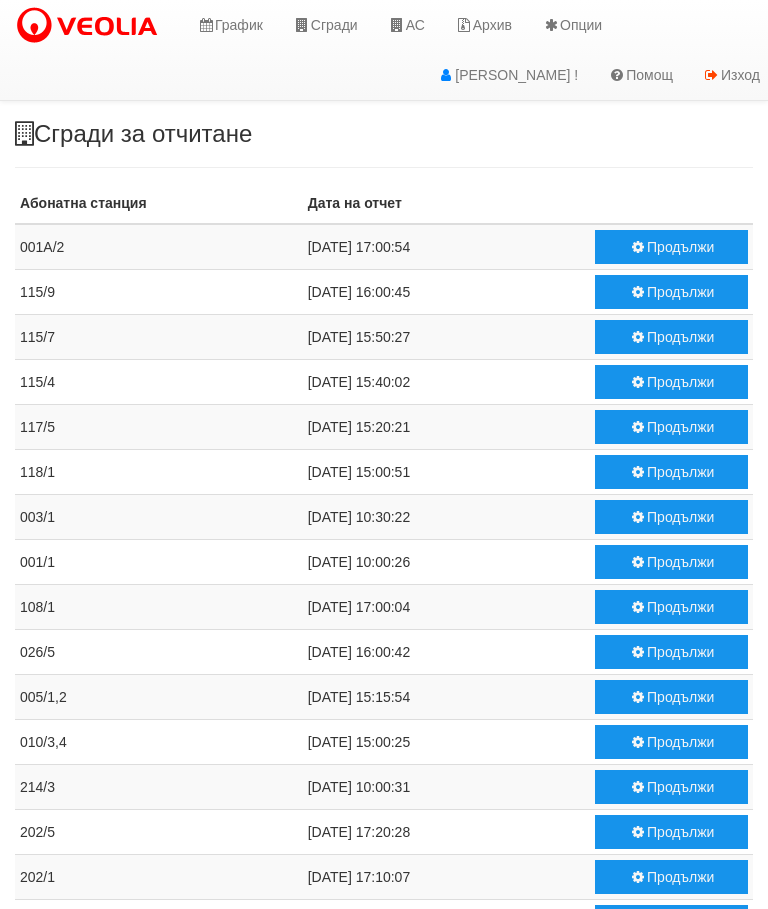 click on "Продължи" at bounding box center [671, 877] 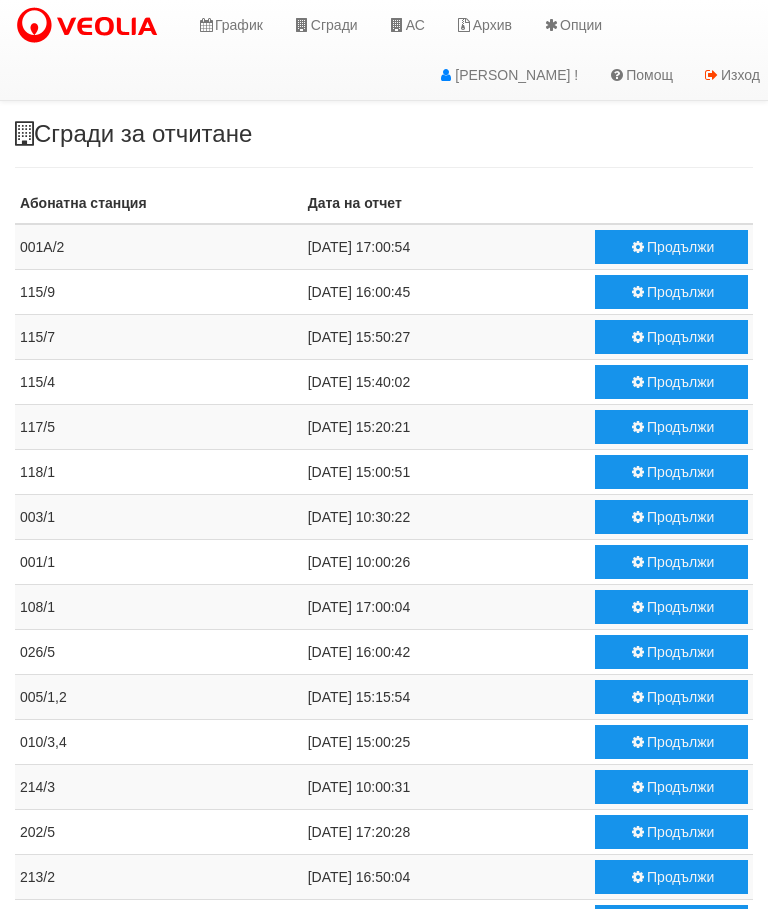 click on "Продължи" at bounding box center [671, 877] 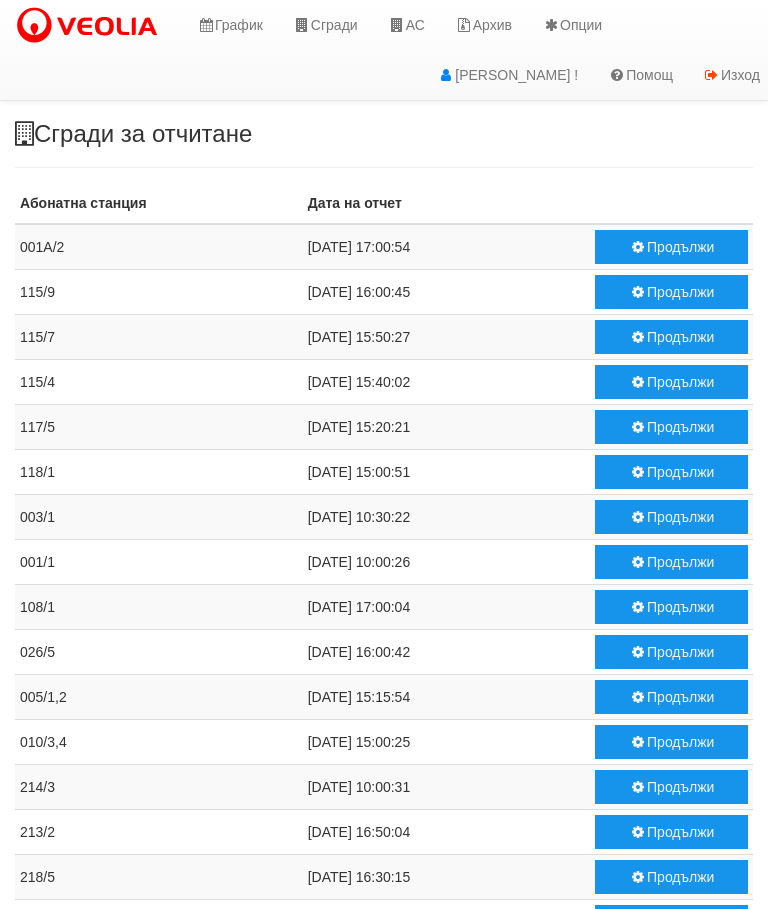 click on "Продължи" at bounding box center (671, 517) 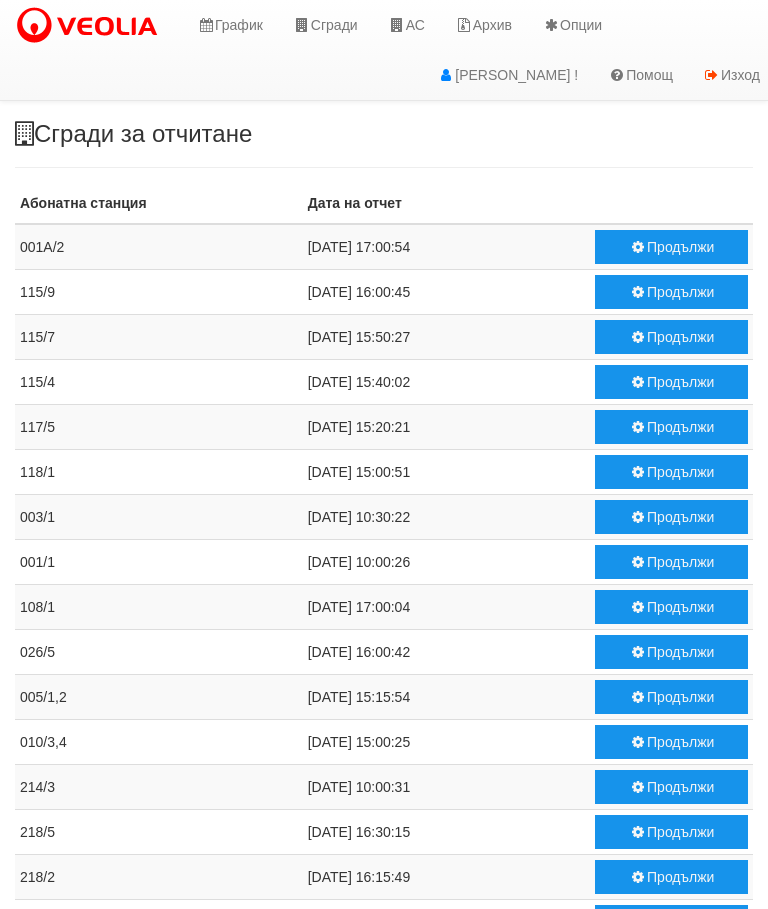 click on "Продължи" at bounding box center [671, 562] 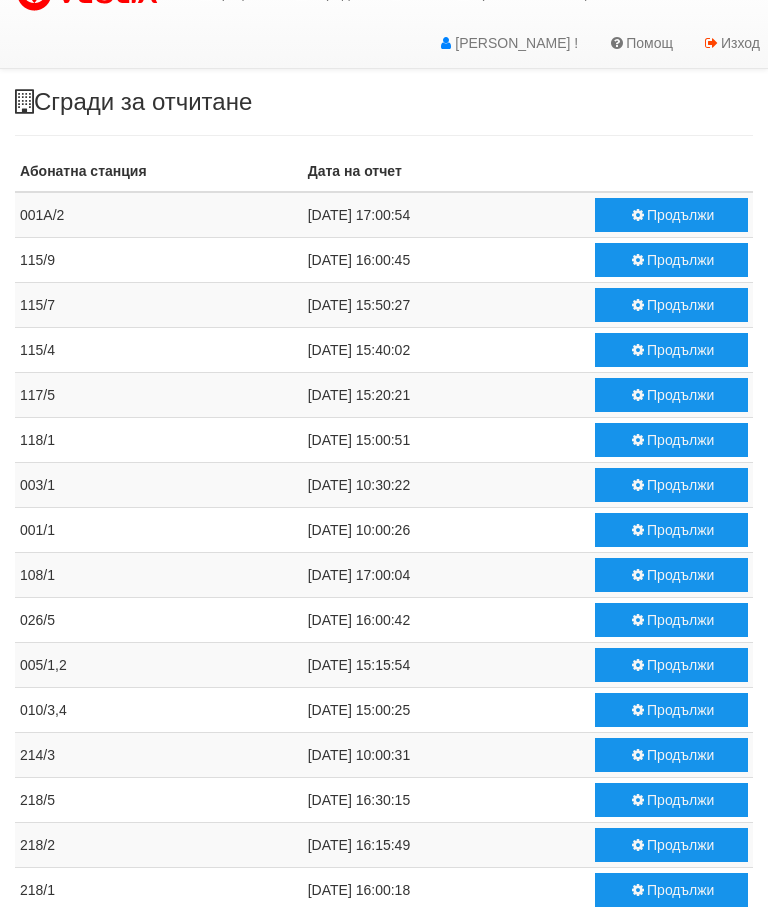 scroll, scrollTop: 202, scrollLeft: 0, axis: vertical 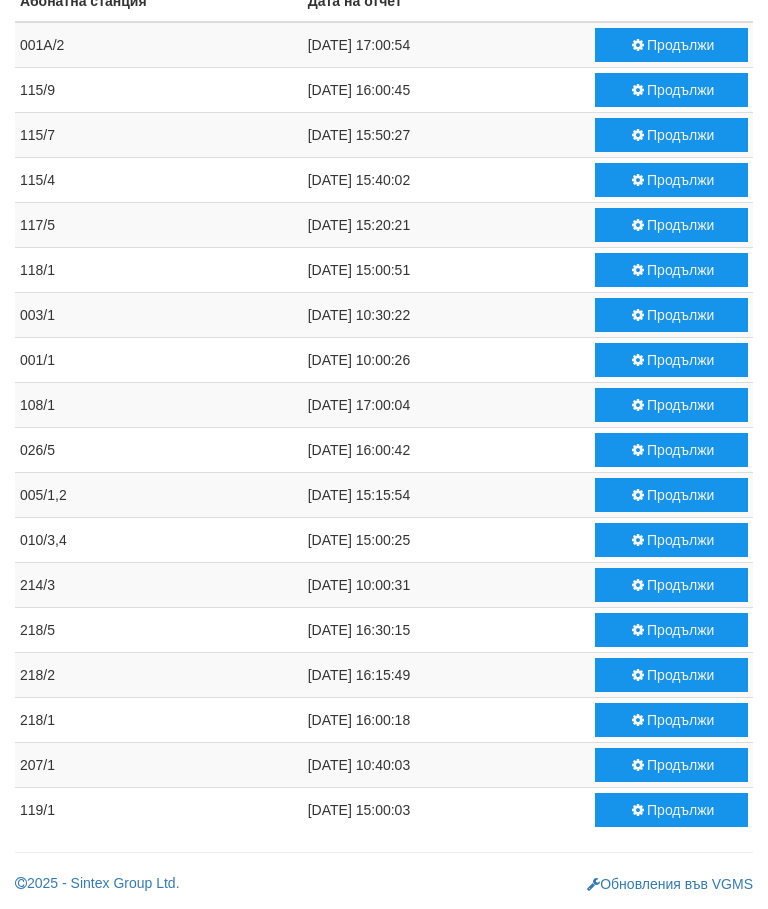 click on "Продължи" at bounding box center [671, 810] 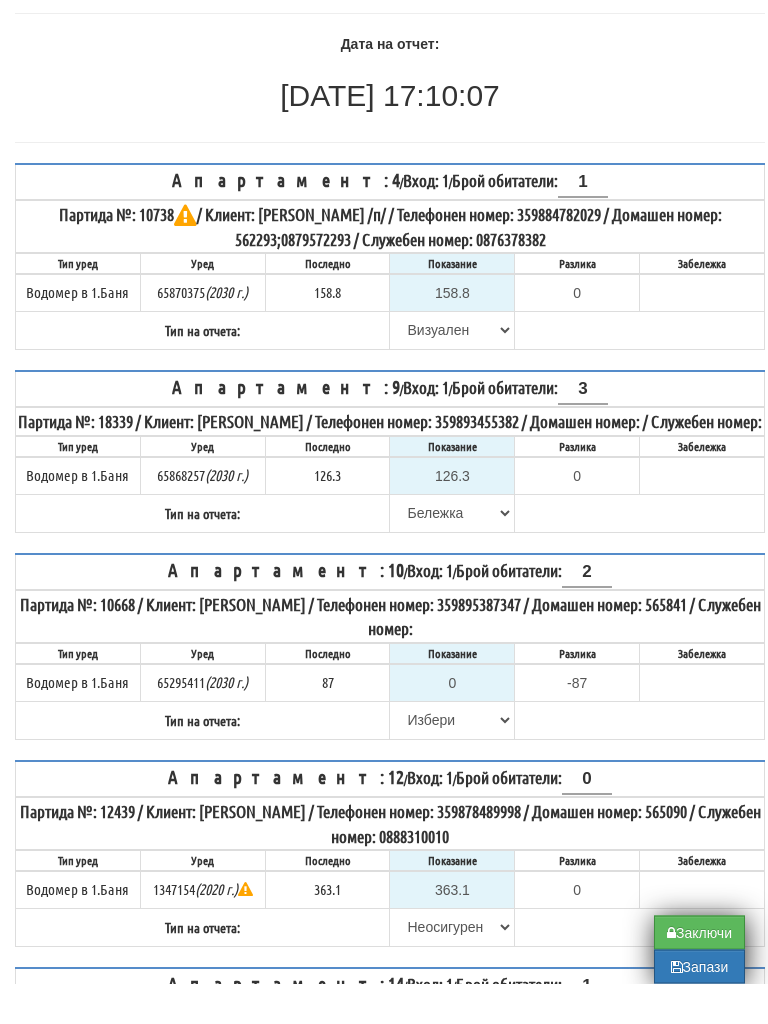 scroll, scrollTop: 1076, scrollLeft: 0, axis: vertical 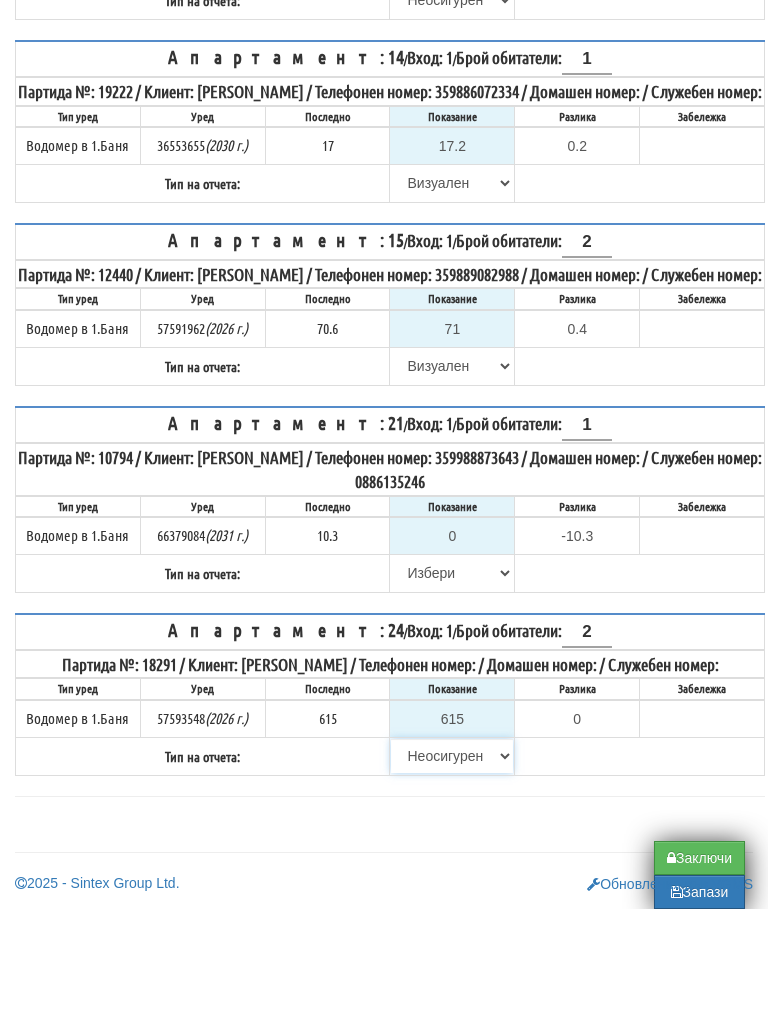 click on "Избери
Визуален
Телефон
Бележка
Неосигурен достъп
Самоотчет
Служебно
Дистанционен" at bounding box center [452, 871] 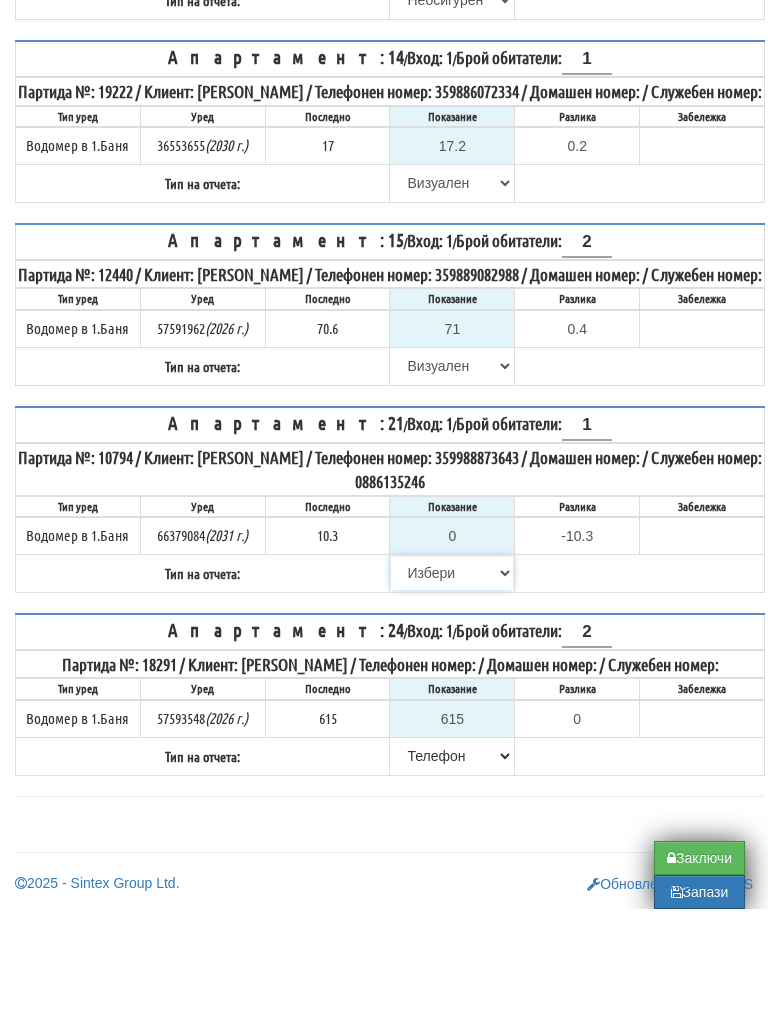 click on "Избери
Визуален
Телефон
Бележка
Неосигурен достъп
Самоотчет
Служебно
Дистанционен" at bounding box center [452, 688] 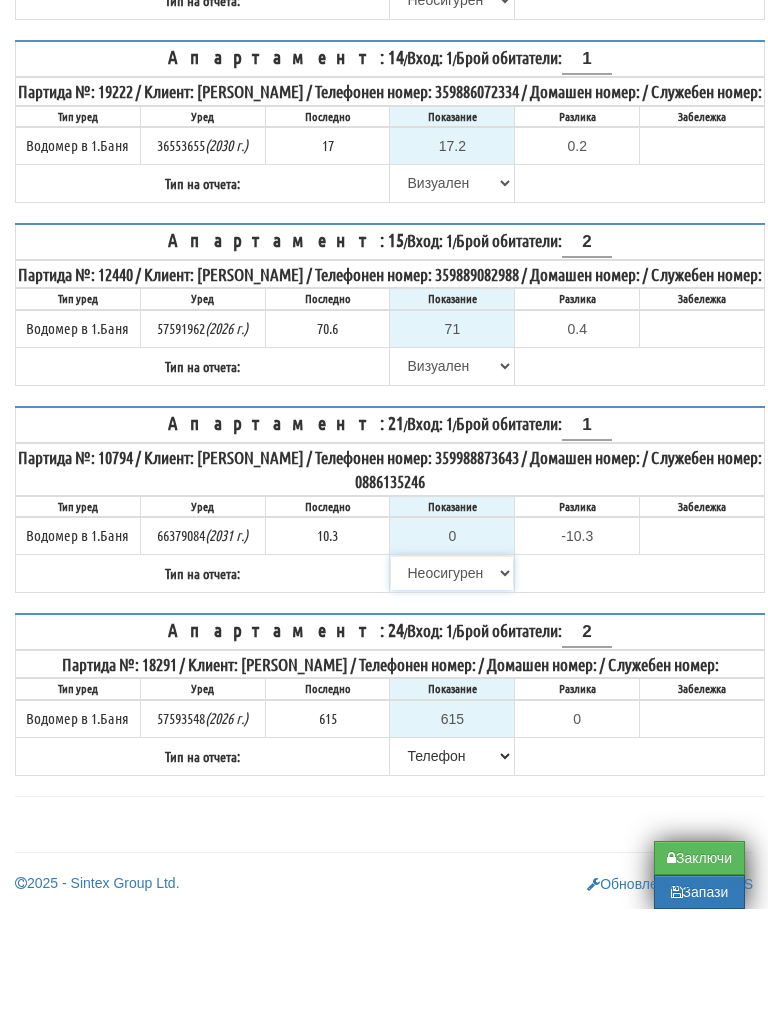 type on "10.3" 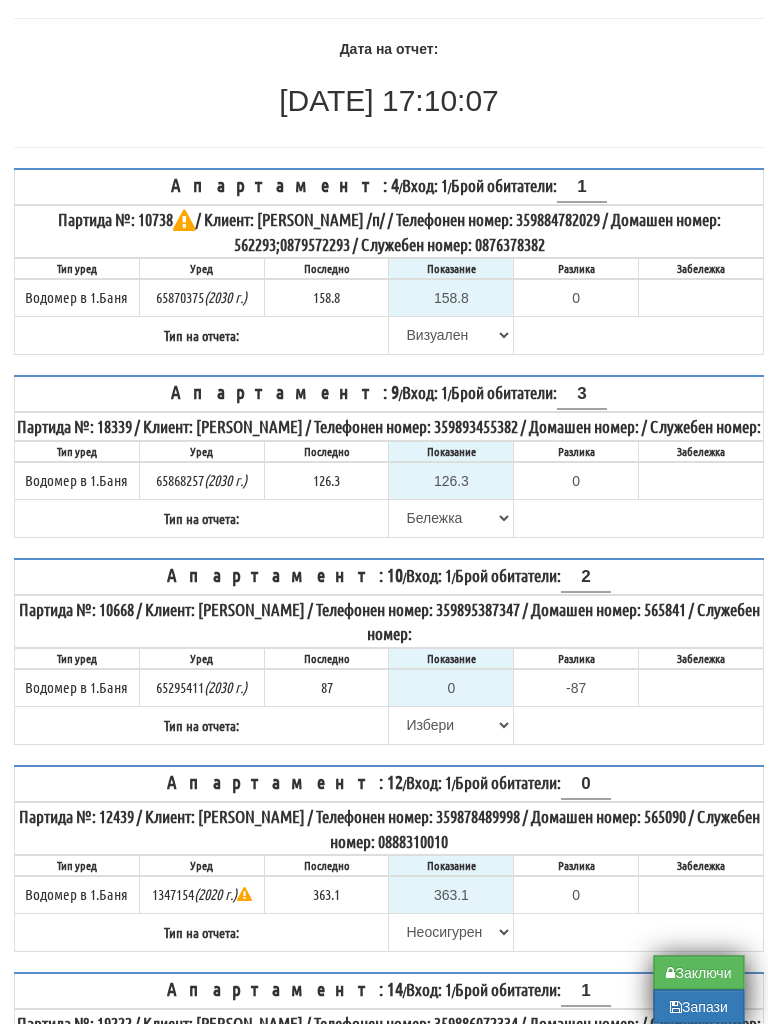 scroll, scrollTop: 173, scrollLeft: 0, axis: vertical 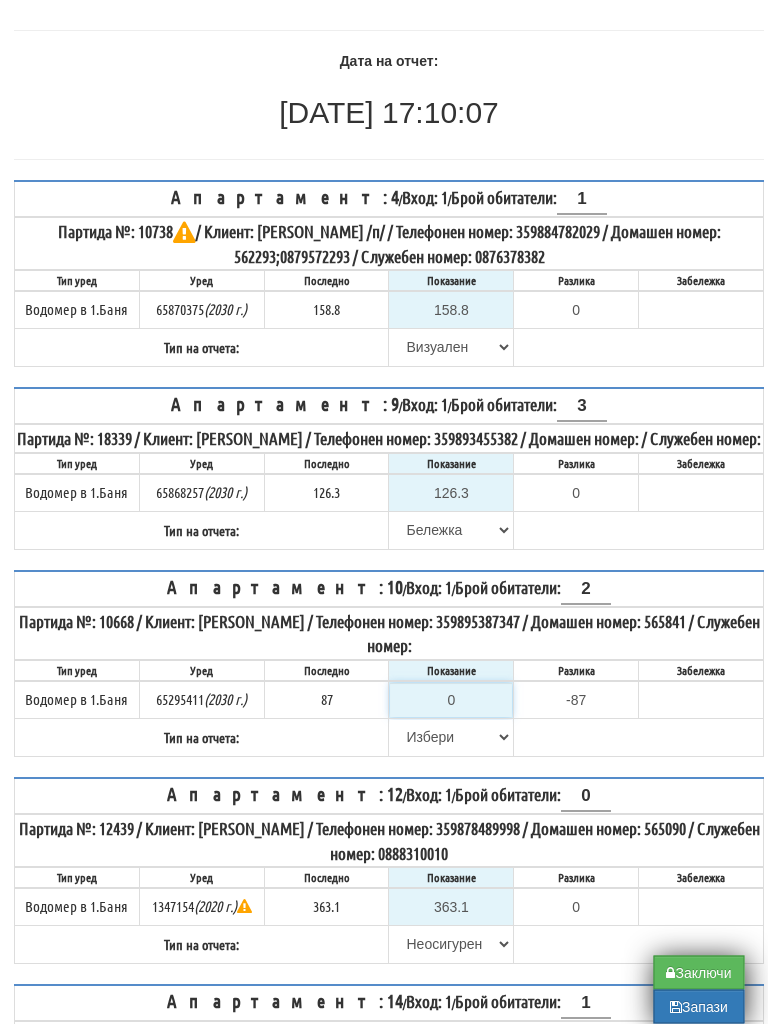 click on "0" at bounding box center (452, 701) 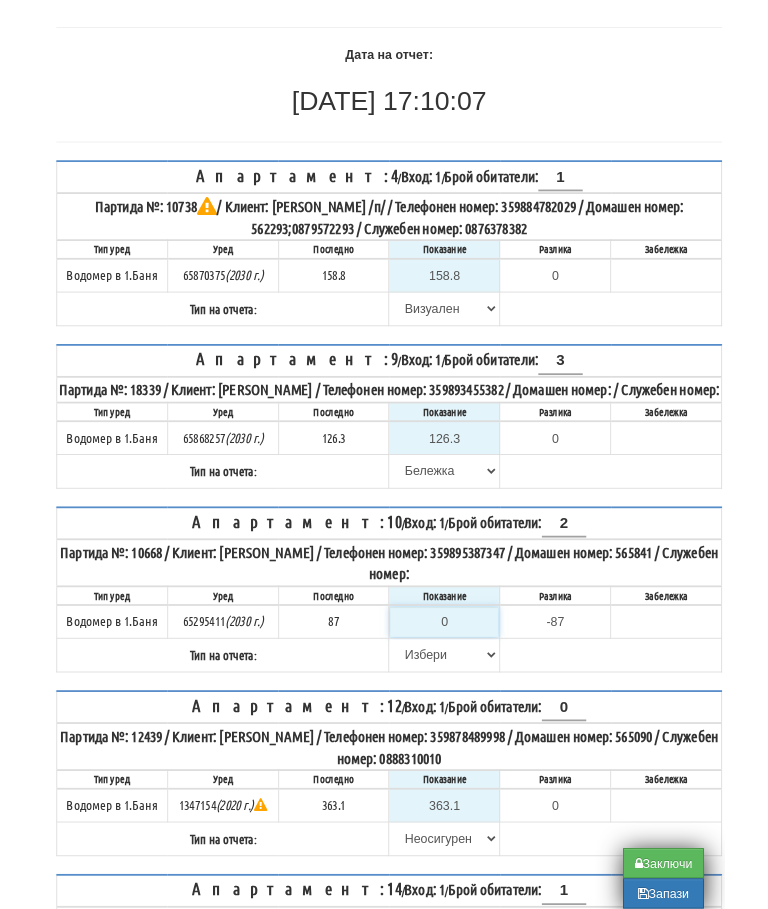 scroll, scrollTop: 254, scrollLeft: 12, axis: both 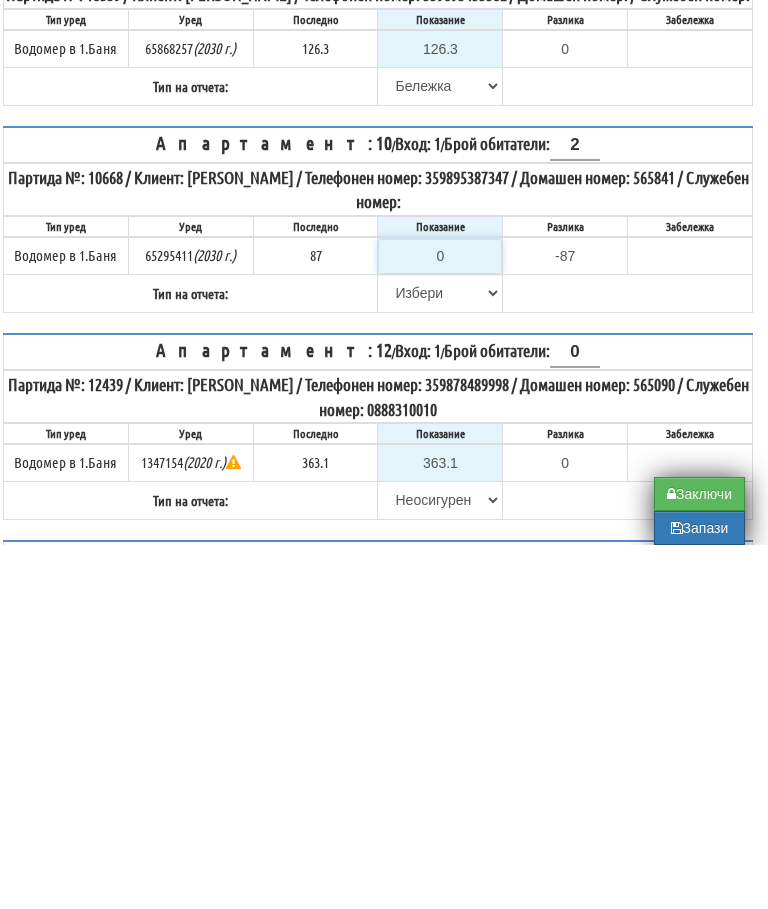 type on "8" 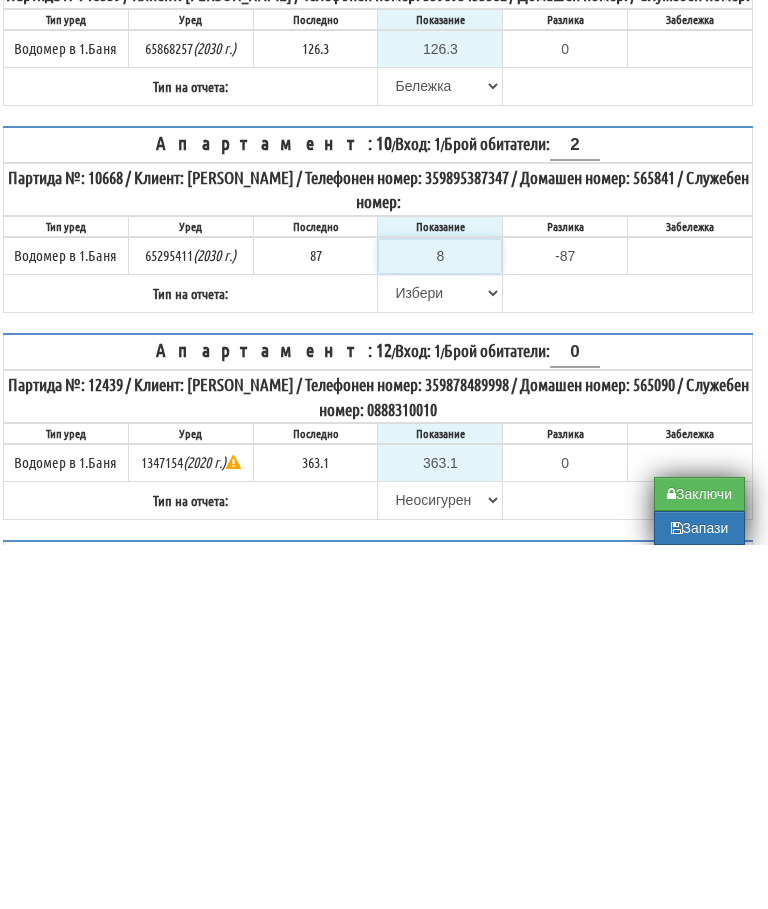 type on "-79.000" 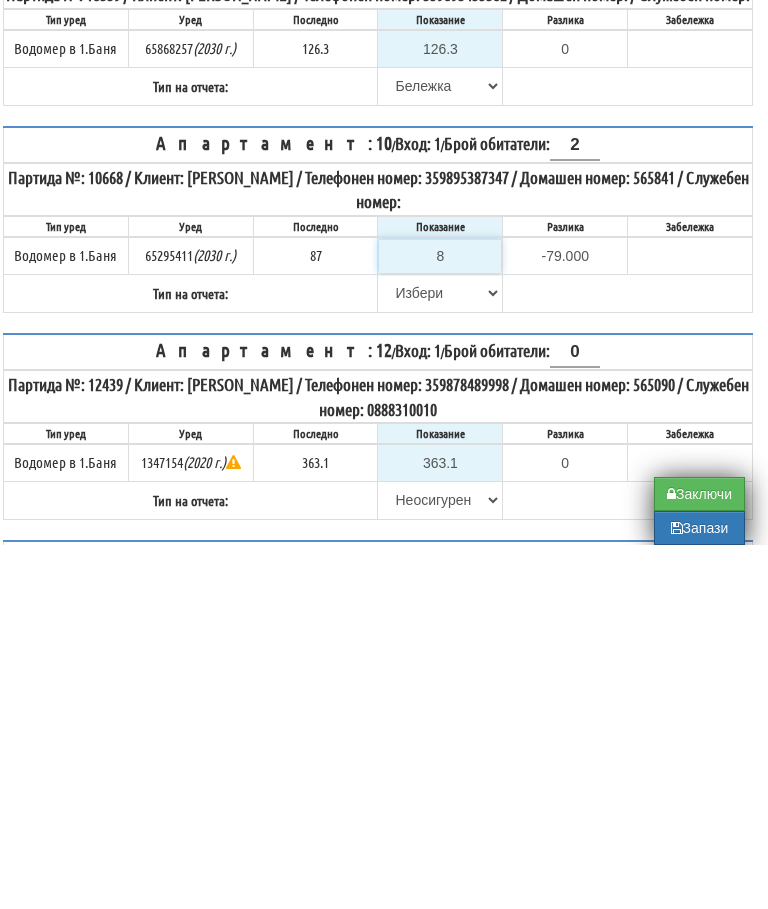 type on "87" 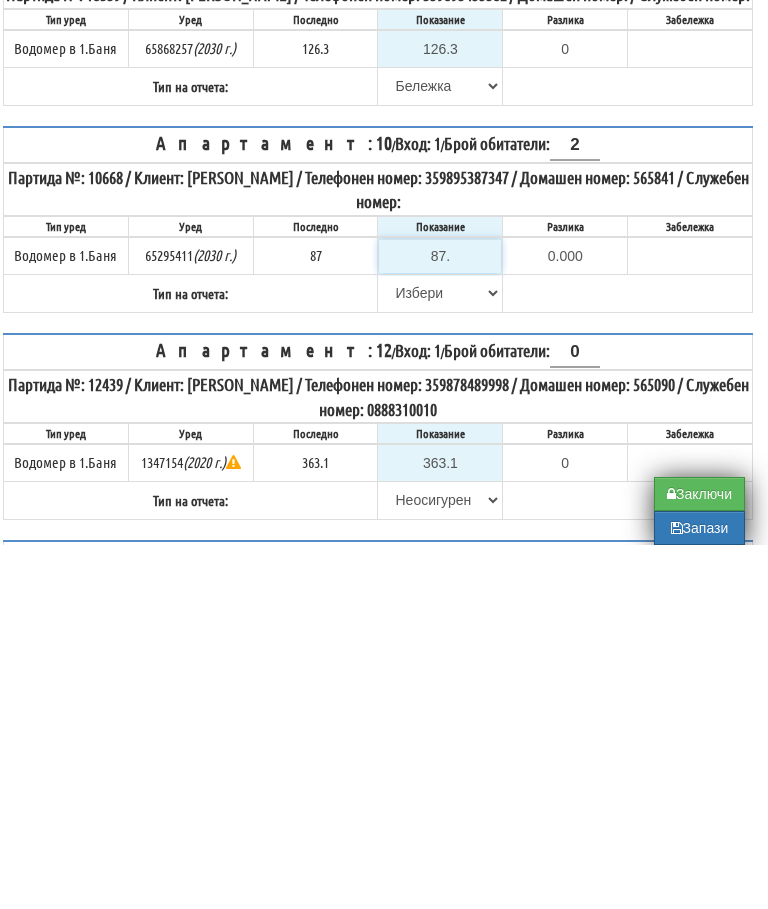 type on "87.5" 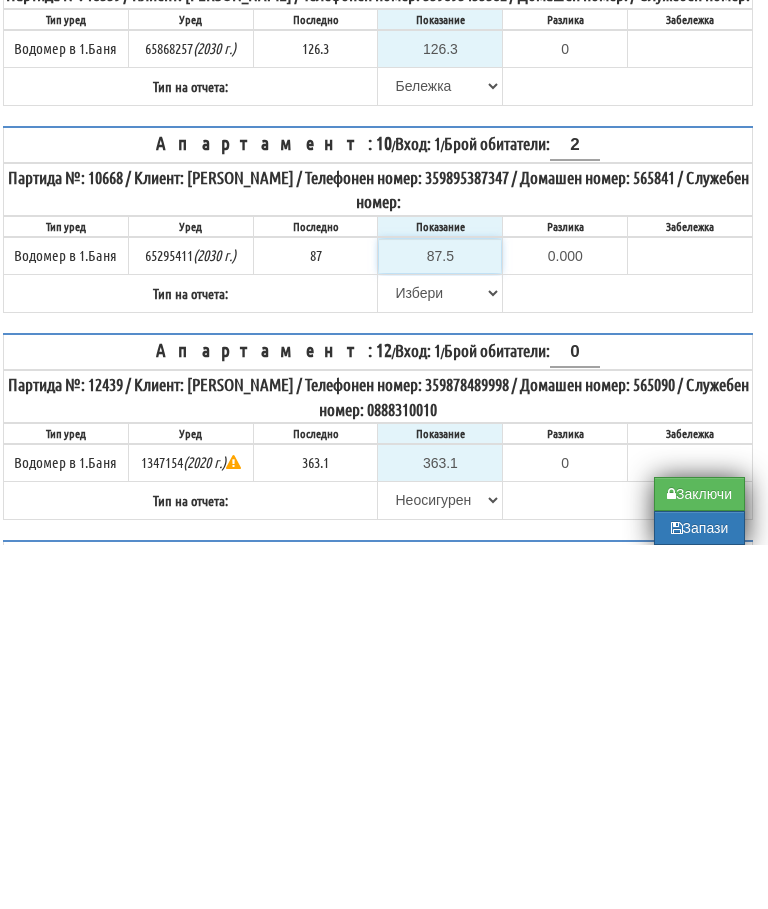type on "0.500" 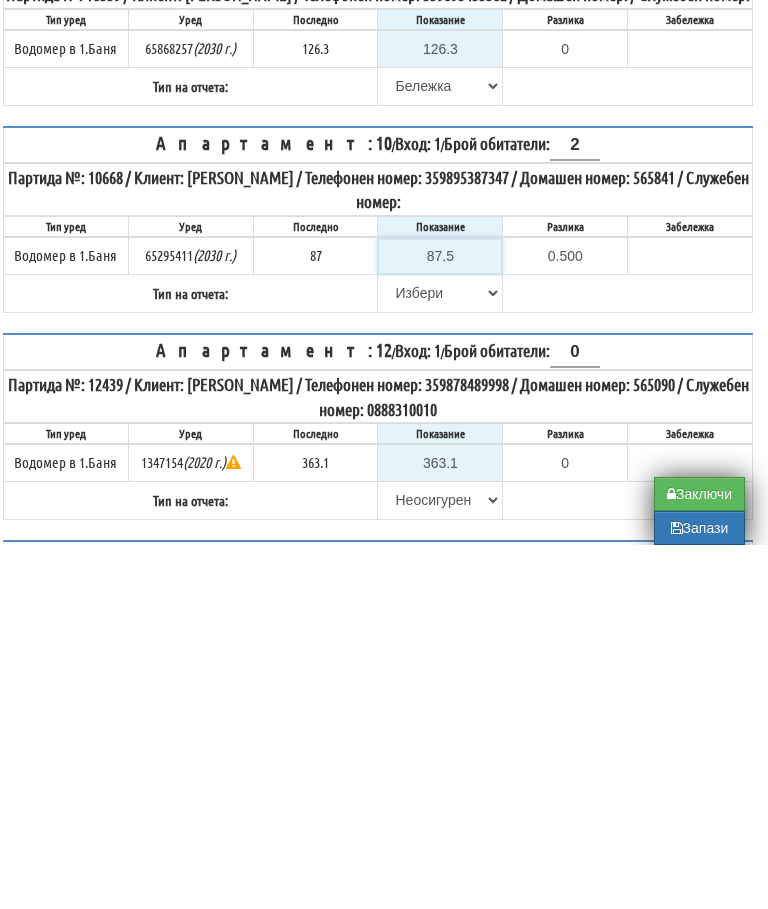 type on "87.5" 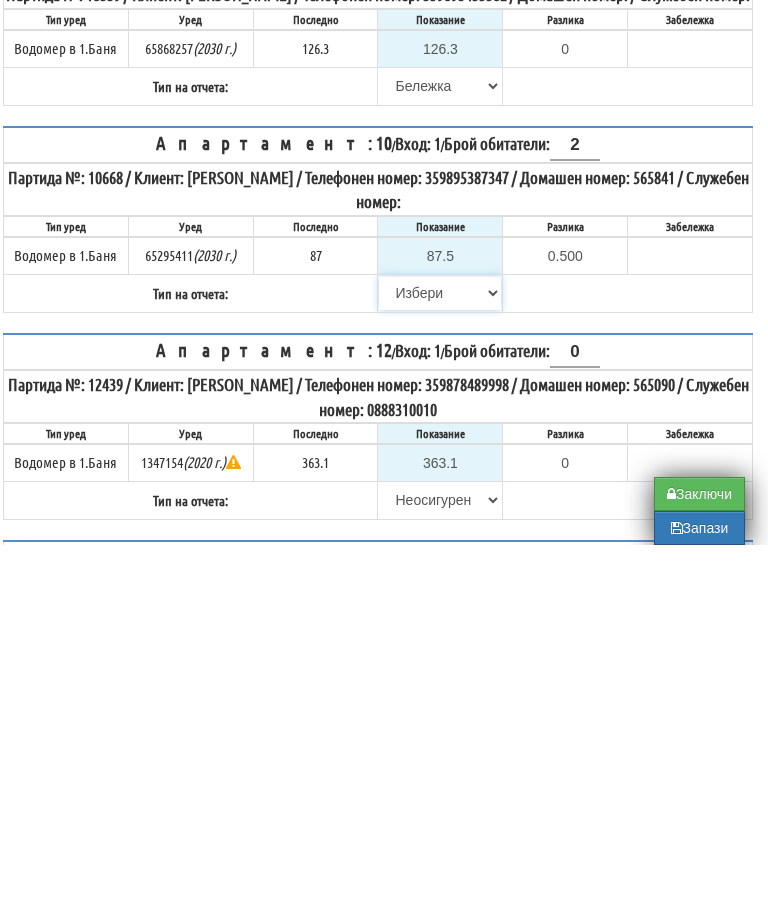 click on "Избери
Визуален
Телефон
Бележка
Неосигурен достъп
Самоотчет
Служебно
Дистанционен" at bounding box center [440, 657] 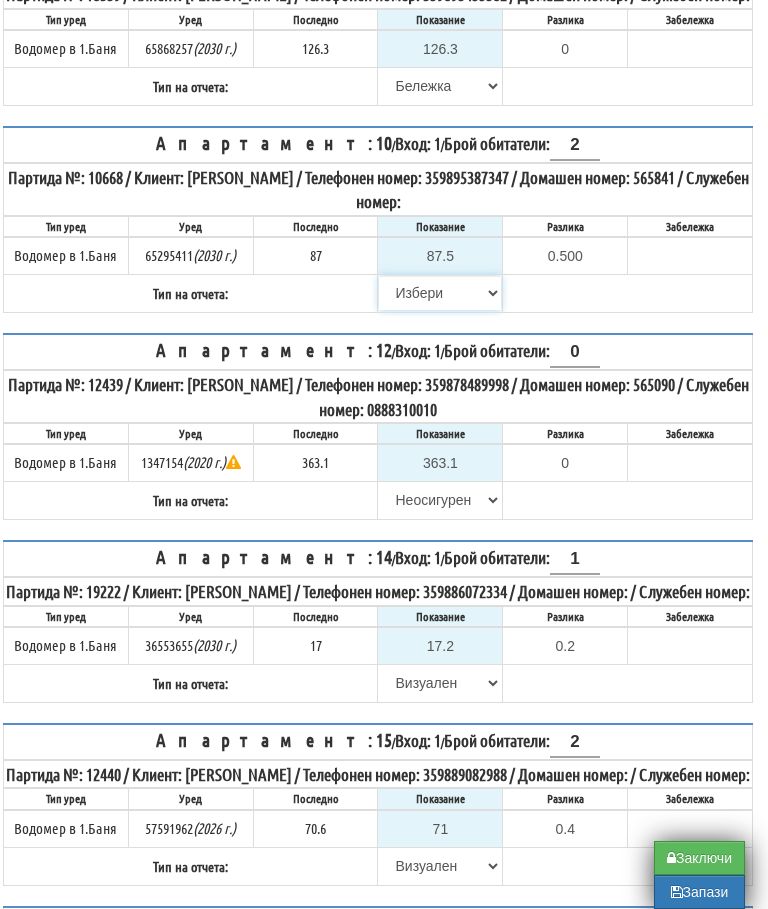 select on "8ac75930-9bfd-e511-80be-8d5a1dced85a" 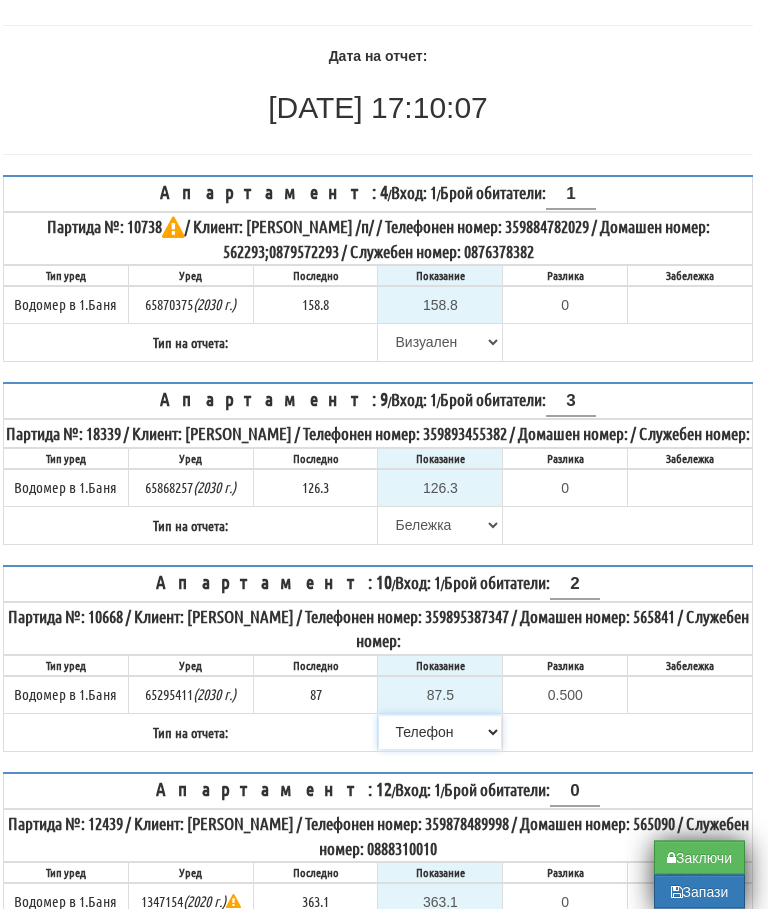 scroll, scrollTop: 179, scrollLeft: 12, axis: both 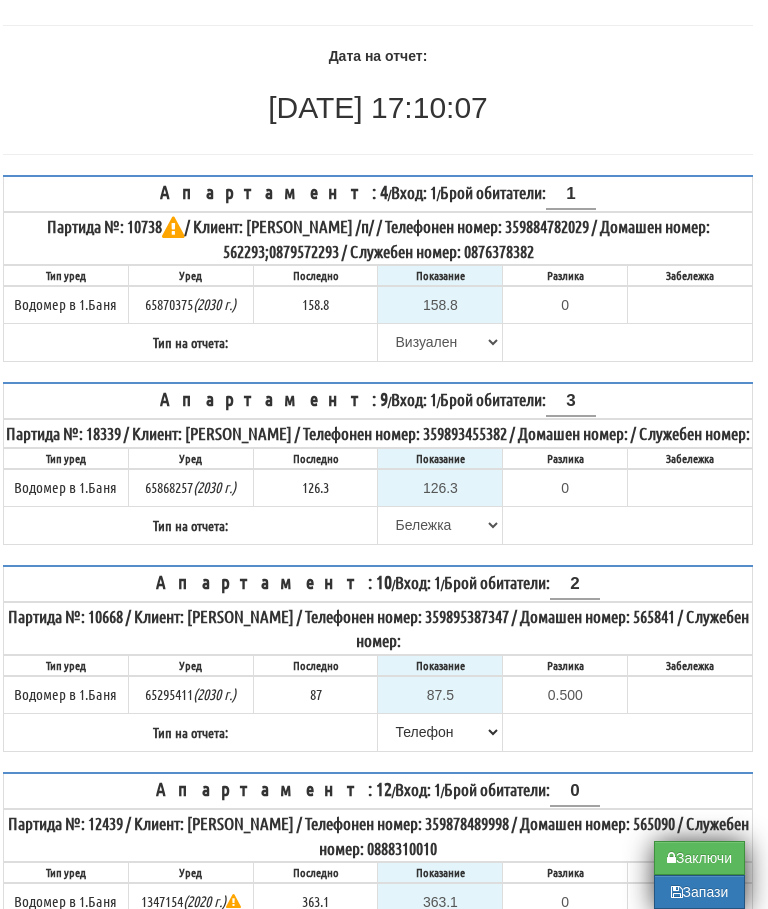 click on "Заключи" at bounding box center [699, 858] 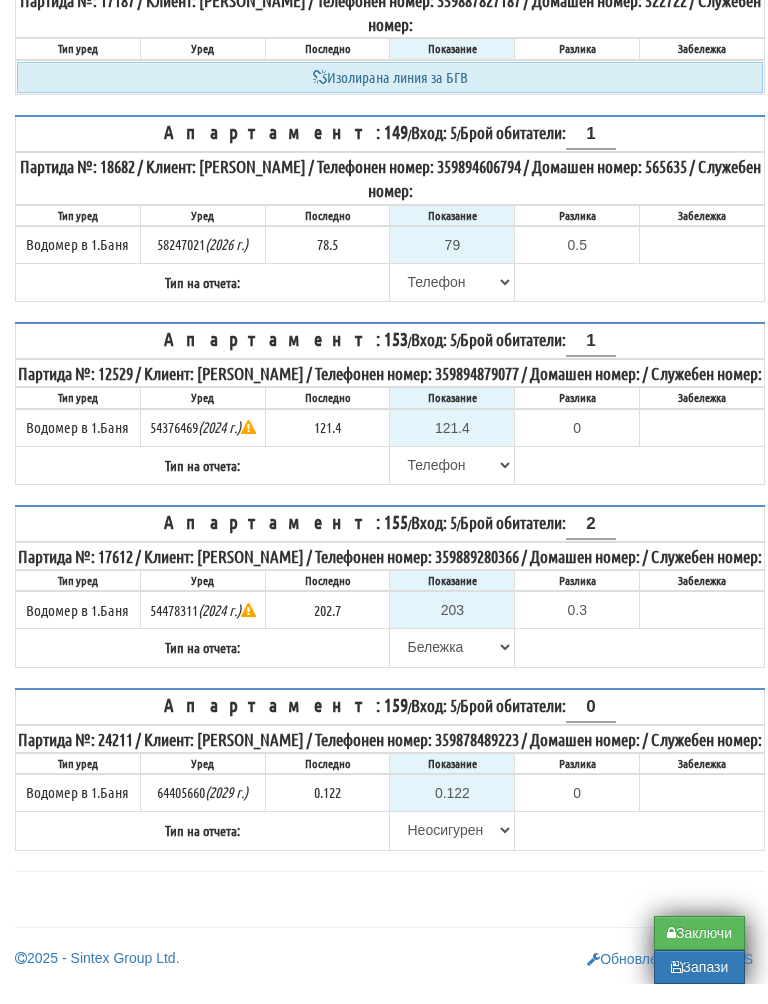 scroll, scrollTop: 2099, scrollLeft: 0, axis: vertical 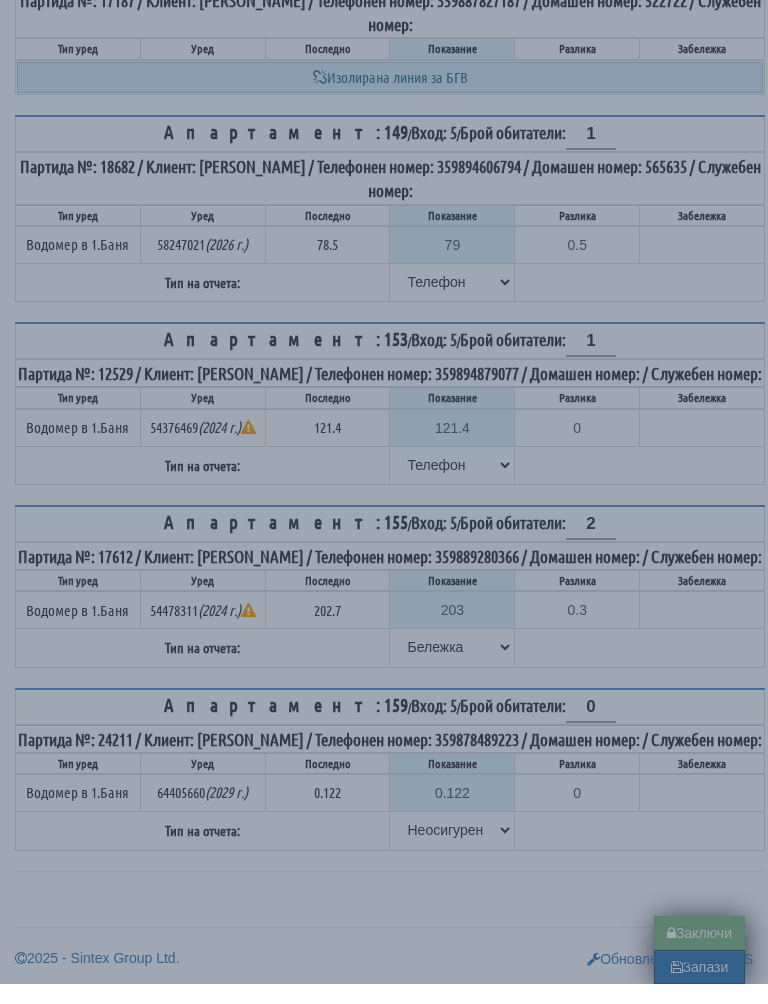 type on "0.0" 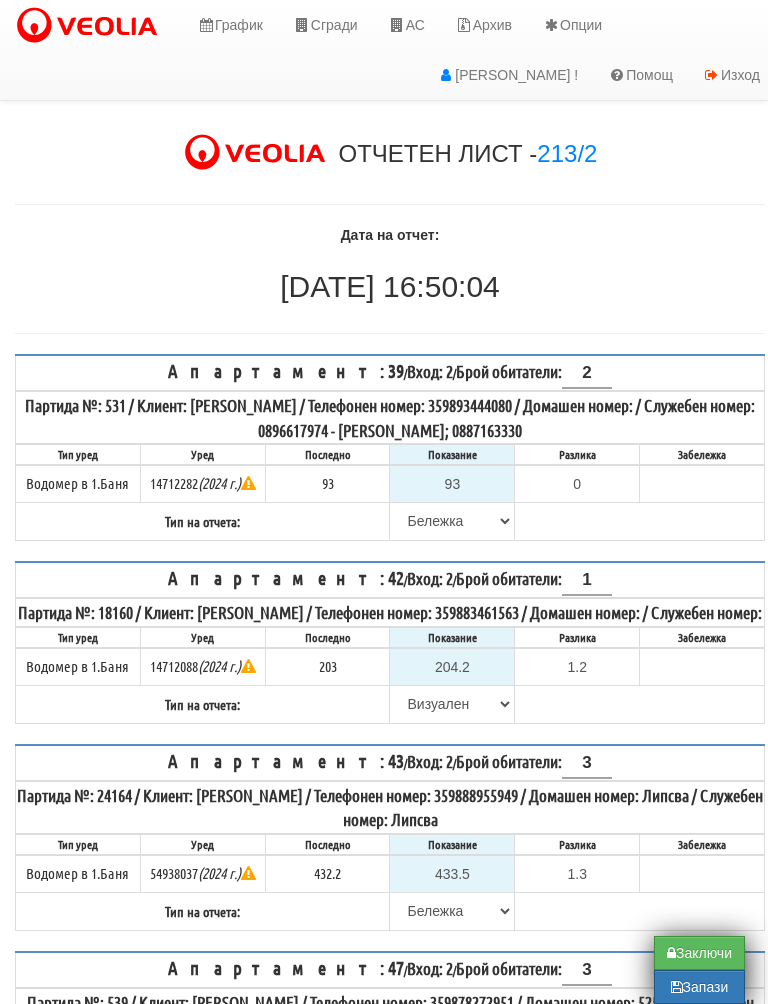 scroll, scrollTop: 53, scrollLeft: 0, axis: vertical 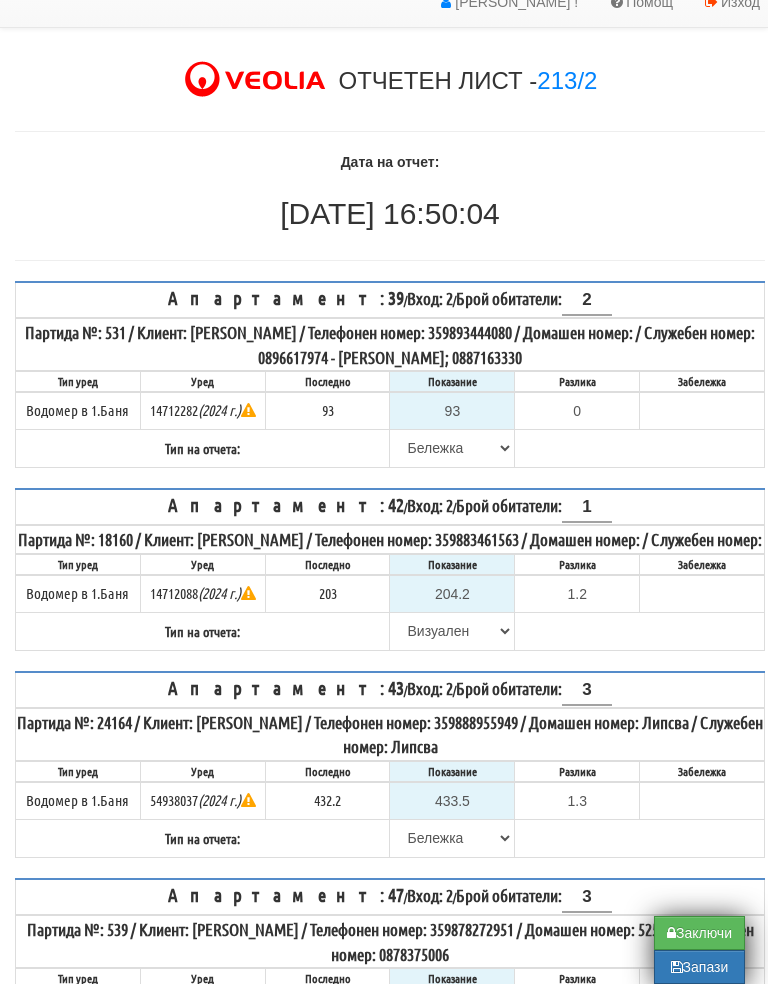 click on "Заключи" at bounding box center [699, 953] 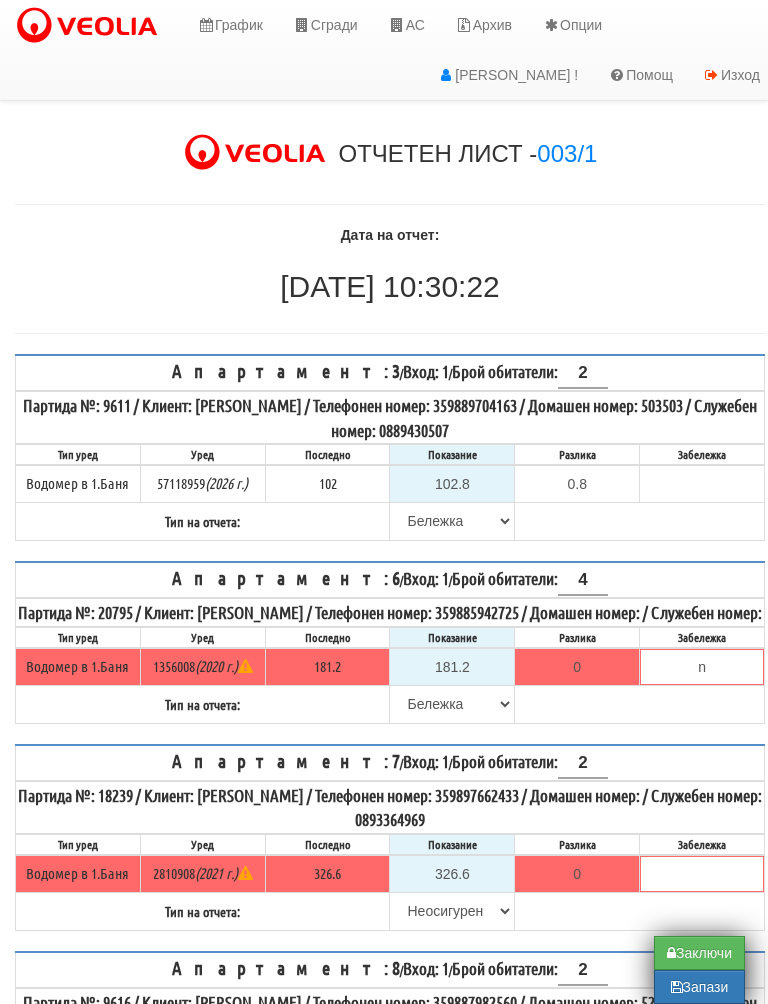 scroll, scrollTop: 52, scrollLeft: 0, axis: vertical 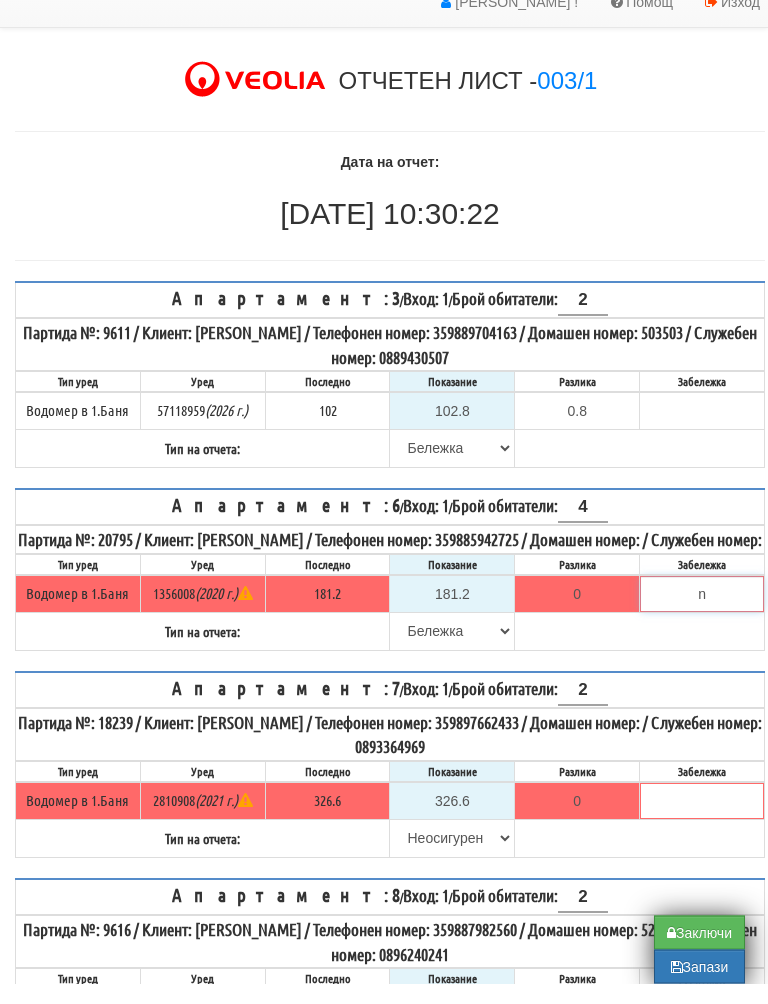 click on "n" at bounding box center (702, 615) 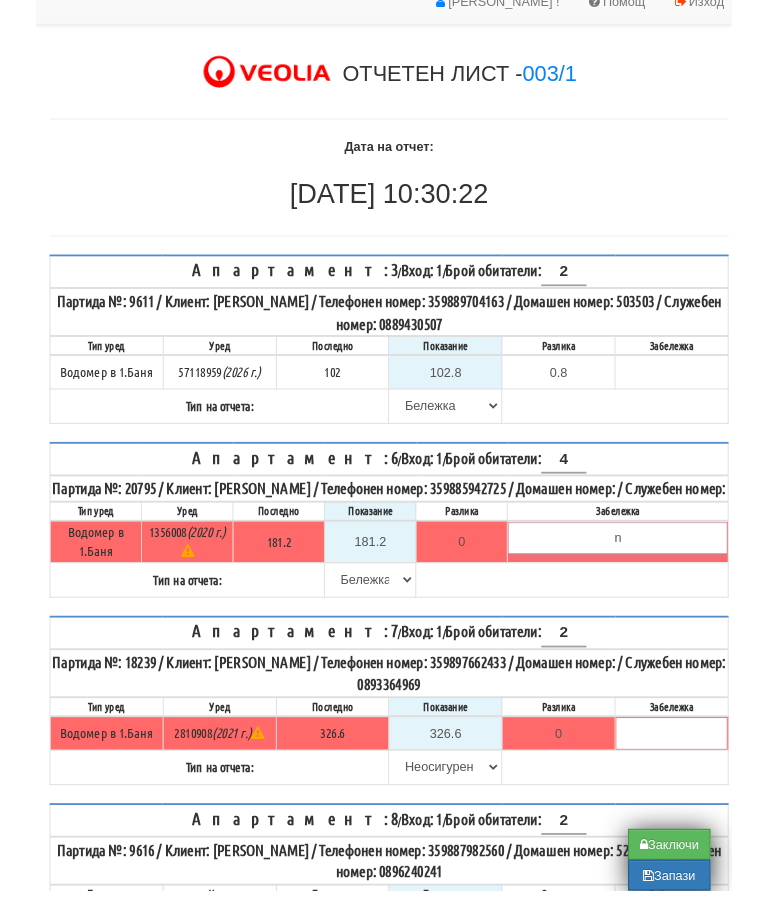 scroll, scrollTop: 52, scrollLeft: 12, axis: both 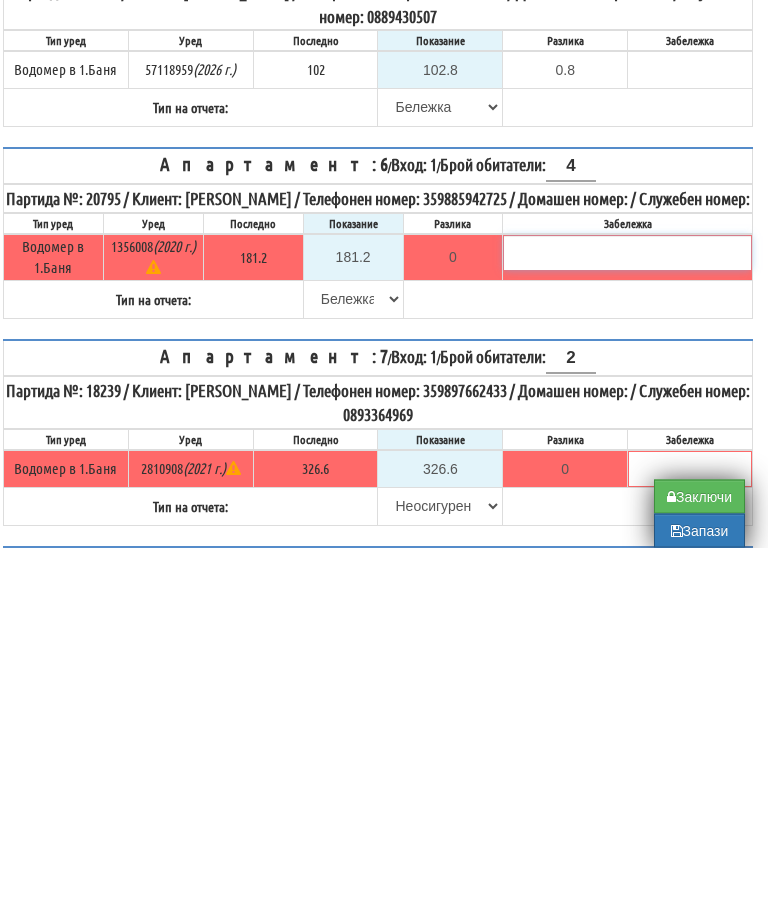 type 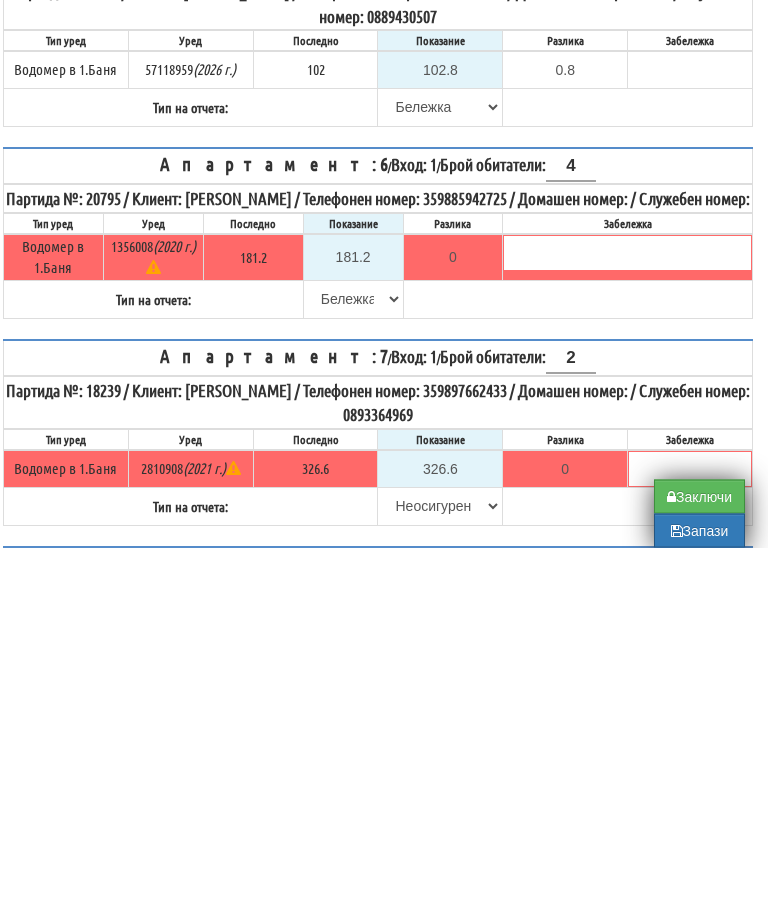 click on "Апартамент:
3
/
Вход:
1
/
Брой обитатели:
2
Партида №:
9611
/
Клиент:
ДАНИЕЛА ИВАНОВА ХИНЕВА /
Телефонен номер:
359889704163 /
Домашен номер:
503503 /
Служебен номер:
0889430507
Тип уред
Уред
Последно
Показание
Разлика
Забележка 102" at bounding box center [378, 3601] 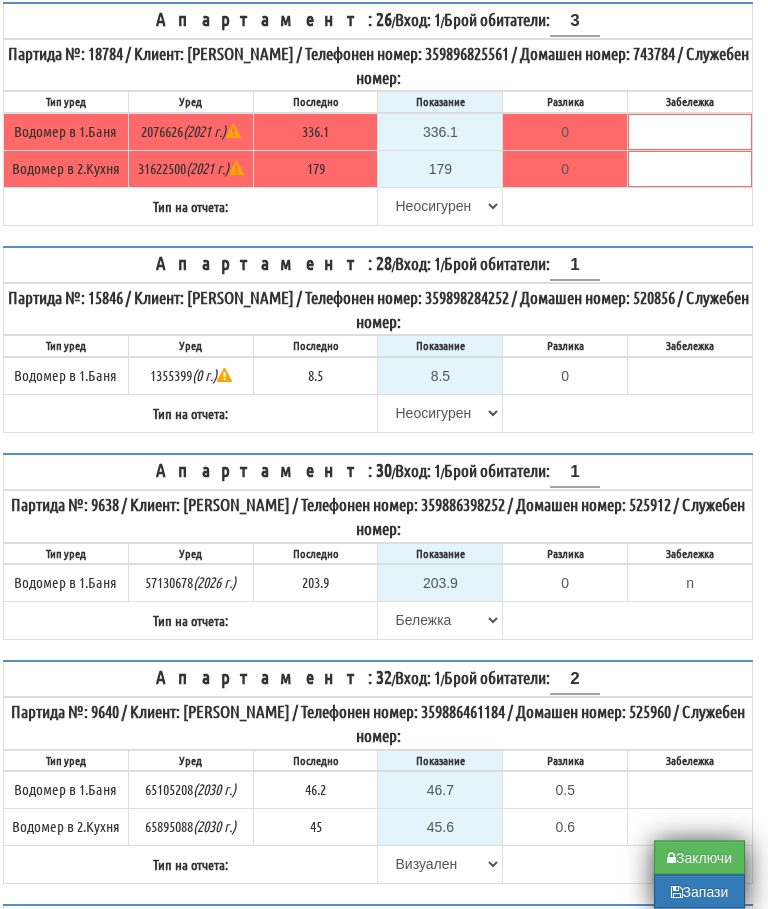 scroll, scrollTop: 1807, scrollLeft: 12, axis: both 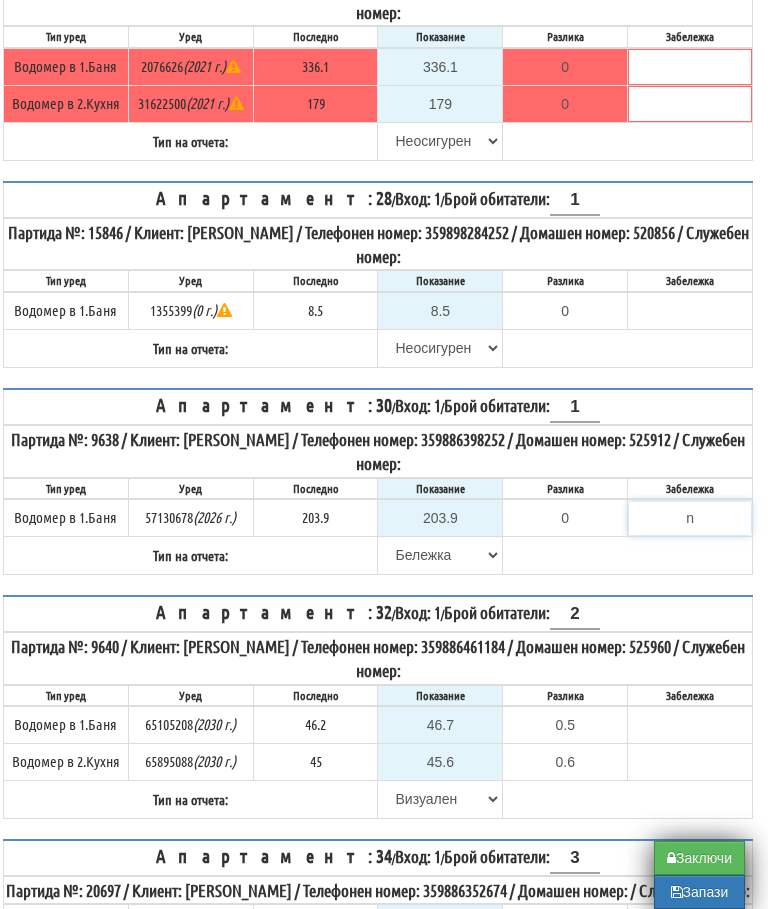 click on "n" at bounding box center (690, 518) 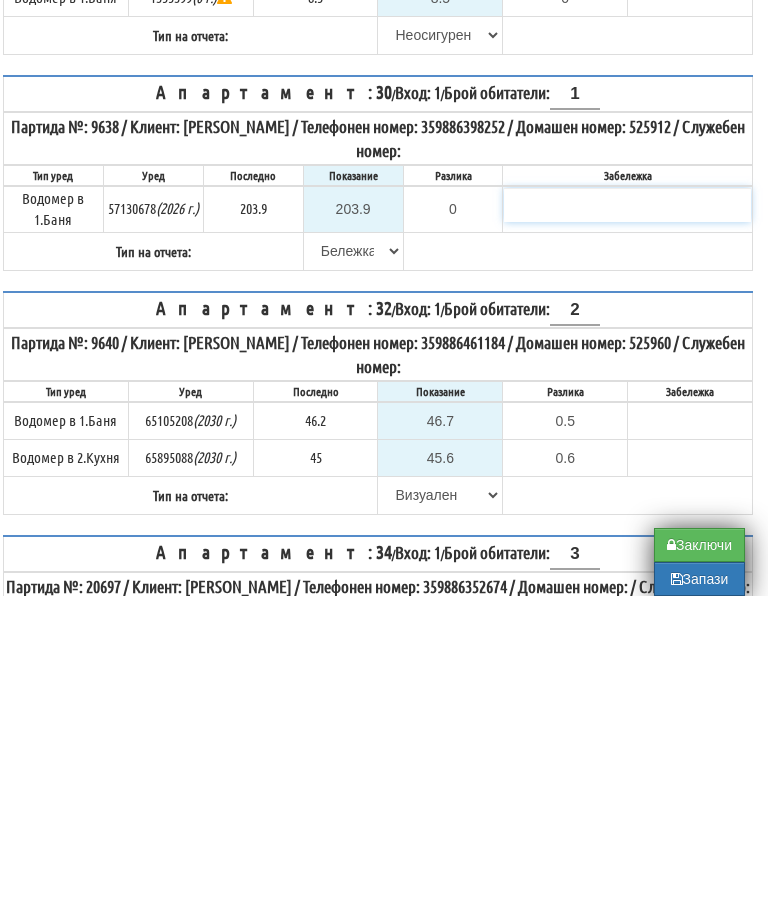 type 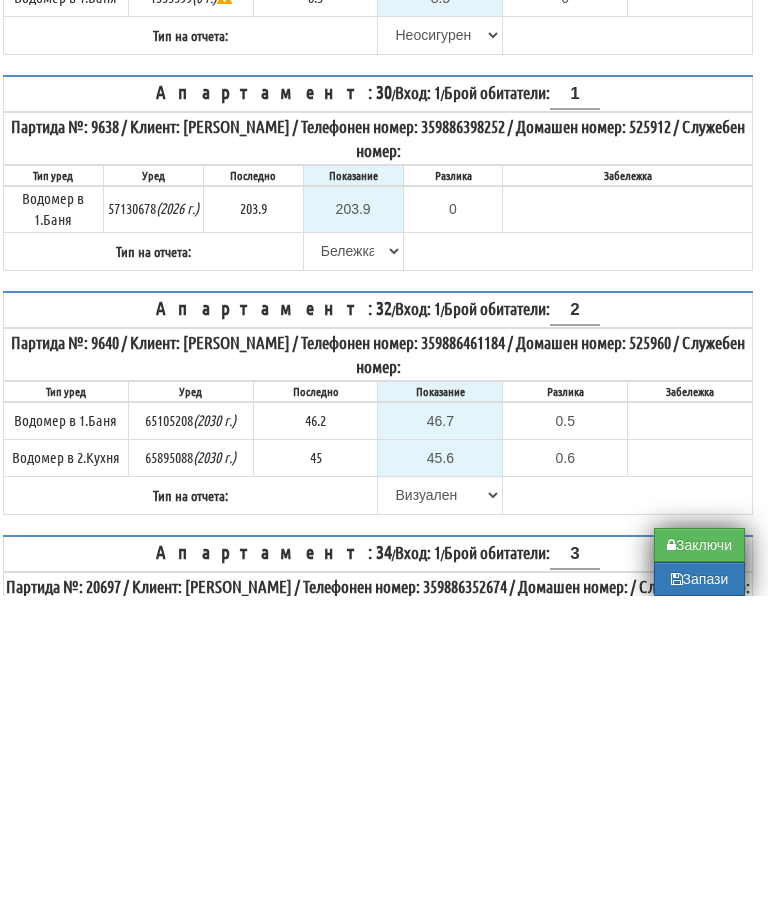 click on "Апартамент:
30
/
Вход:
1
/
Брой обитатели:
1
Партида №:
9638
/
Клиент:
ВЪРБАН ПЕТРОВ МИТЕВ /
Телефонен номер:
359886398252 /
Домашен номер:
525912 /
Служебен номер:
Тип уред
Уред
Последно
Показание
Разлика
Забележка
57130678" at bounding box center [378, 486] 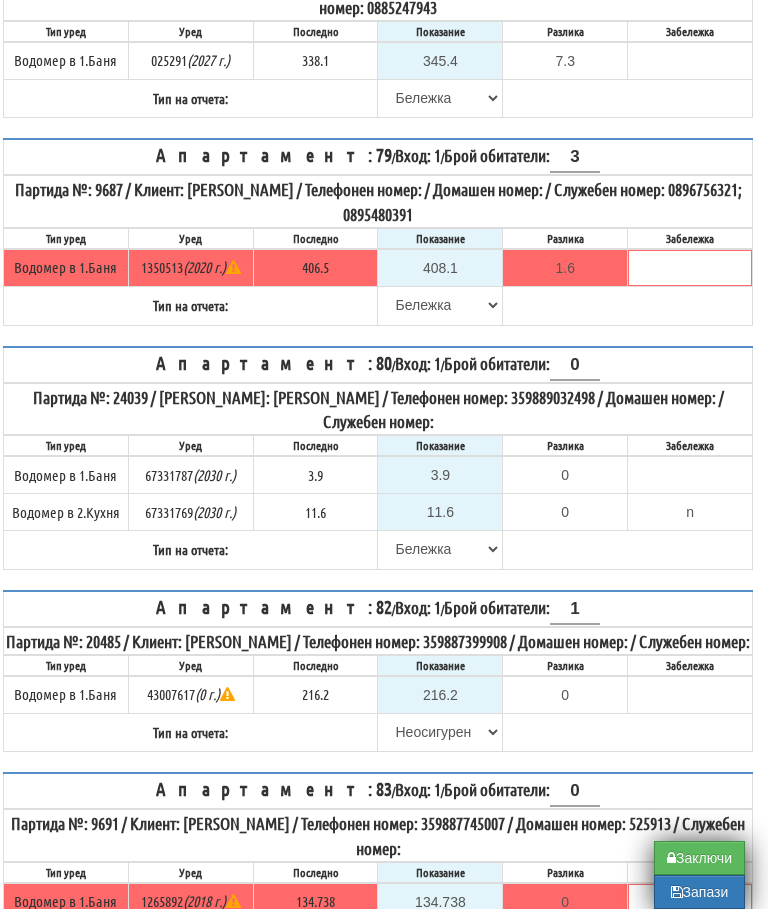 scroll, scrollTop: 5559, scrollLeft: 12, axis: both 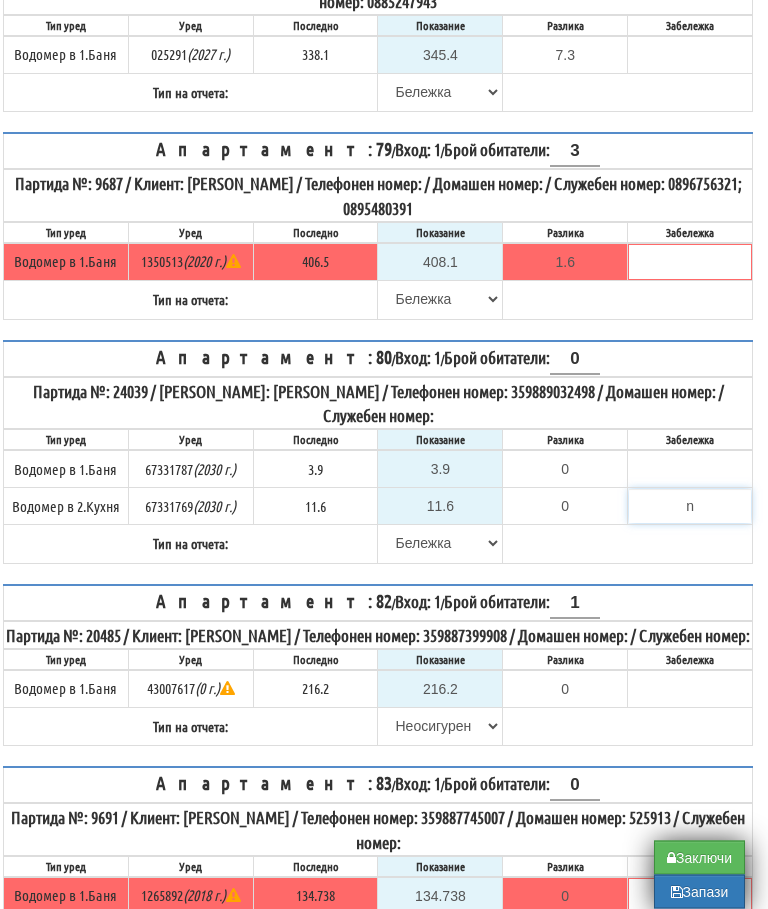 click on "n" at bounding box center [690, 507] 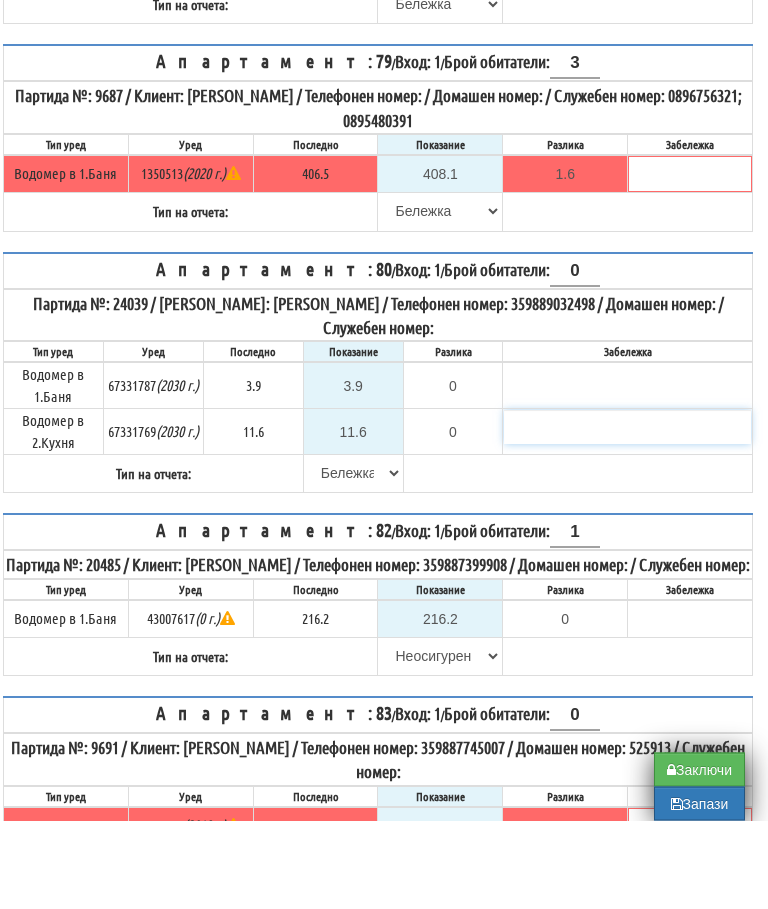type 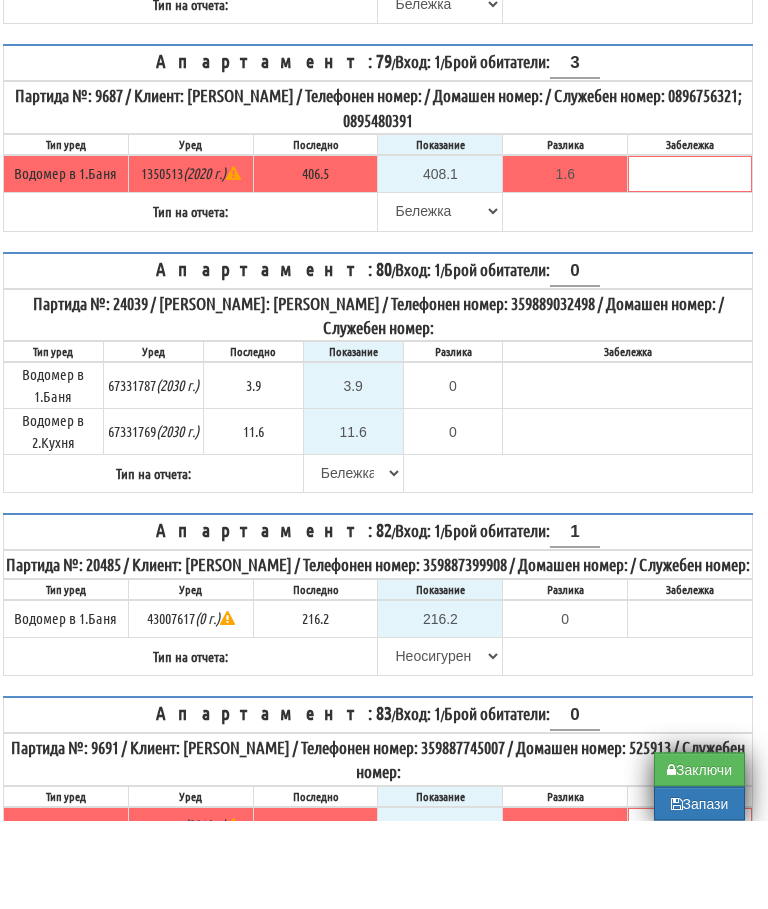 click on "Апартамент:
3
/
Вход:
1
/
Брой обитатели:
2
Партида №:
9611
/
Клиент:
ДАНИЕЛА ИВАНОВА ХИНЕВА /
Телефонен номер:
359889704163 /
Домашен номер:
503503 /
Служебен номер:
0889430507
Тип уред
Уред
Последно
Показание
Разлика
Забележка 102" at bounding box center [378, -1901] 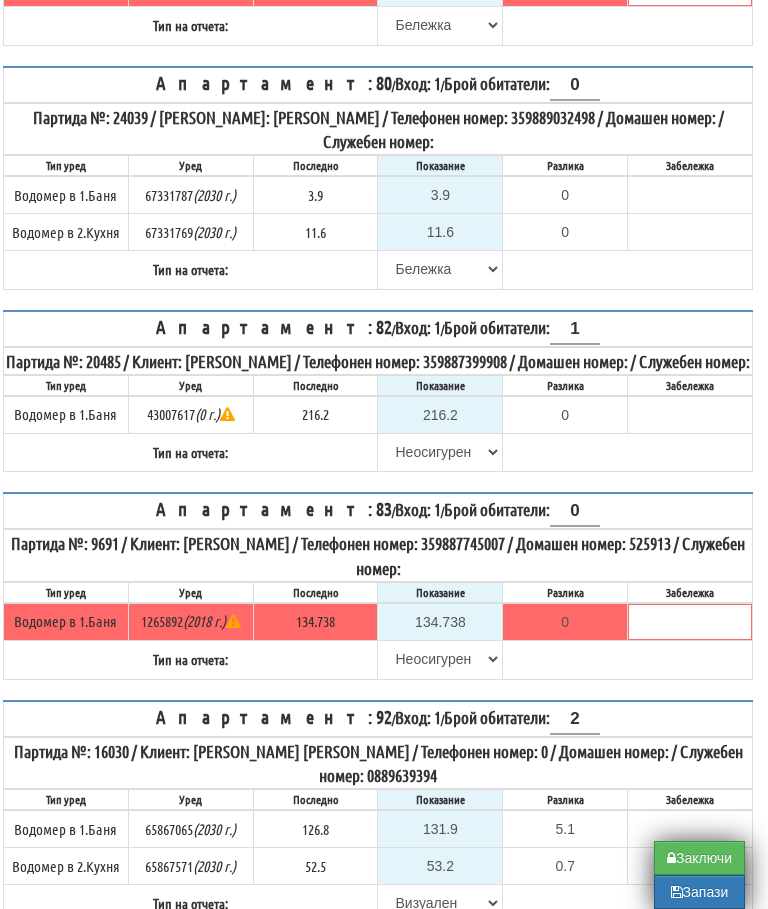 scroll, scrollTop: 5820, scrollLeft: 12, axis: both 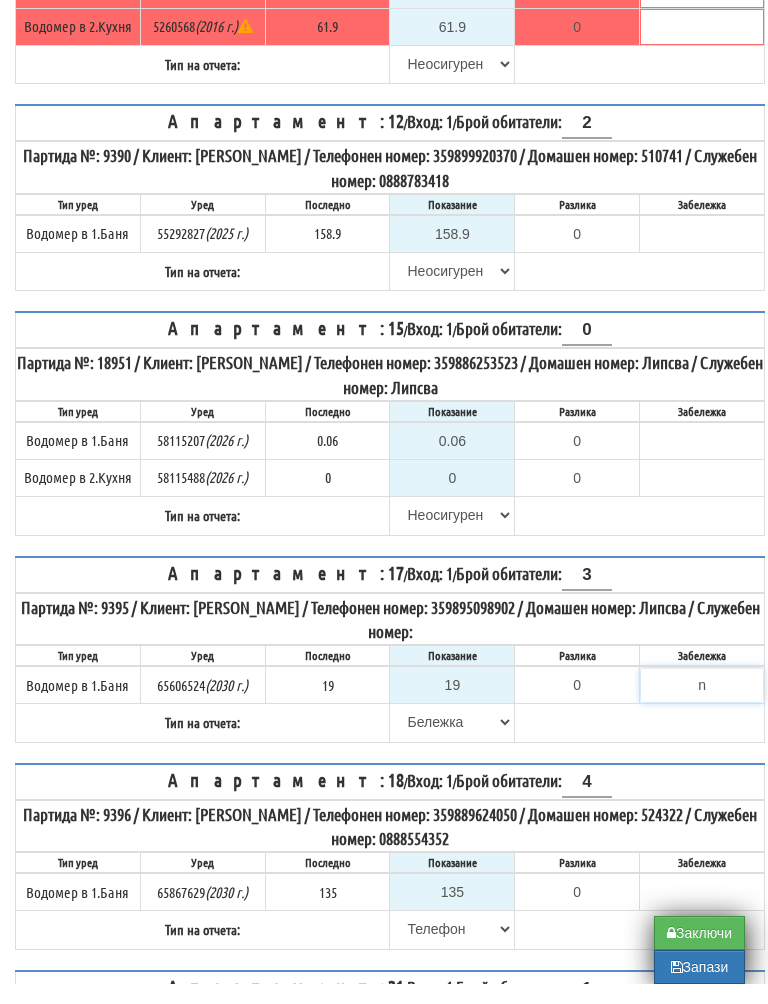 click on "n" at bounding box center [702, 705] 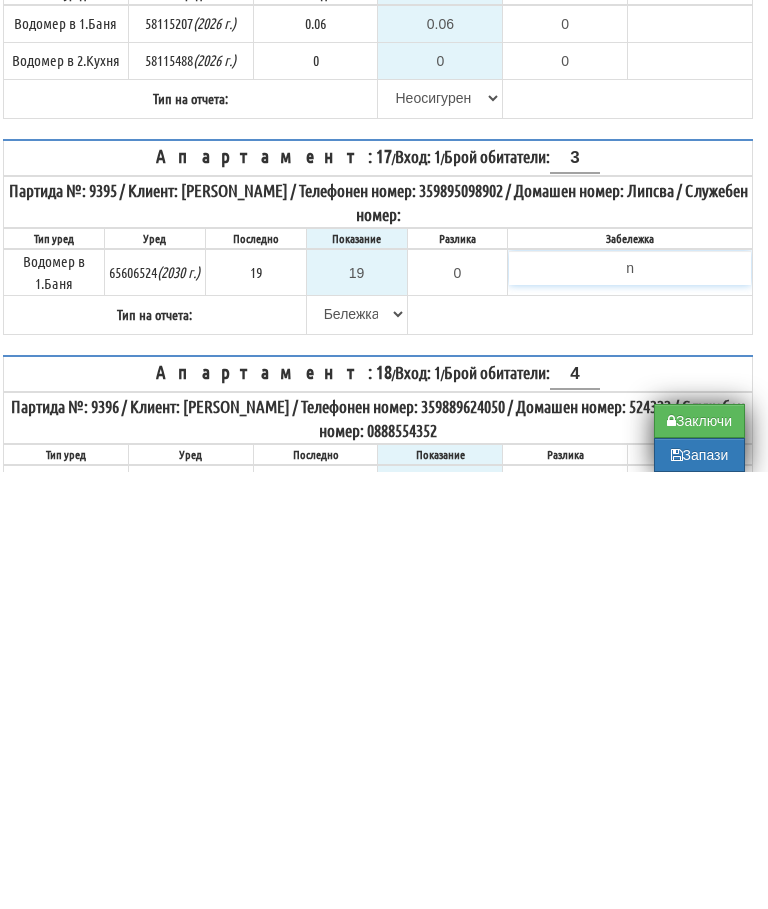 scroll, scrollTop: 1144, scrollLeft: 12, axis: both 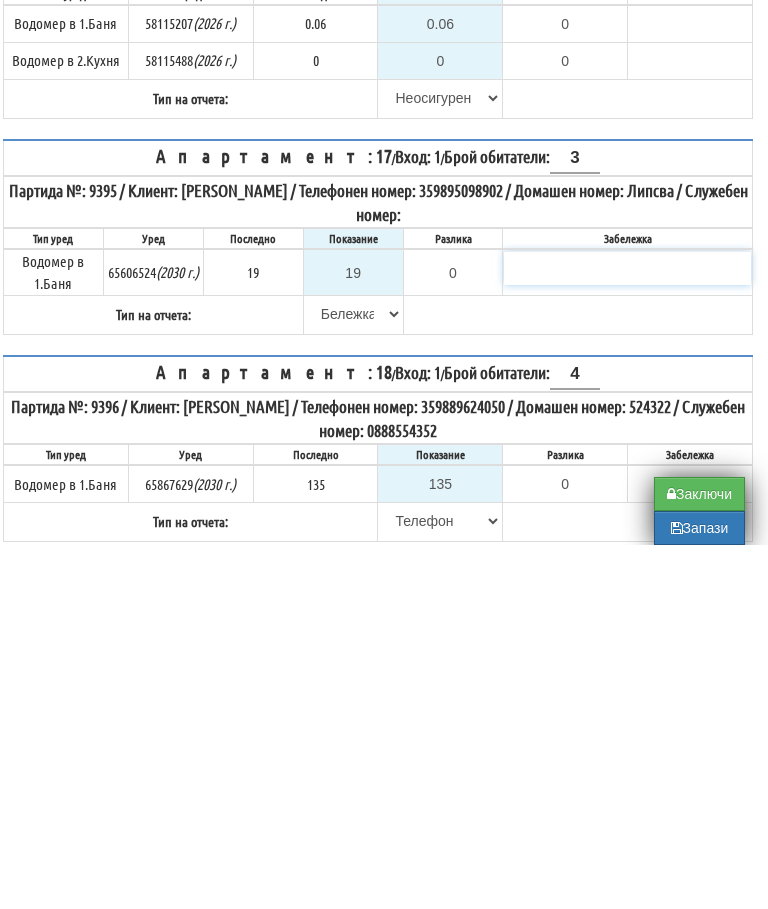 type 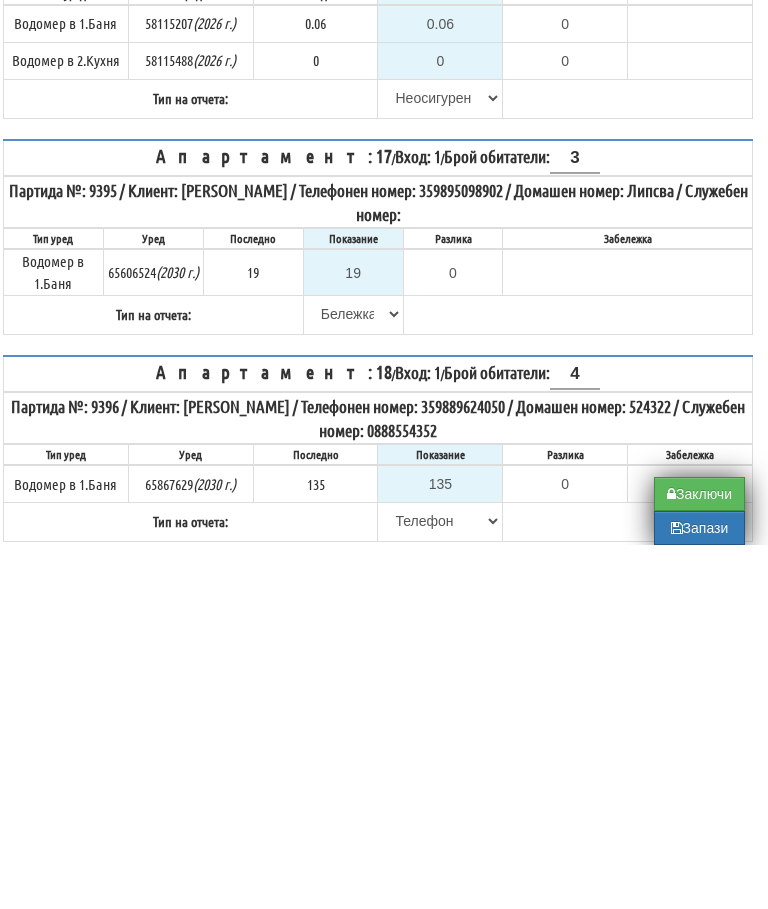 click on "Апартамент:
17
/
Вход:
1
/
Брой обитатели:
3
Партида №:
9395
/
Клиент:
[PERSON_NAME] /
Телефонен номер:
359895098902 /
Домашен номер:
Липсва /
Служебен номер:
Тип уред
Уред
Последно
Показание
Разлика
Забележка
0" at bounding box center [378, 601] 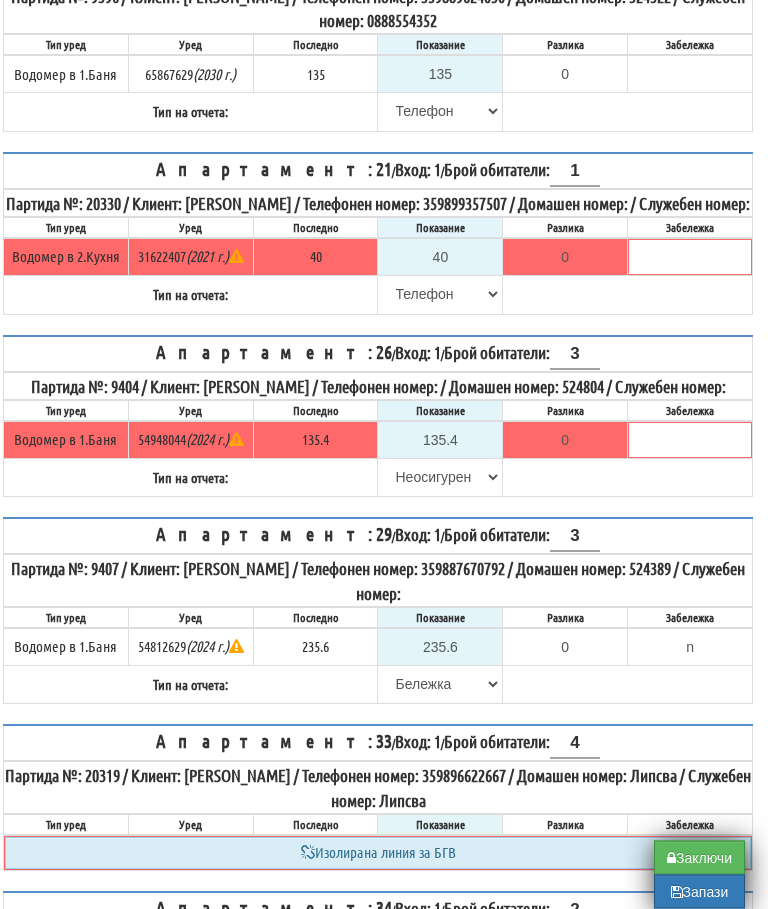 scroll, scrollTop: 1954, scrollLeft: 12, axis: both 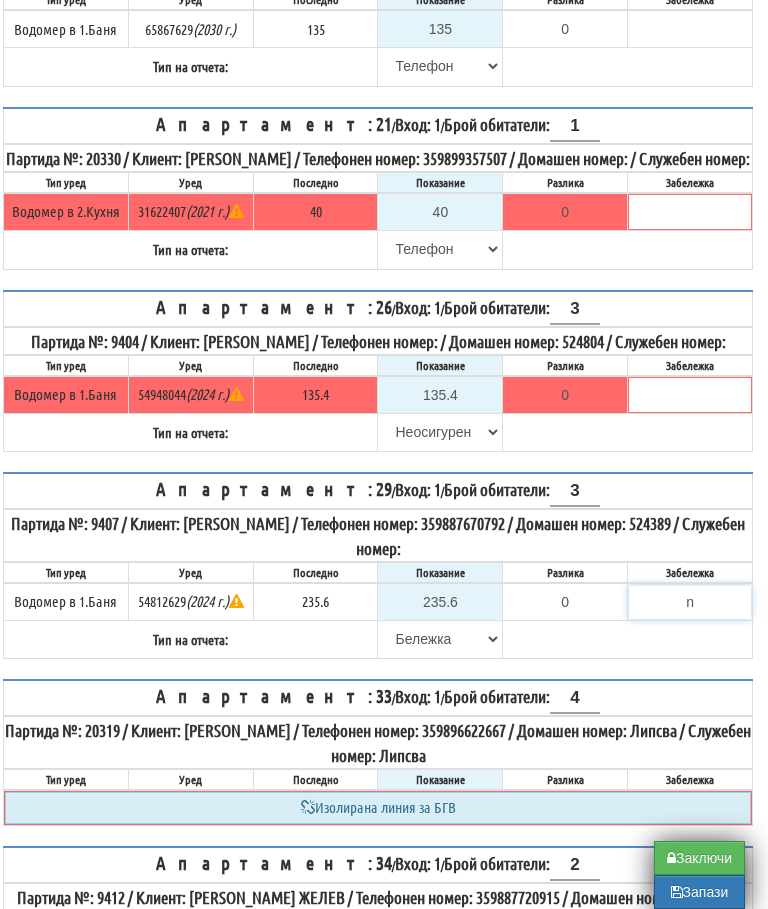 click on "n" at bounding box center [690, 602] 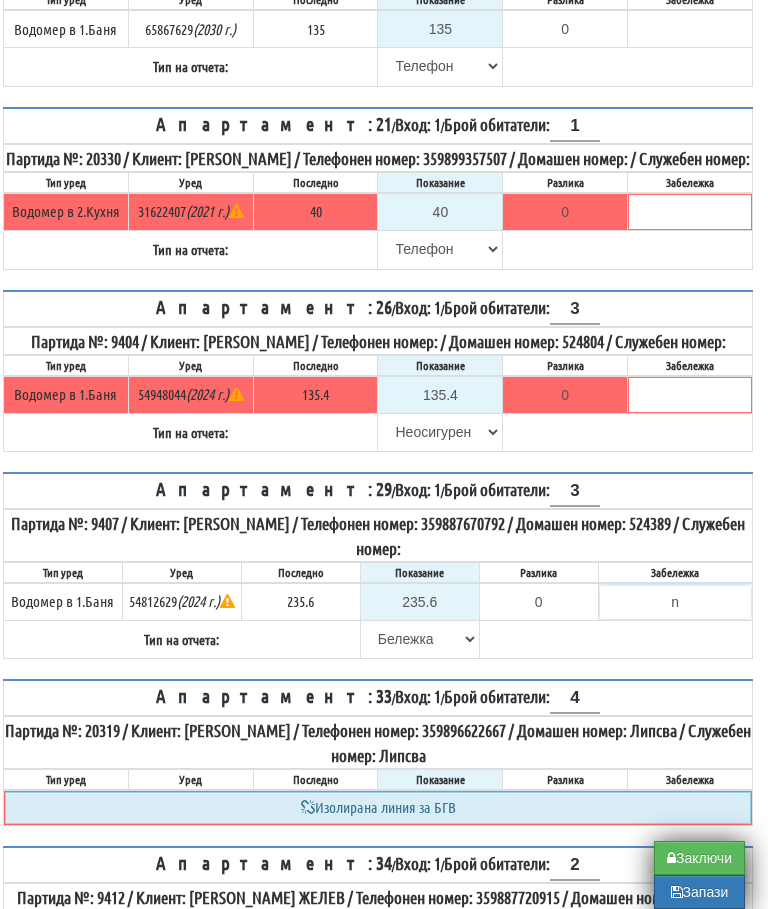 scroll, scrollTop: 1960, scrollLeft: 12, axis: both 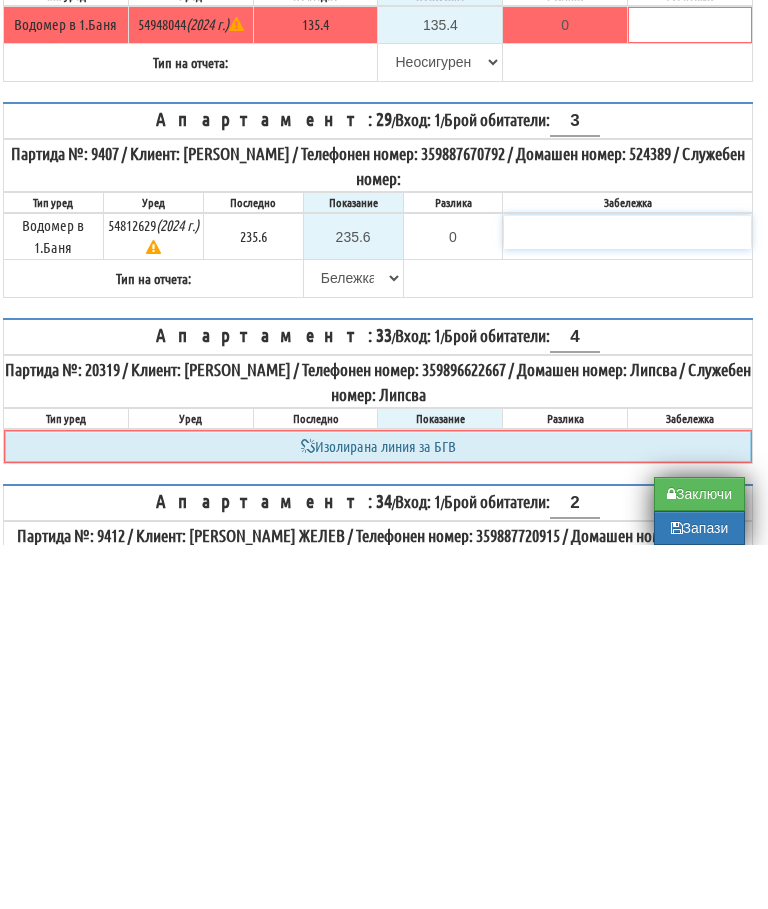 type 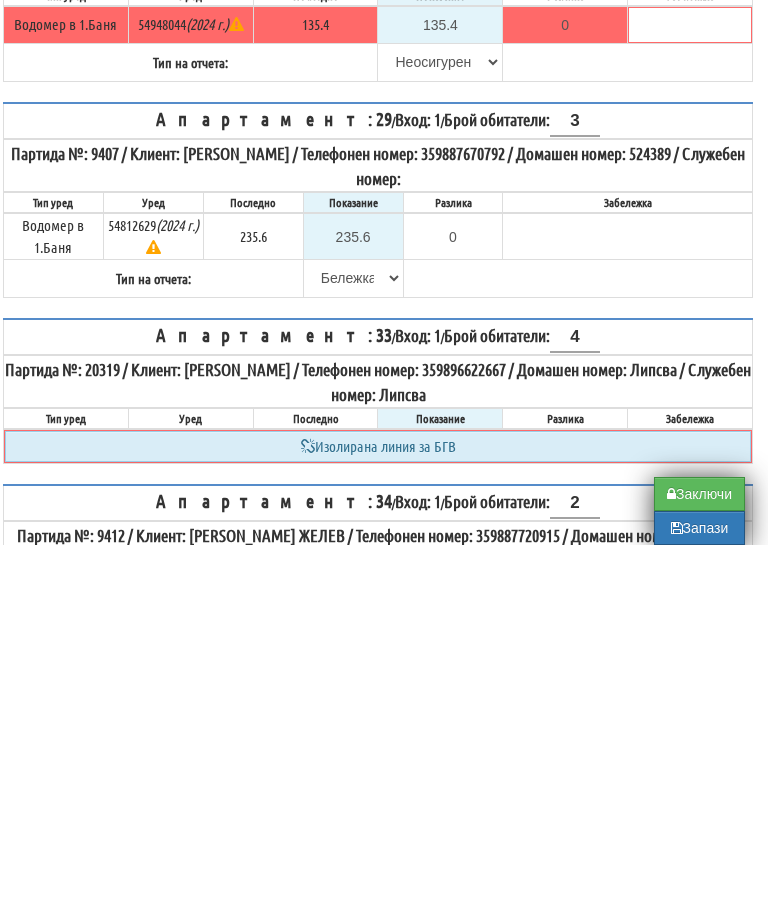 click on "Апартамент:
2
/
Вход:
1
/
Брой обитатели:
1
Партида №:
23925
/
Клиент:
ИВАЙЛО ВАЛЕНТИНОВ КОСТОВ /
Телефонен номер:
359886689056 /
Домашен номер:
/
Служебен номер:
Тип уред
Уред
Последно
Показание
Разлика
Забележка
3" at bounding box center [378, 2223] 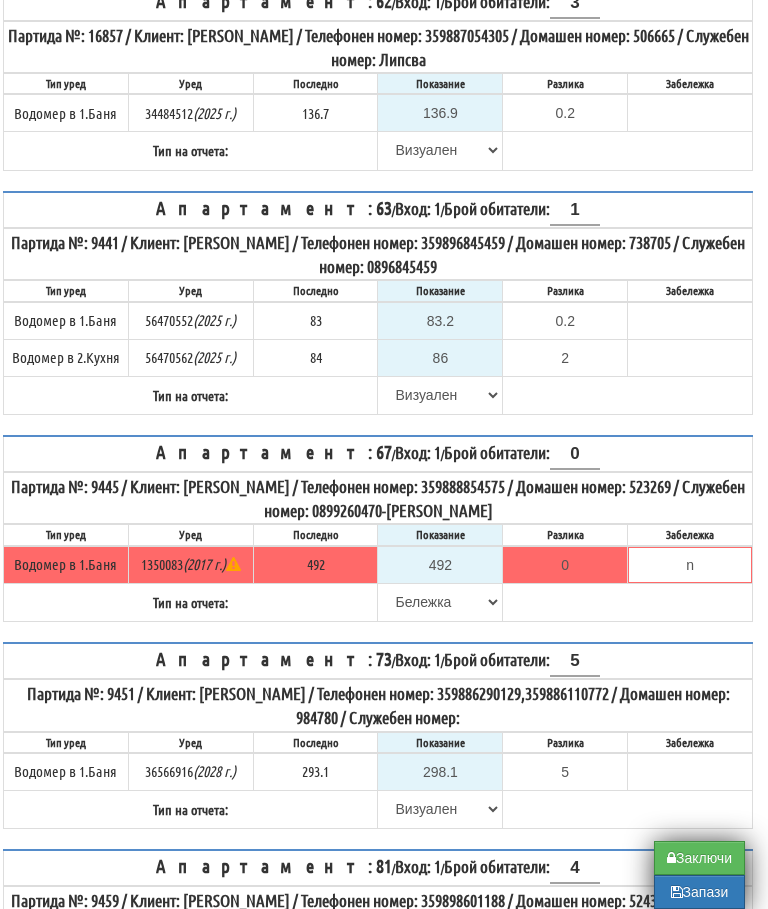 scroll, scrollTop: 4532, scrollLeft: 12, axis: both 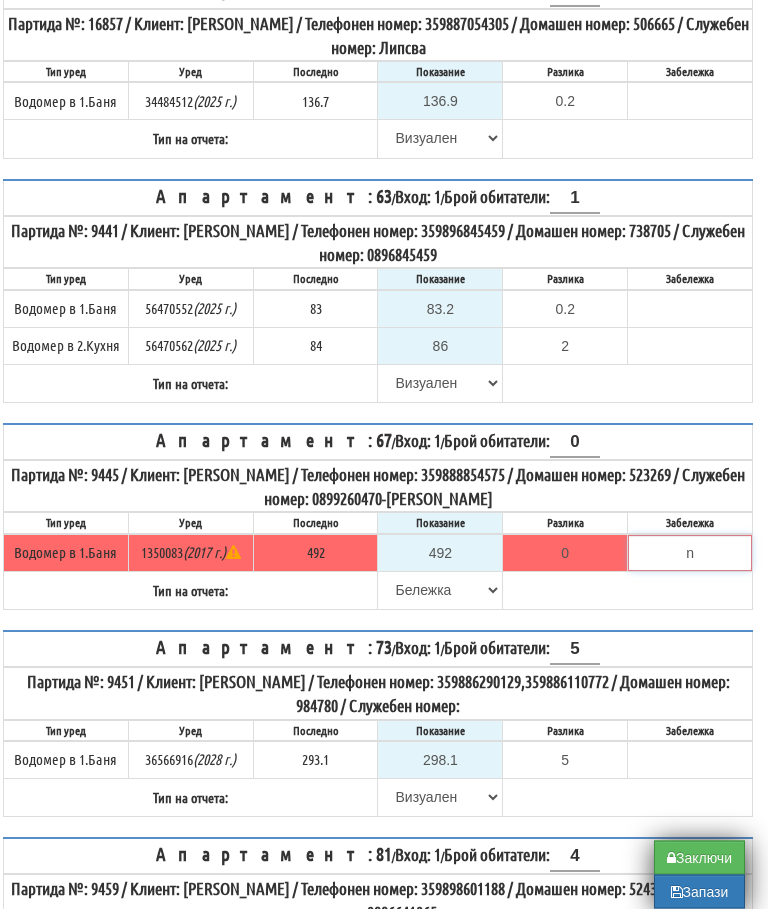 click on "n" at bounding box center [690, 554] 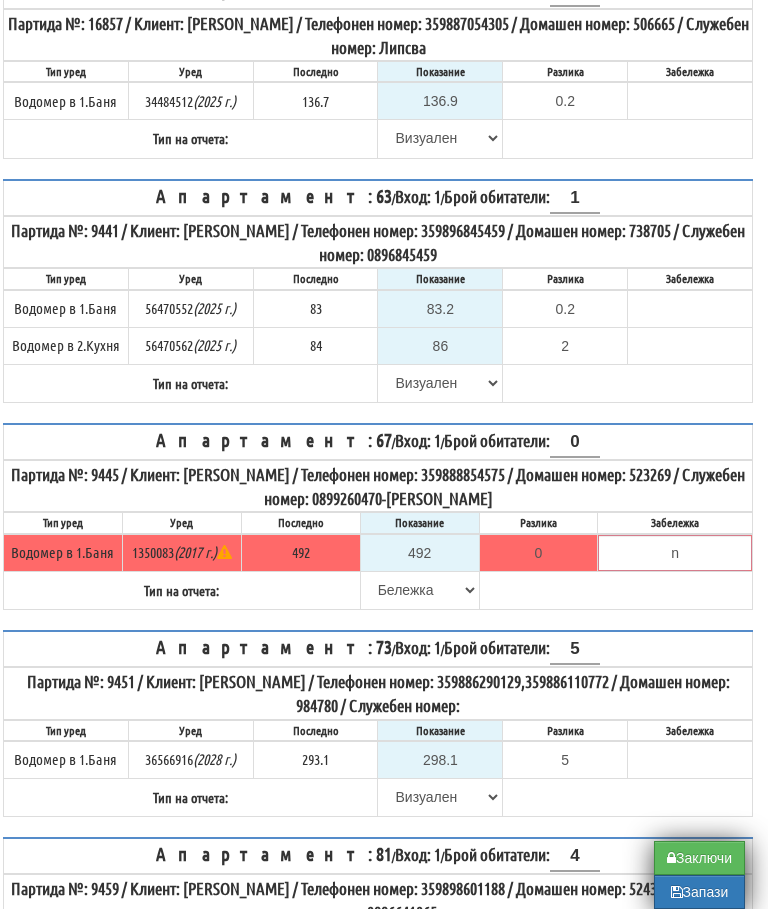 scroll, scrollTop: 4532, scrollLeft: 12, axis: both 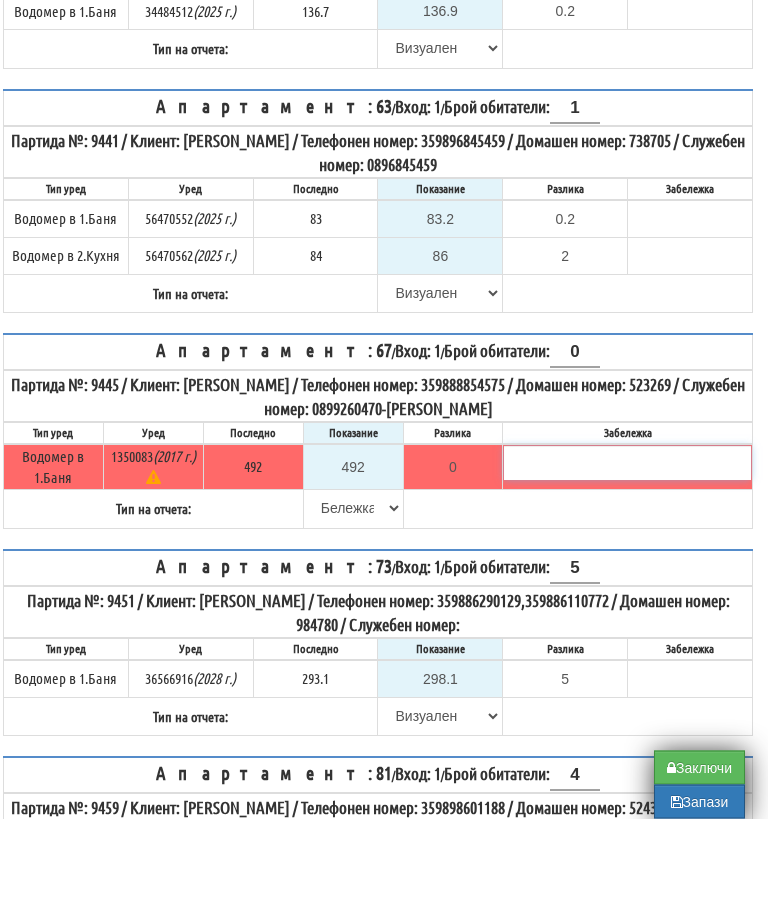 type 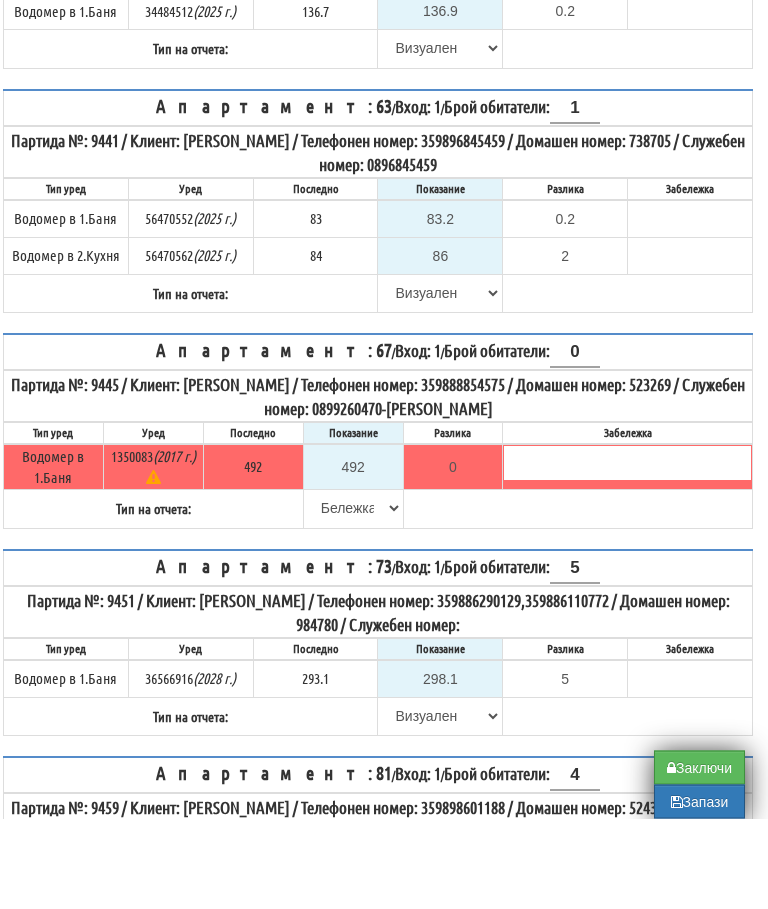 click on "Апартамент:
2
/
Вход:
1
/
Брой обитатели:
1
Партида №:
23925
/
Клиент:
ИВАЙЛО ВАЛЕНТИНОВ КОСТОВ /
Телефонен номер:
359886689056 /
Домашен номер:
/
Служебен номер:
Тип уред
Уред
Последно
Показание
Разлика
Забележка
3" at bounding box center (378, -349) 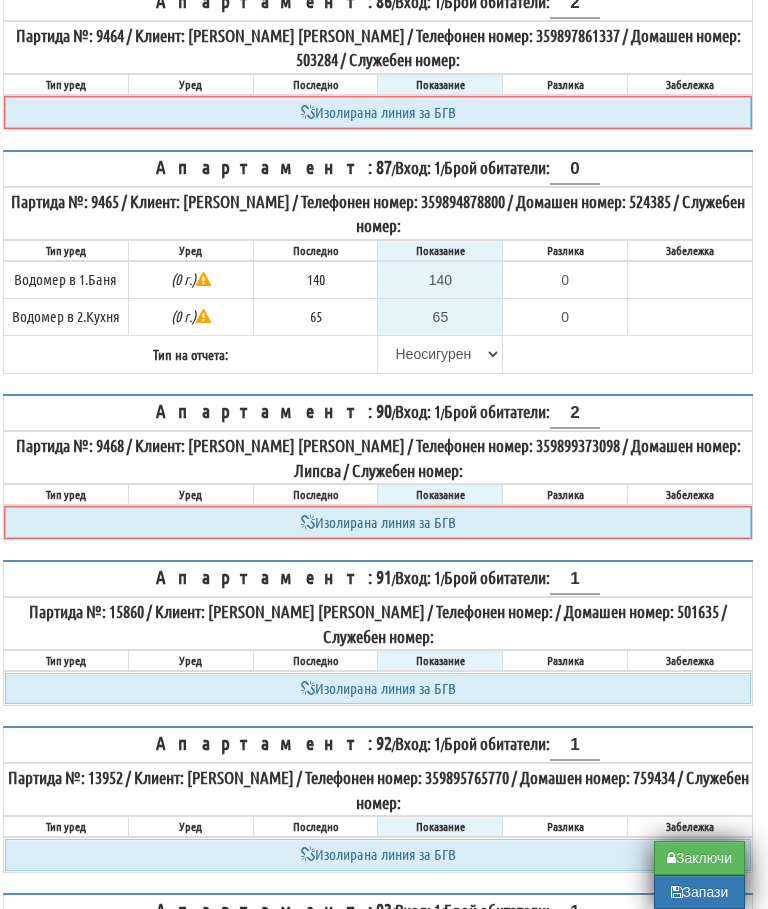scroll, scrollTop: 6270, scrollLeft: 12, axis: both 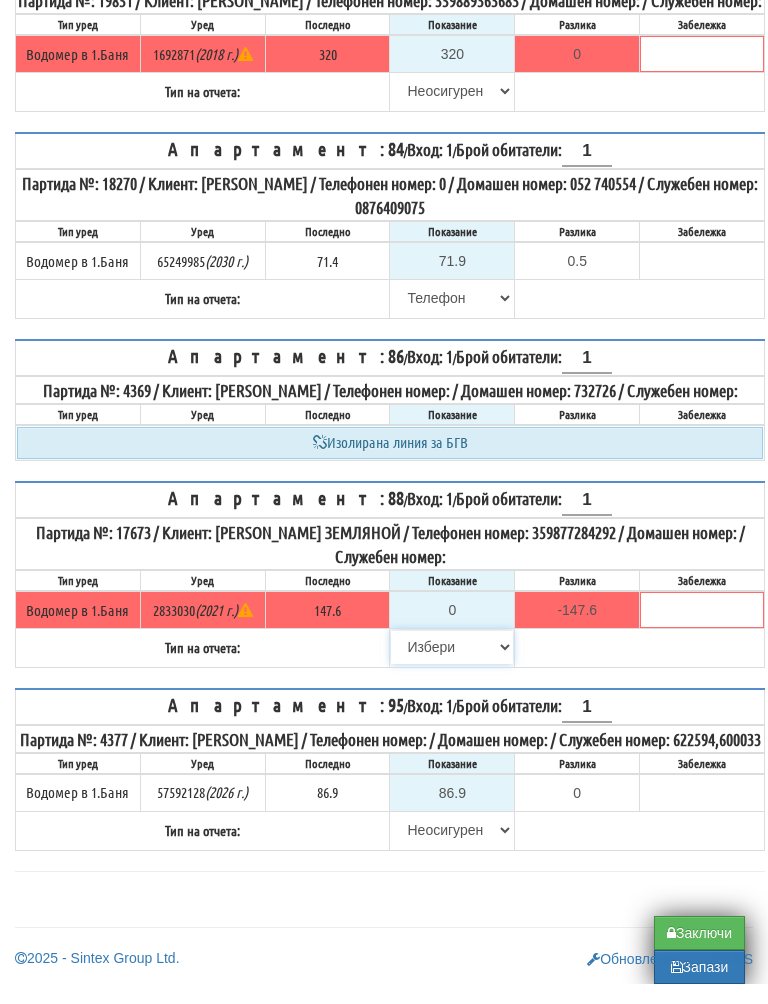 click on "[PERSON_NAME]
Телефон
Бележка
Неосигурен достъп
Самоотчет
Служебно
Дистанционен" at bounding box center (452, 667) 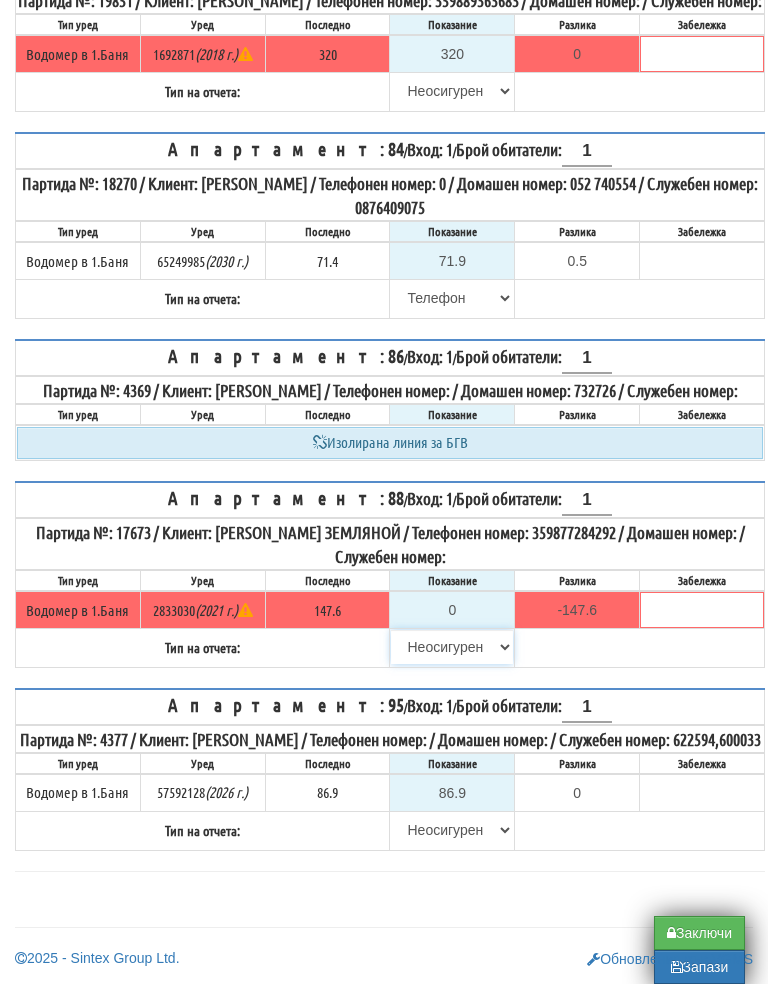 type on "147.6" 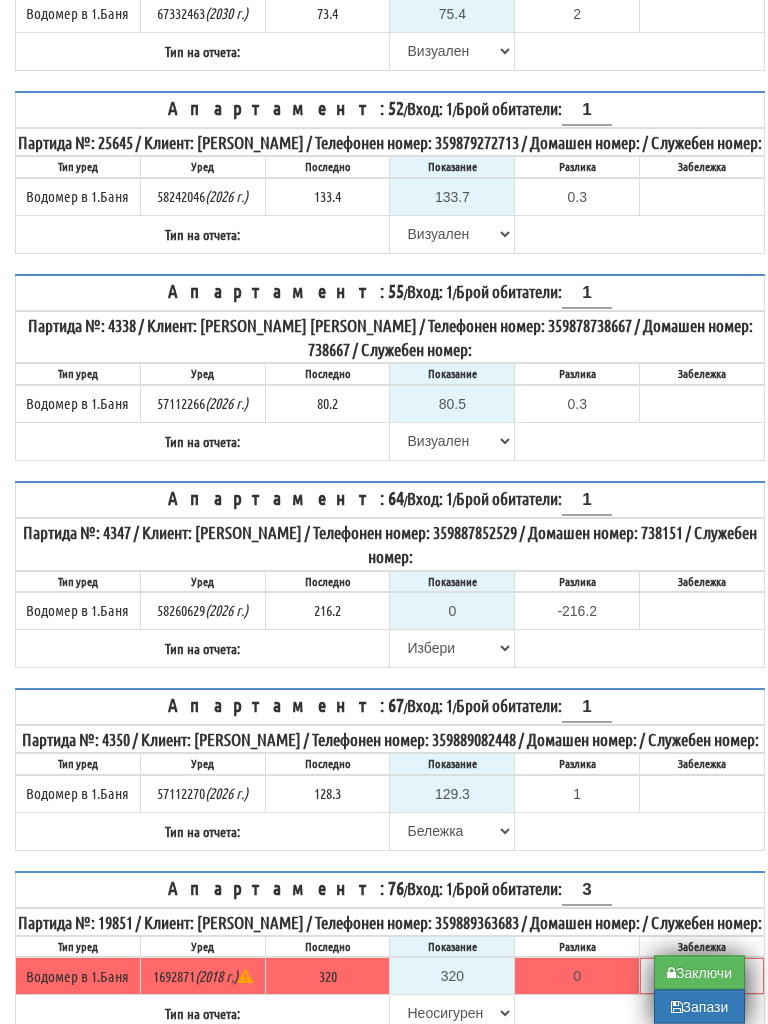 scroll, scrollTop: 2498, scrollLeft: 0, axis: vertical 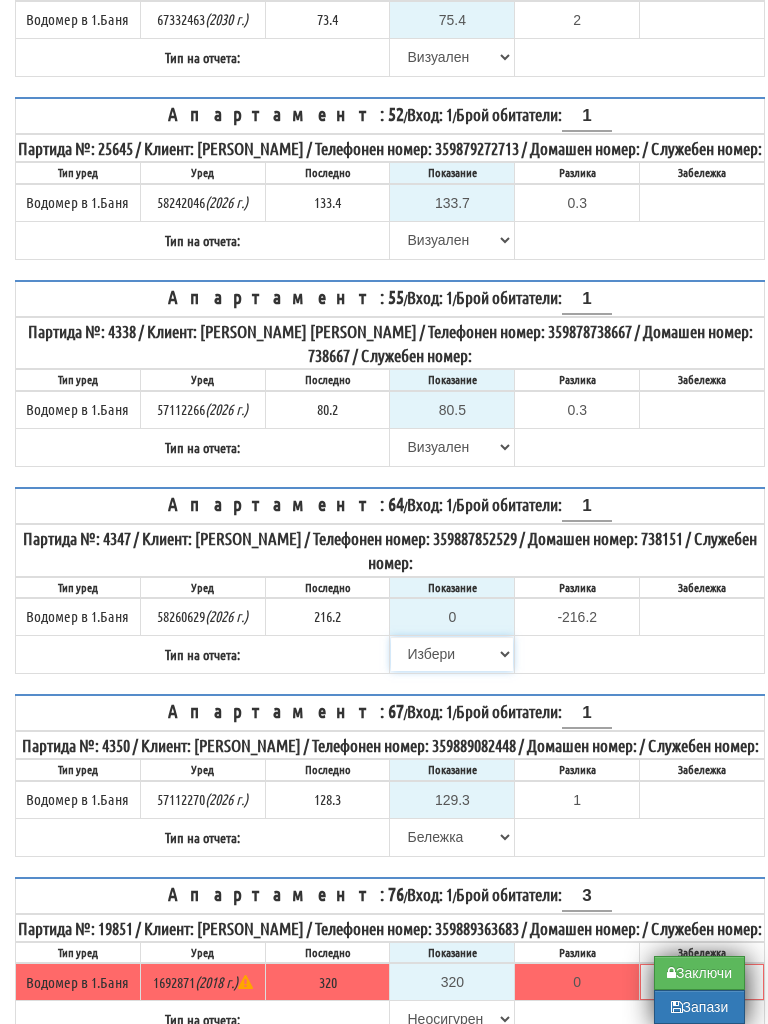 click on "[PERSON_NAME]
Телефон
Бележка
Неосигурен достъп
Самоотчет
Служебно
Дистанционен" at bounding box center (452, 654) 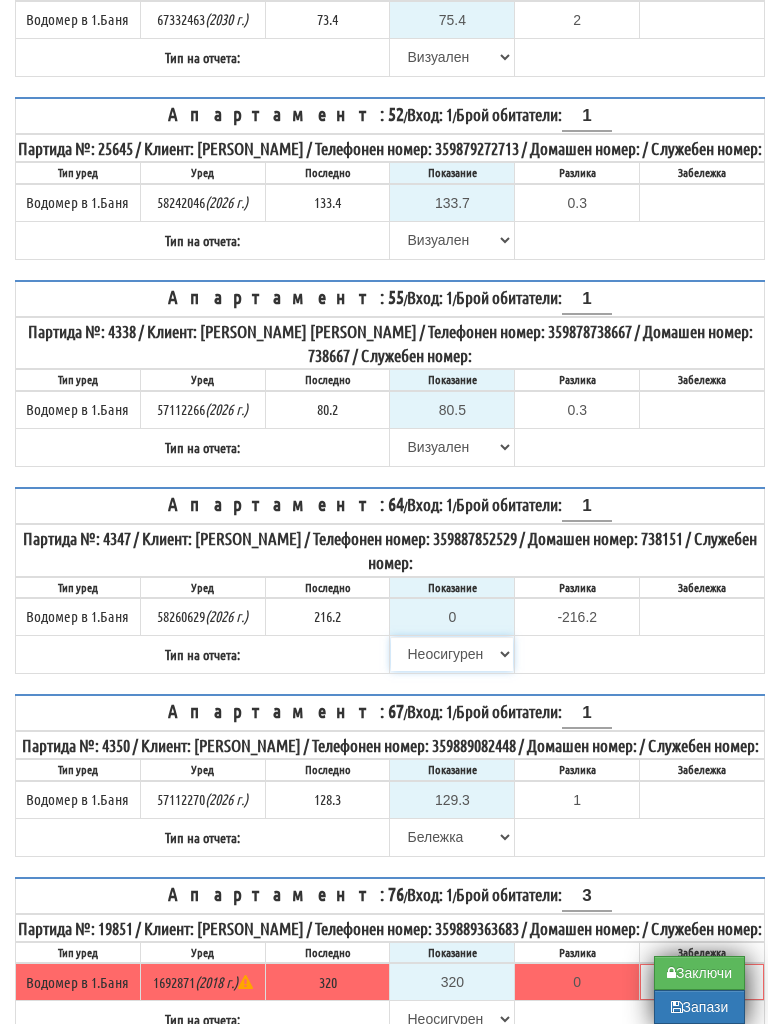type on "216.2" 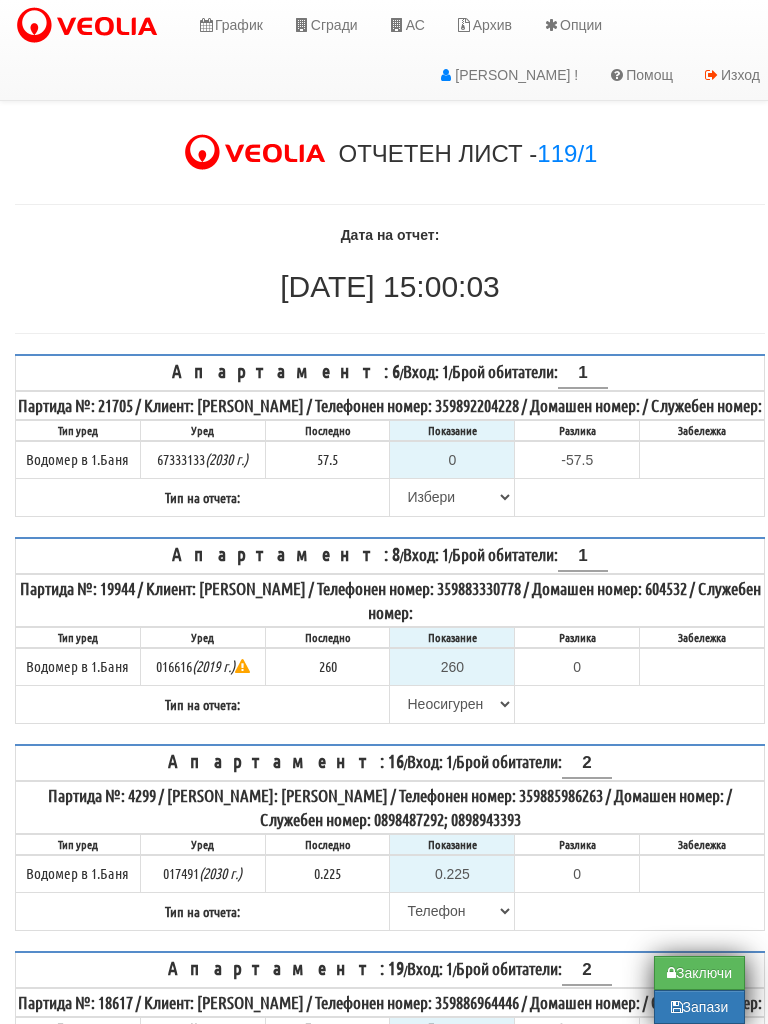 scroll, scrollTop: 28, scrollLeft: 0, axis: vertical 